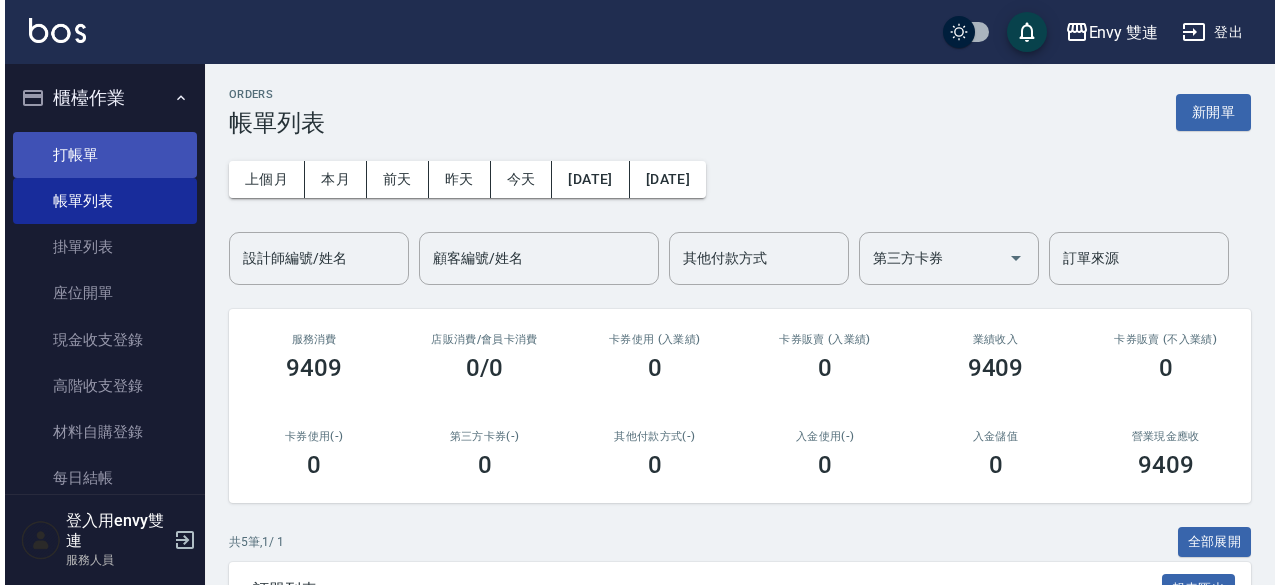 scroll, scrollTop: 0, scrollLeft: 0, axis: both 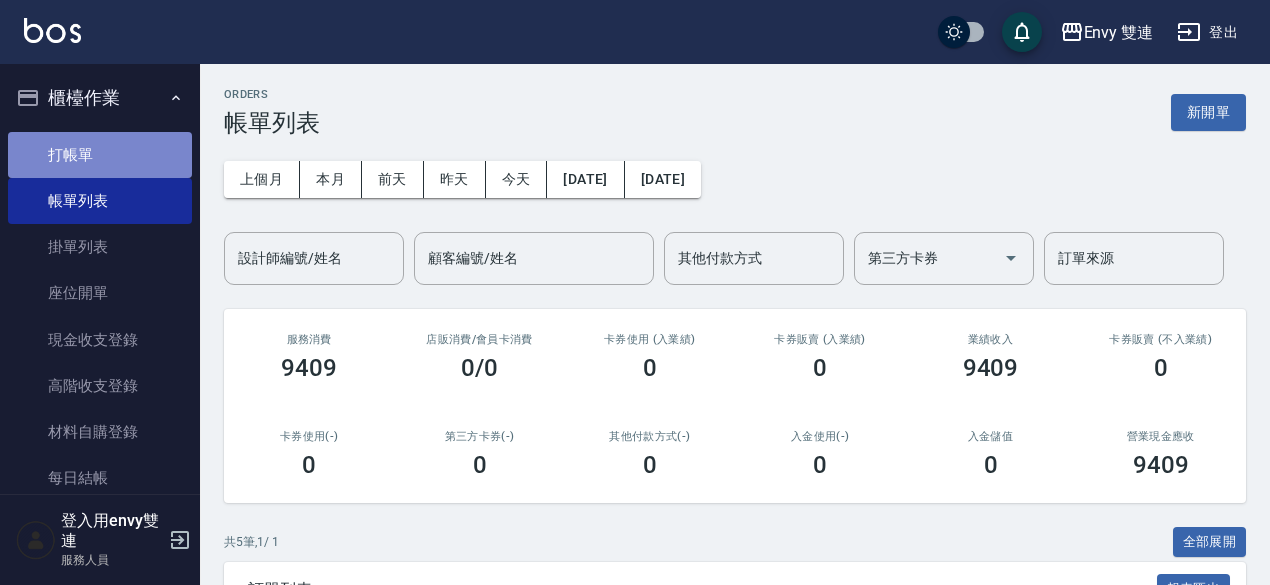 click on "打帳單" at bounding box center (100, 155) 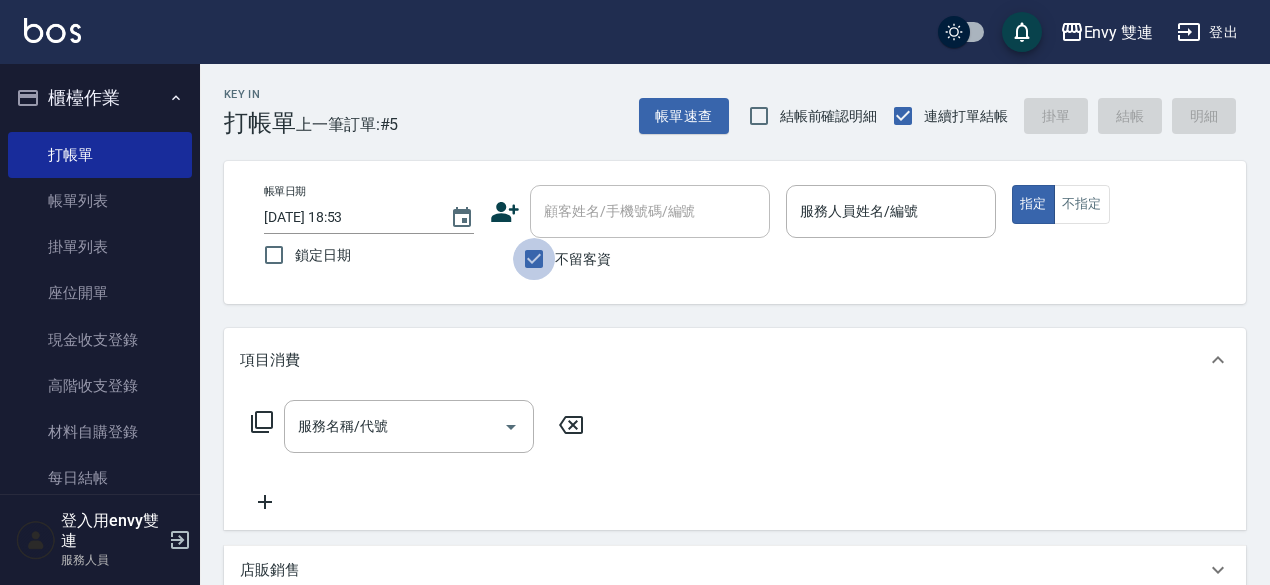 click on "不留客資" at bounding box center [534, 259] 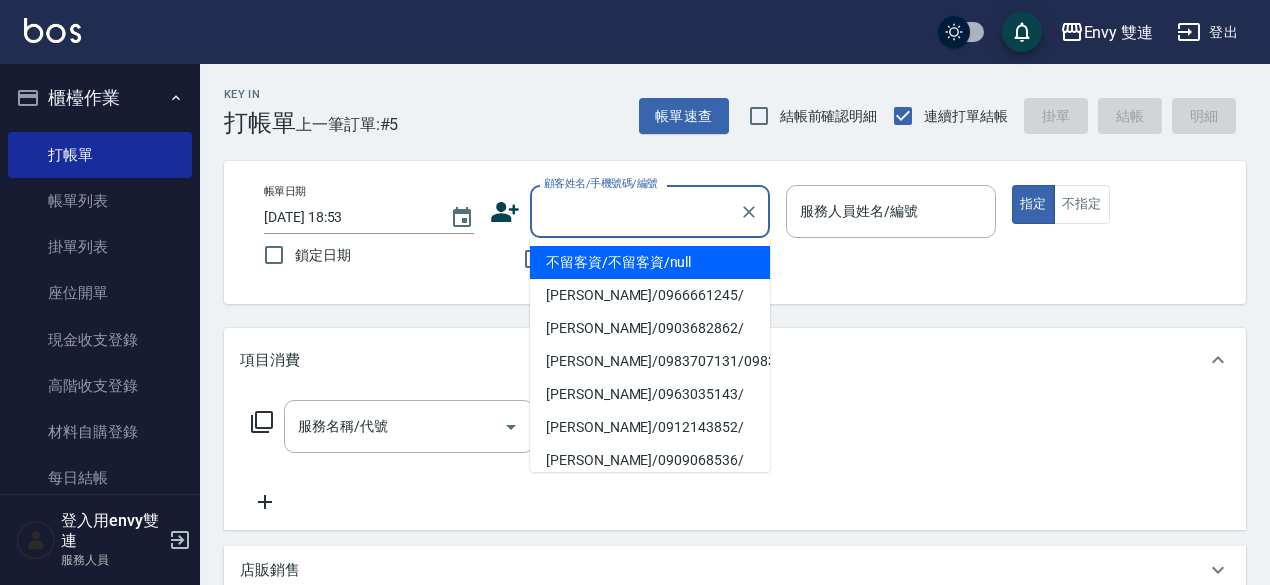 click on "顧客姓名/手機號碼/編號" at bounding box center [635, 211] 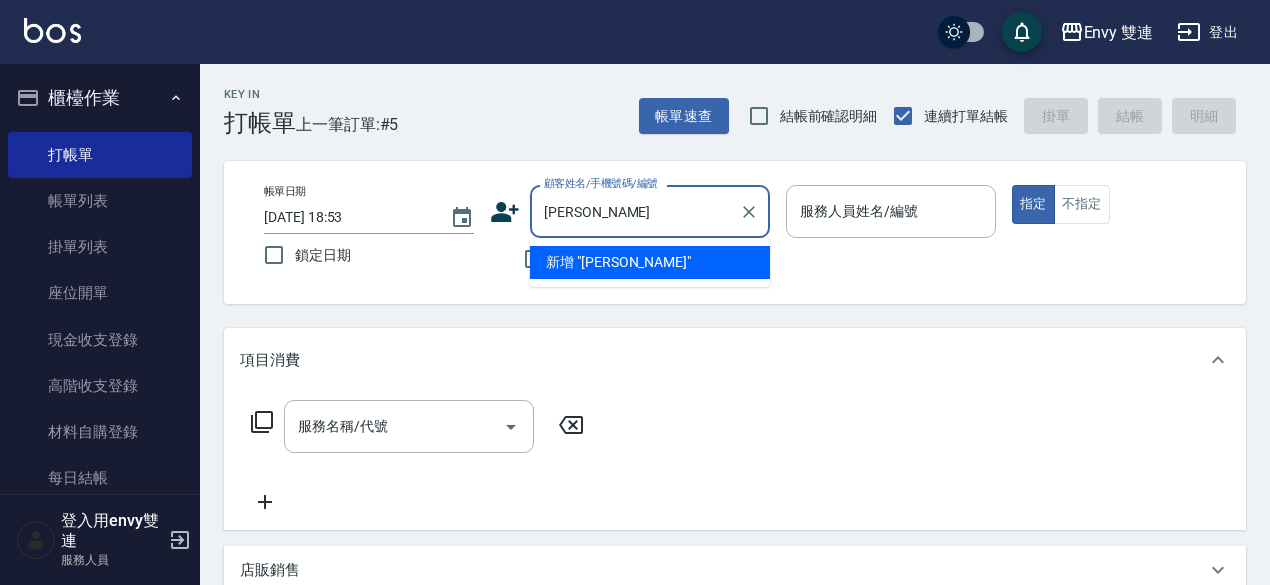type on "周" 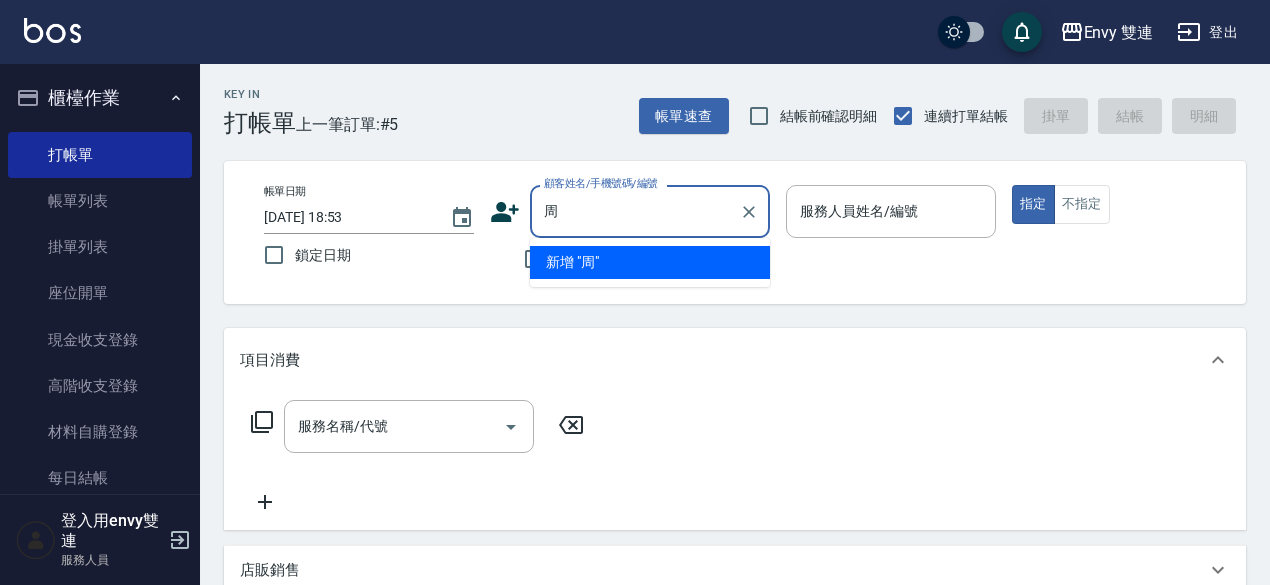 type 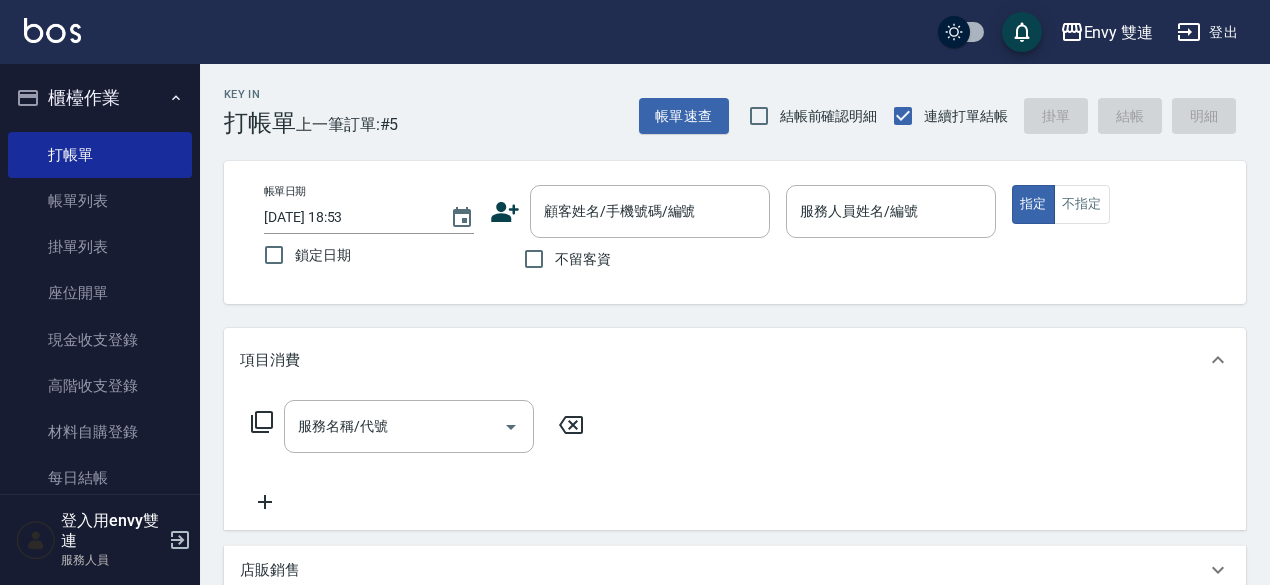 click 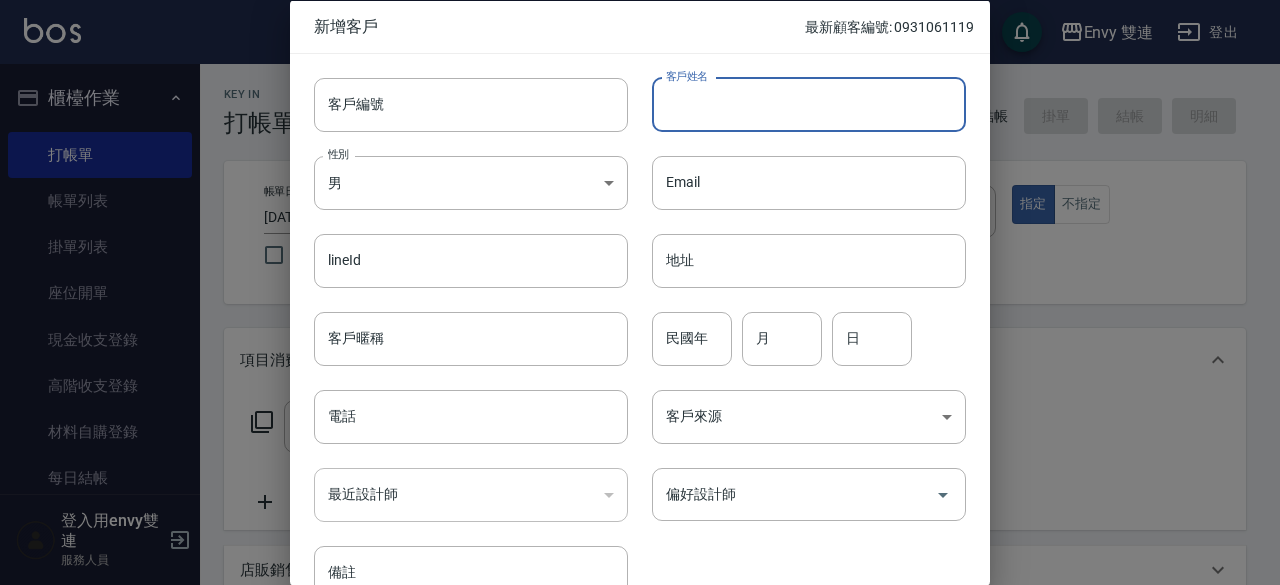 click on "客戶姓名" at bounding box center [809, 104] 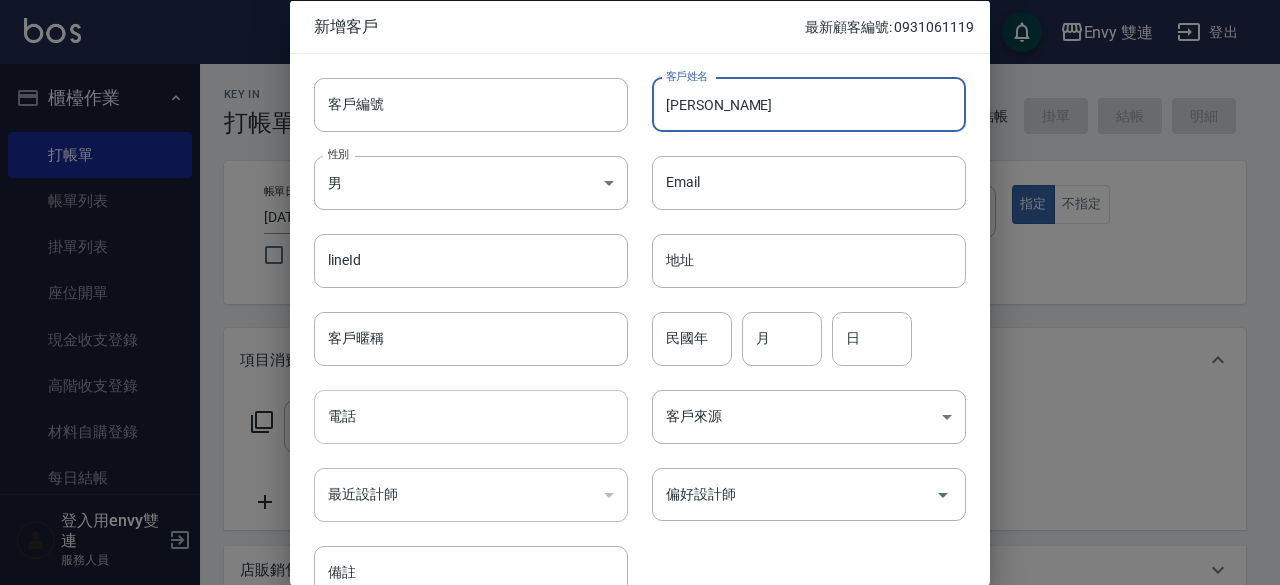 type on "[PERSON_NAME]" 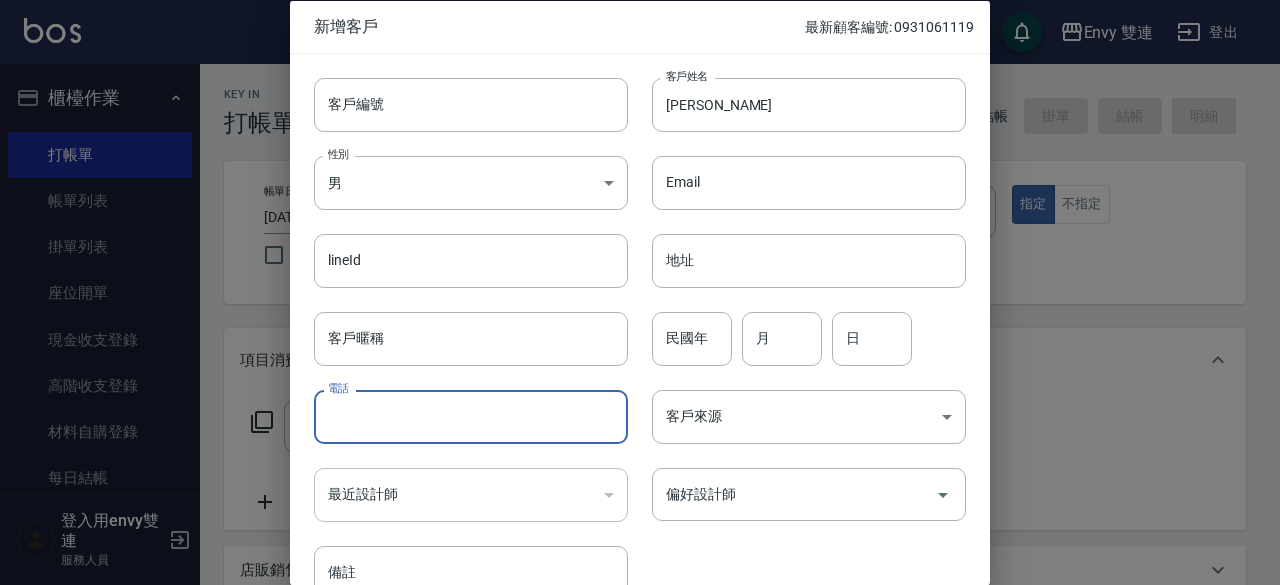 click on "電話" at bounding box center (471, 417) 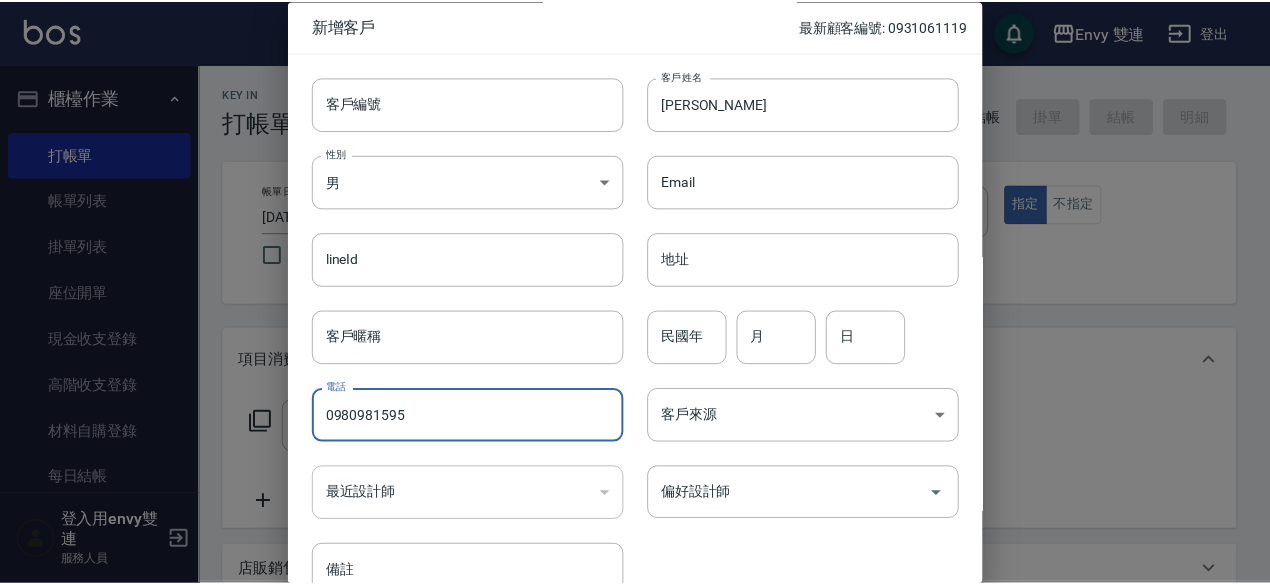 scroll, scrollTop: 107, scrollLeft: 0, axis: vertical 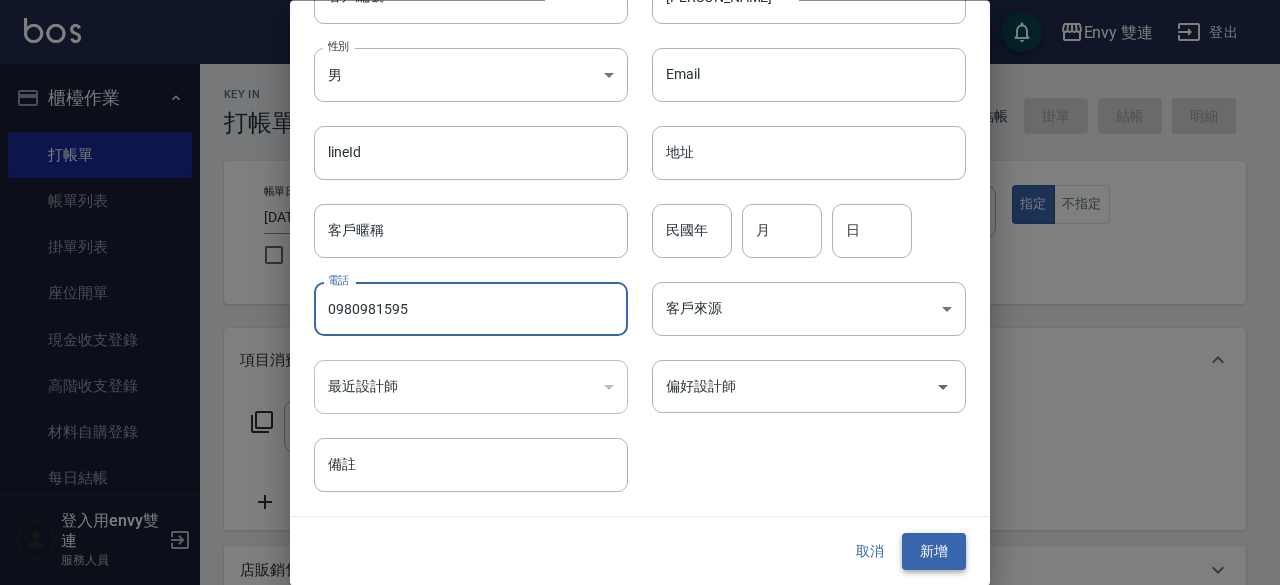 type on "0980981595" 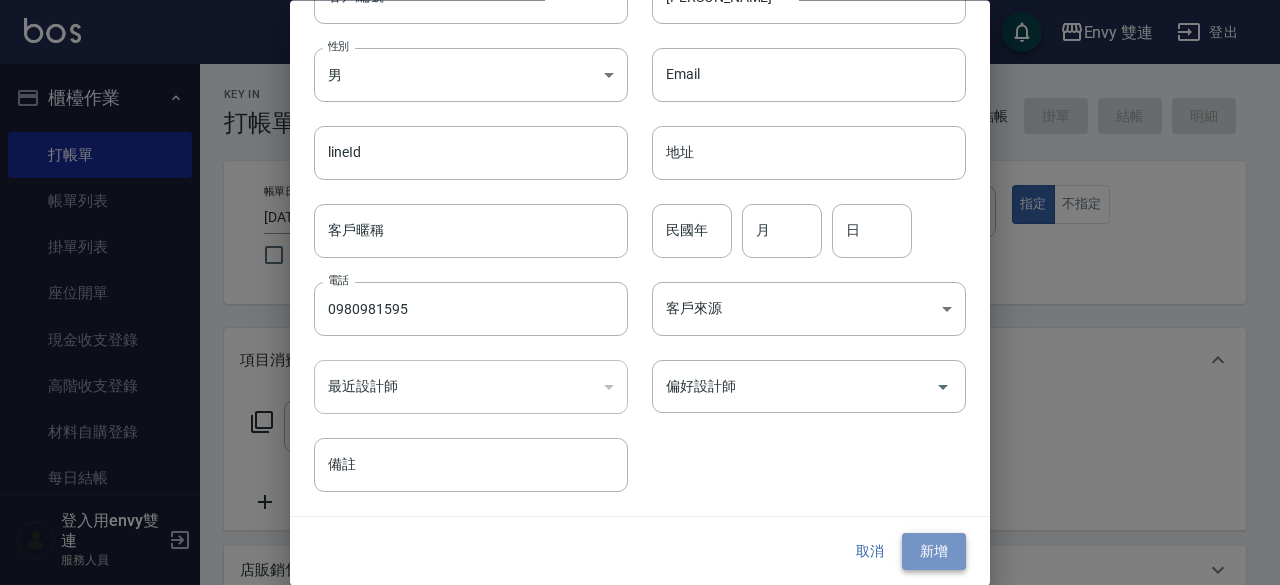 click on "新增" at bounding box center (934, 552) 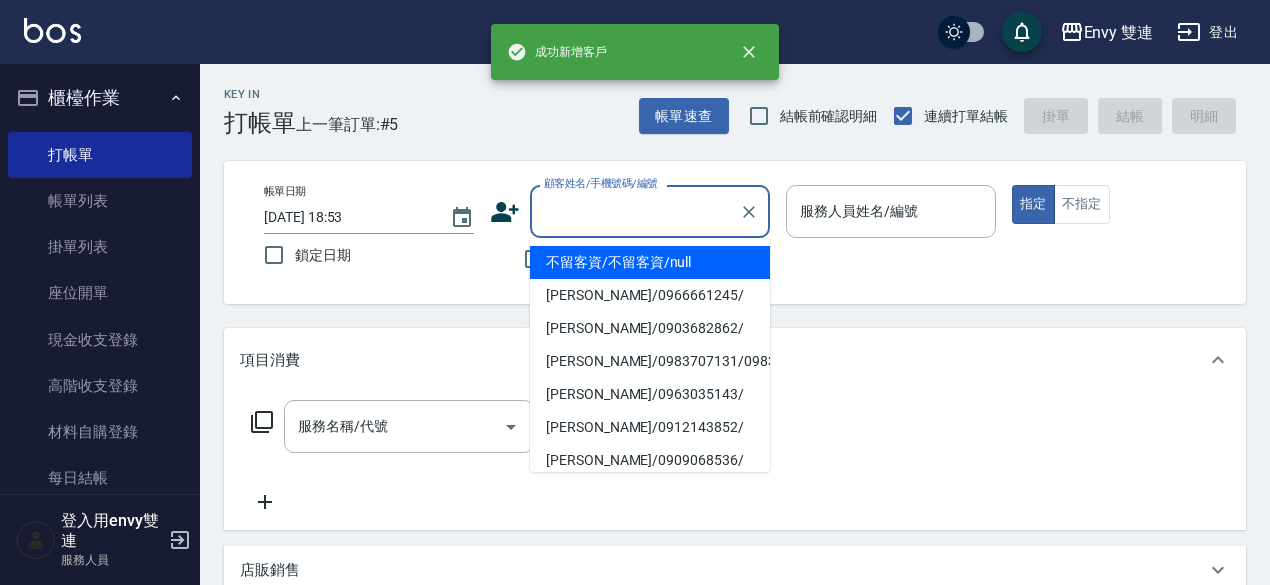 click on "顧客姓名/手機號碼/編號" at bounding box center [635, 211] 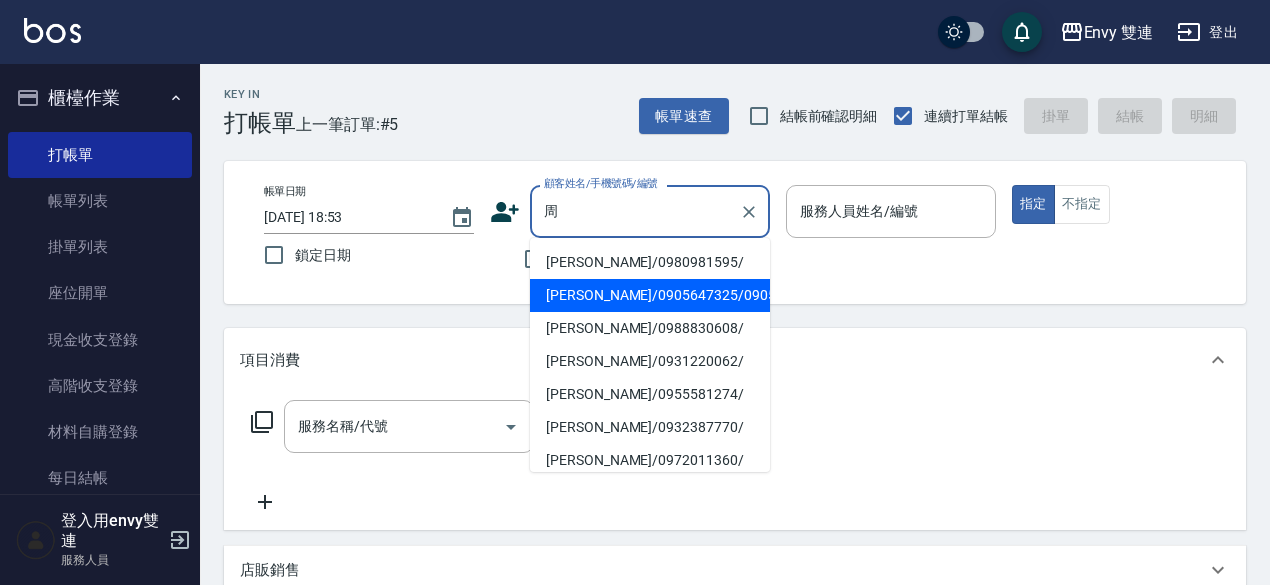 click on "[PERSON_NAME]/0980981595/" at bounding box center (650, 262) 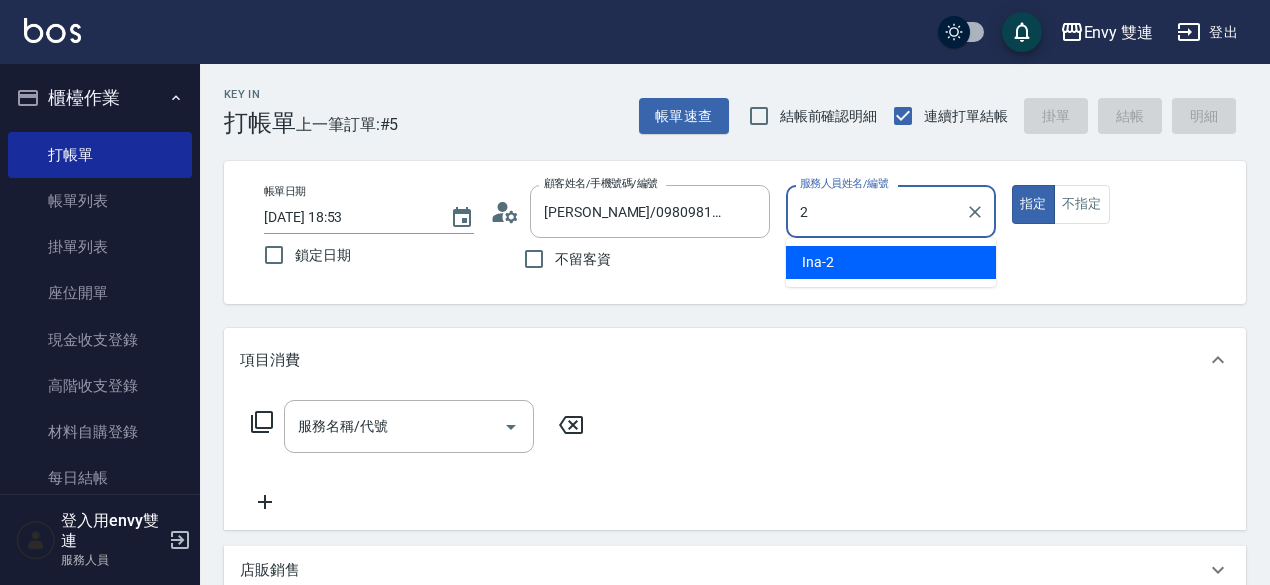 type on "Ina-2" 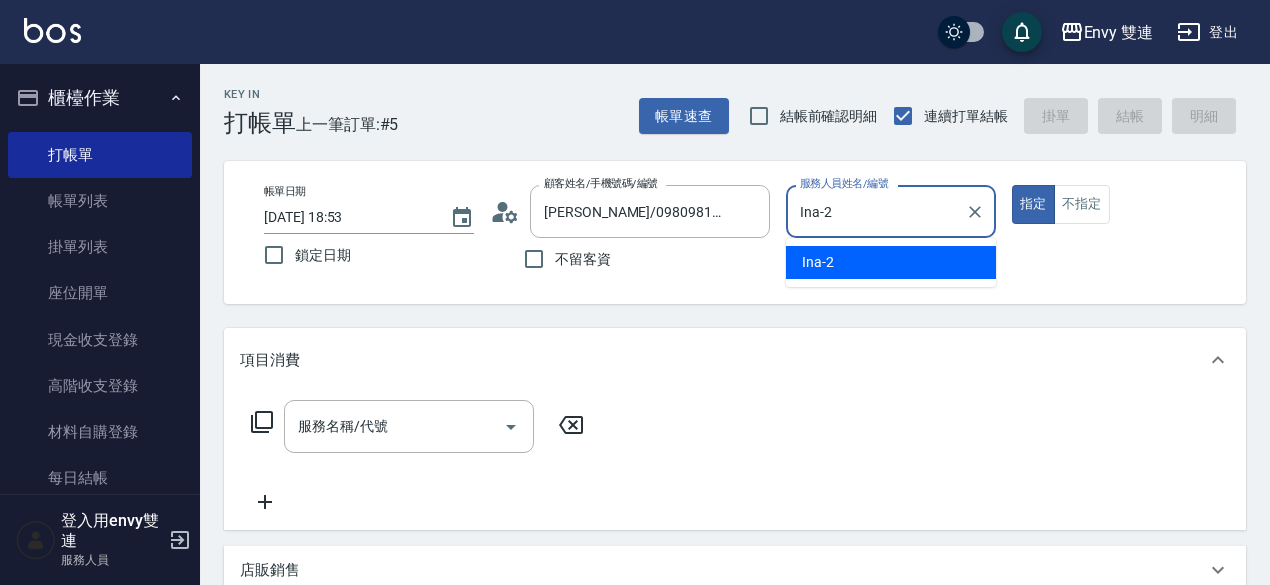 type on "true" 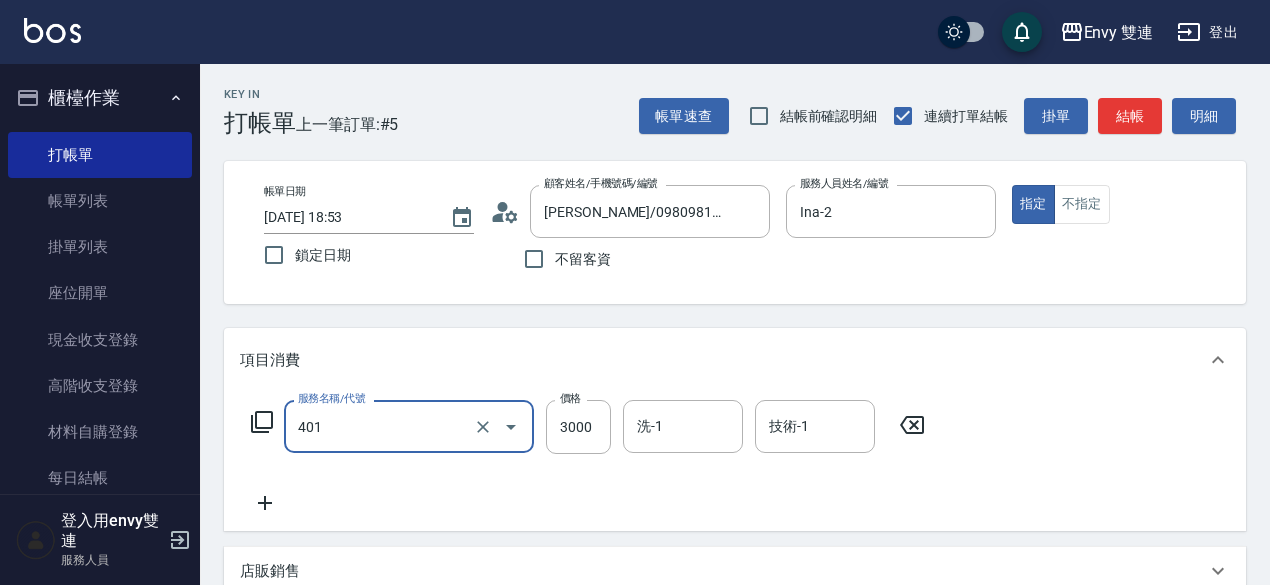 type on "染髮(401)" 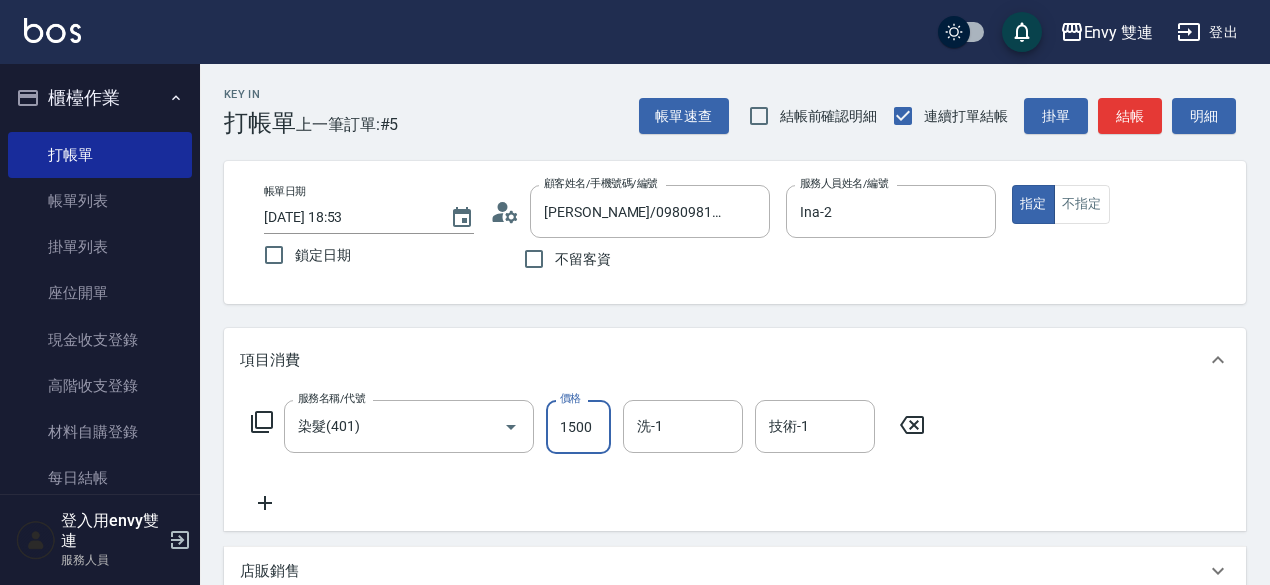 type on "1500" 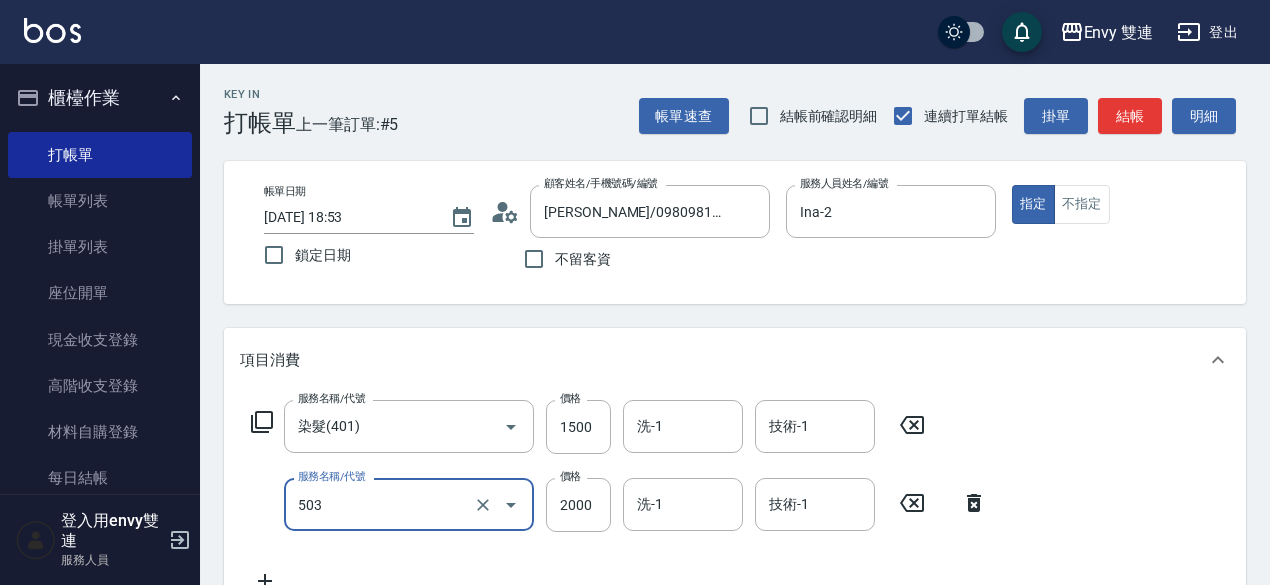 type on "日本結構二段式(503)" 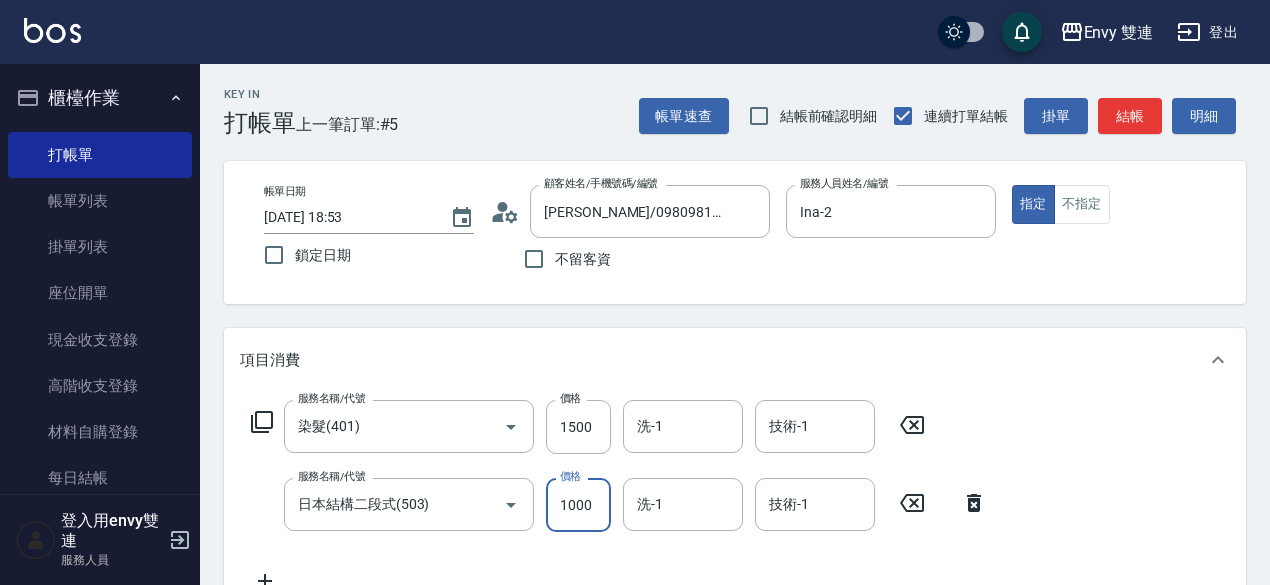 type on "1000" 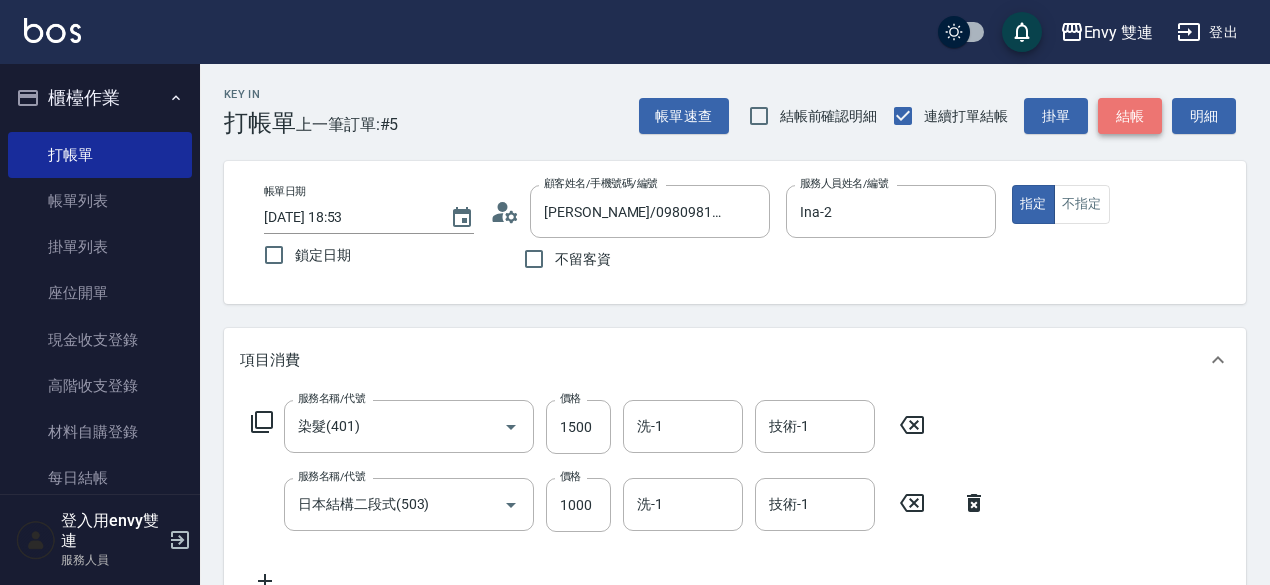 click on "結帳" at bounding box center (1130, 116) 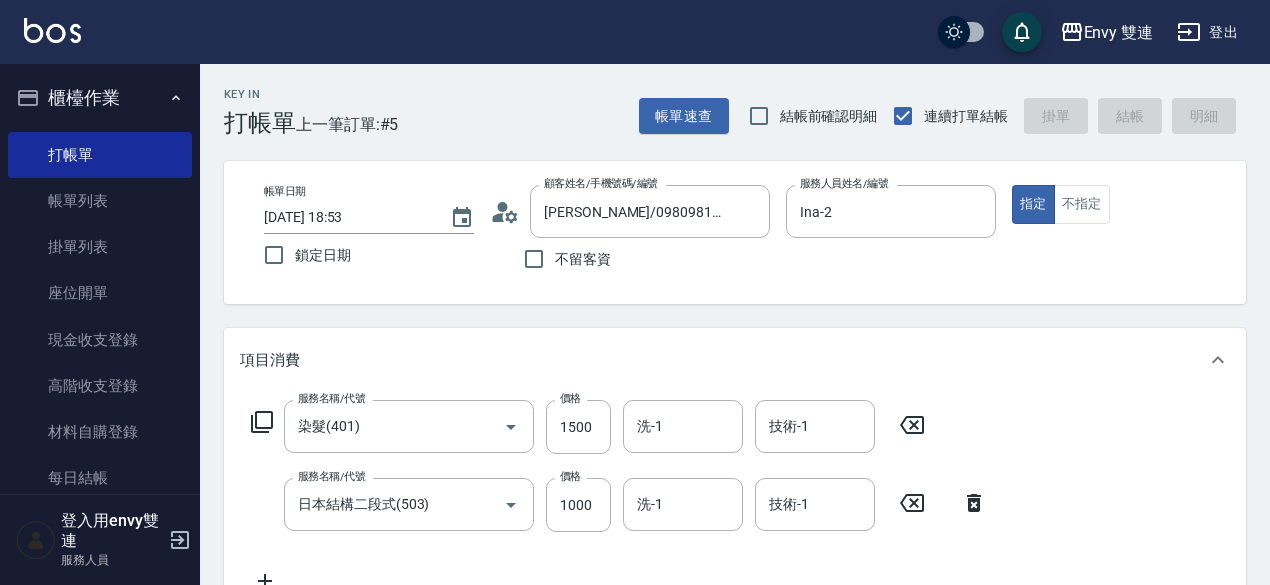 type on "[DATE] 18:54" 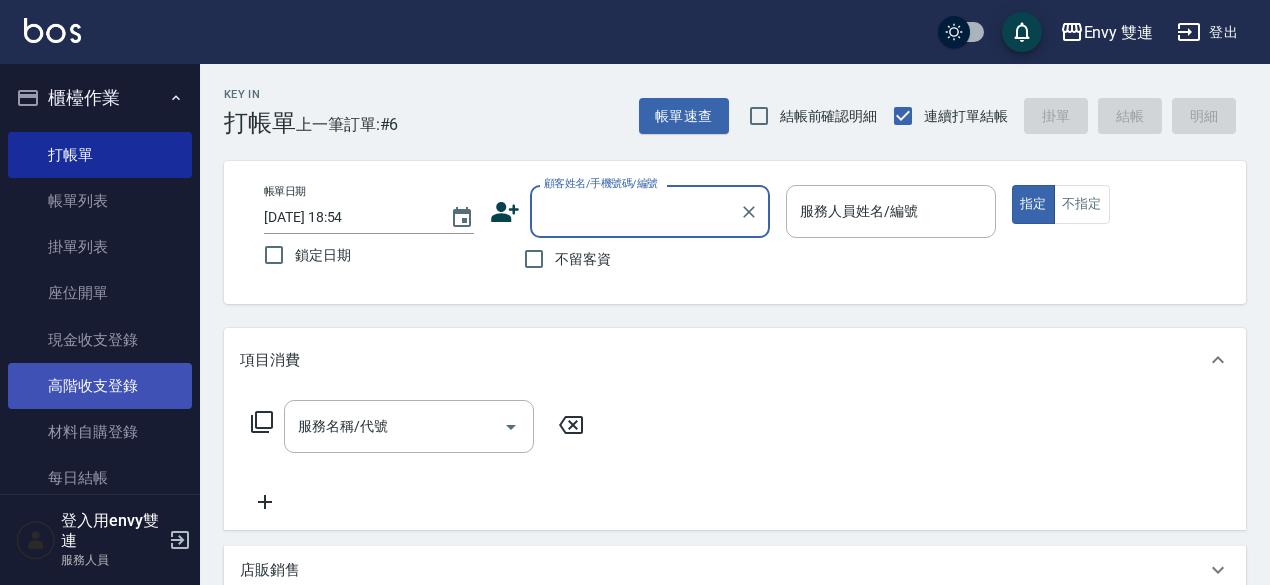 scroll, scrollTop: 126, scrollLeft: 0, axis: vertical 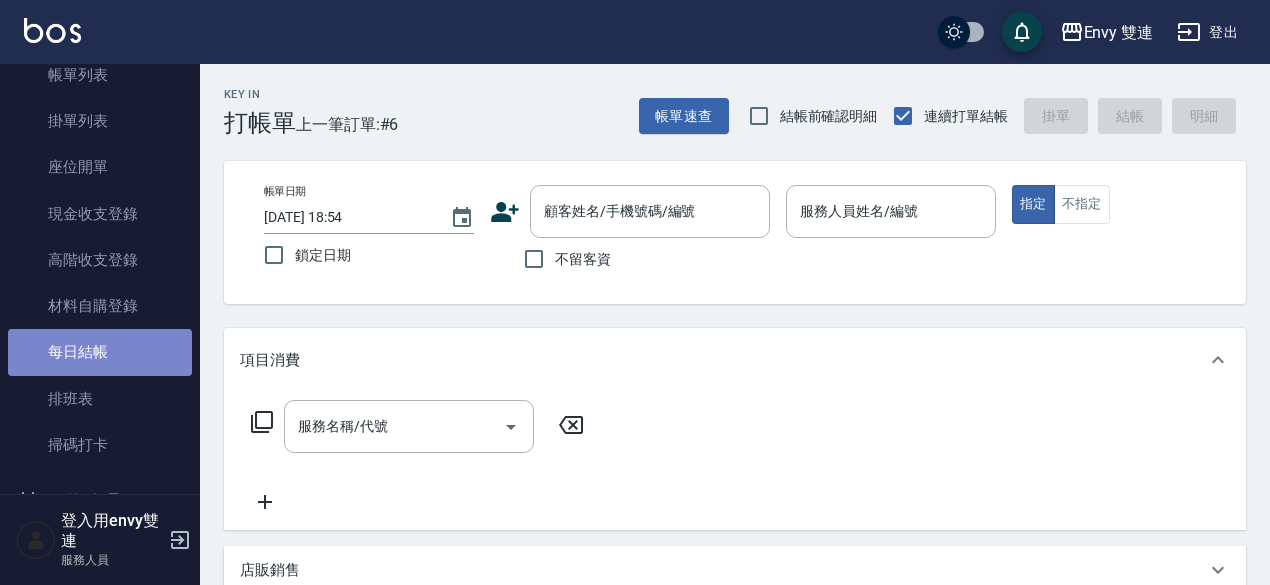click on "每日結帳" at bounding box center [100, 352] 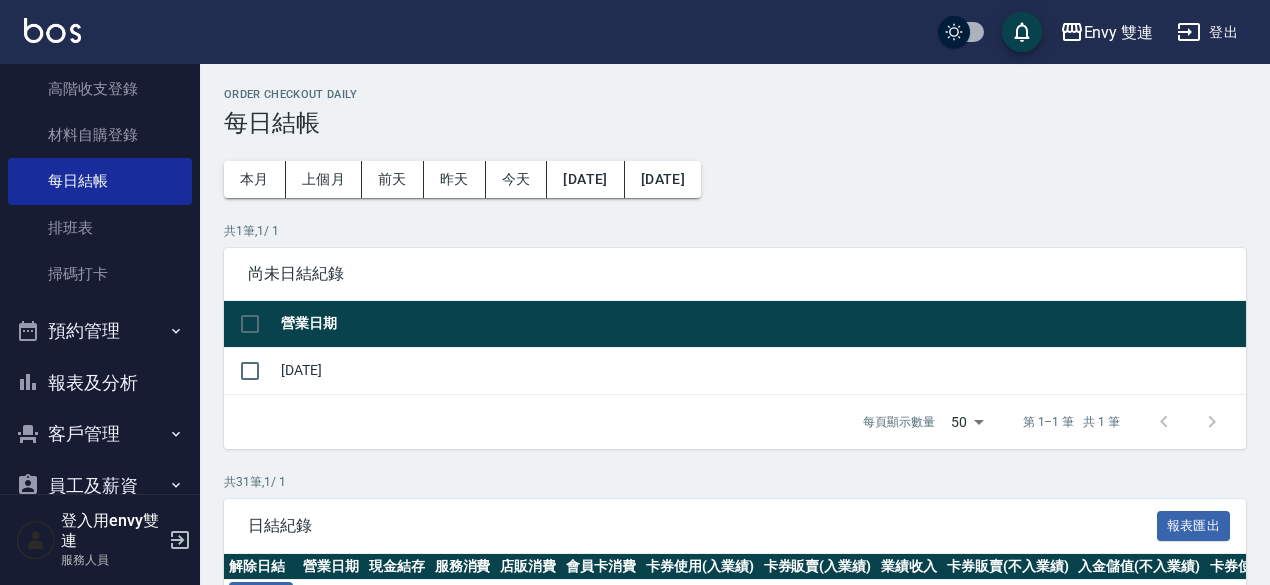 scroll, scrollTop: 298, scrollLeft: 0, axis: vertical 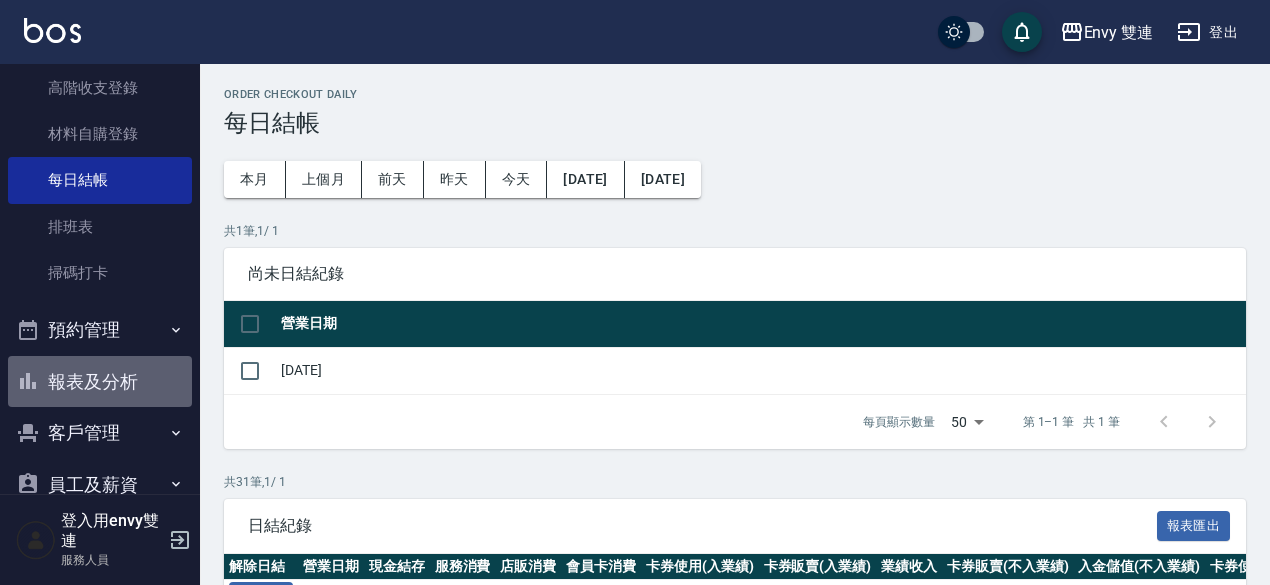 click on "報表及分析" at bounding box center (100, 382) 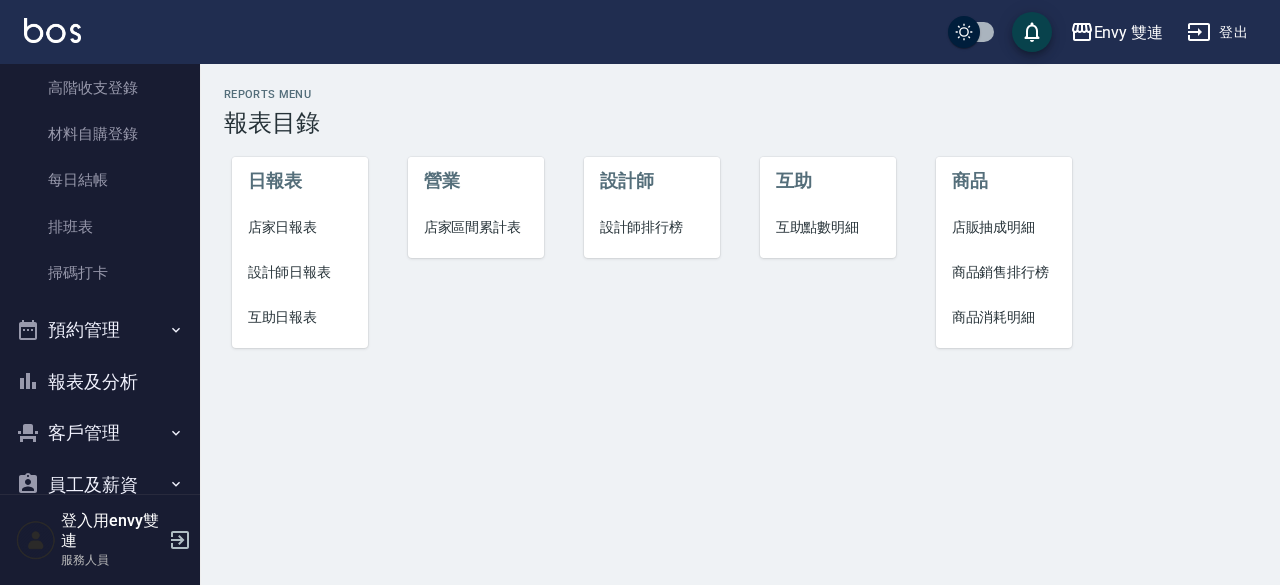 click on "設計師日報表" at bounding box center [300, 272] 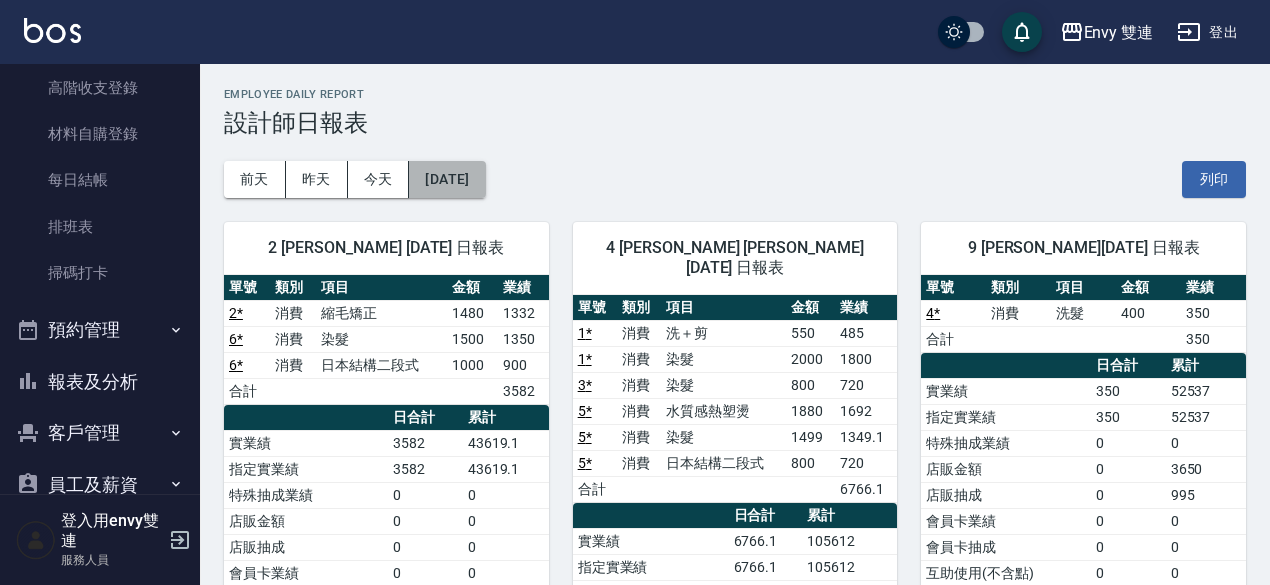 click on "[DATE]" at bounding box center [447, 179] 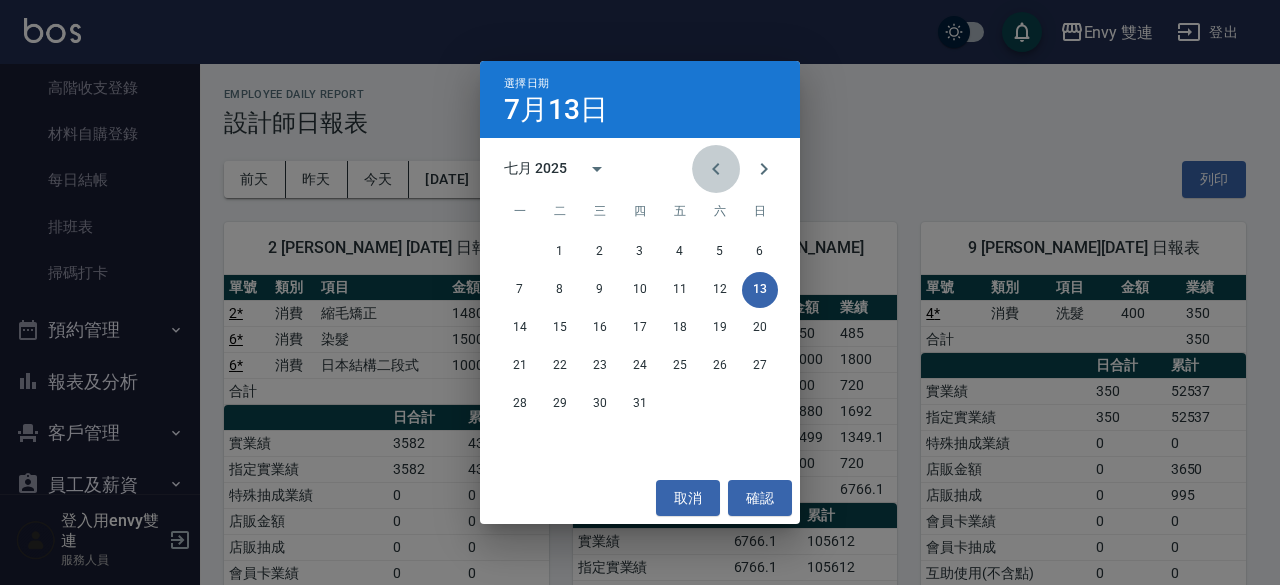 click 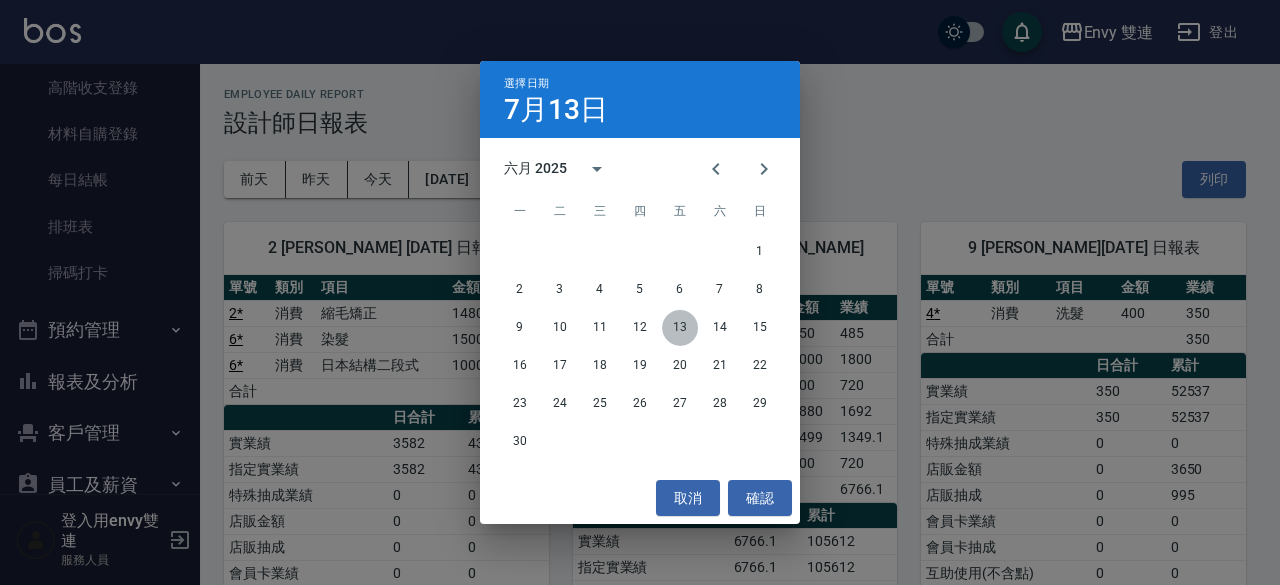 click on "13" at bounding box center [680, 328] 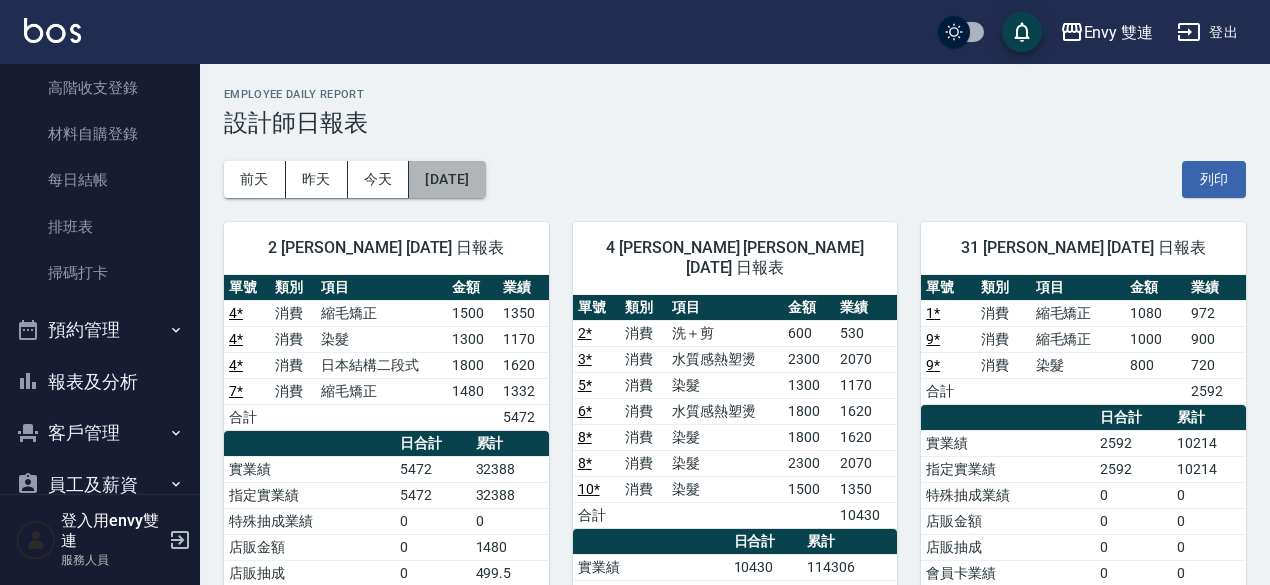 click on "[DATE]" at bounding box center [447, 179] 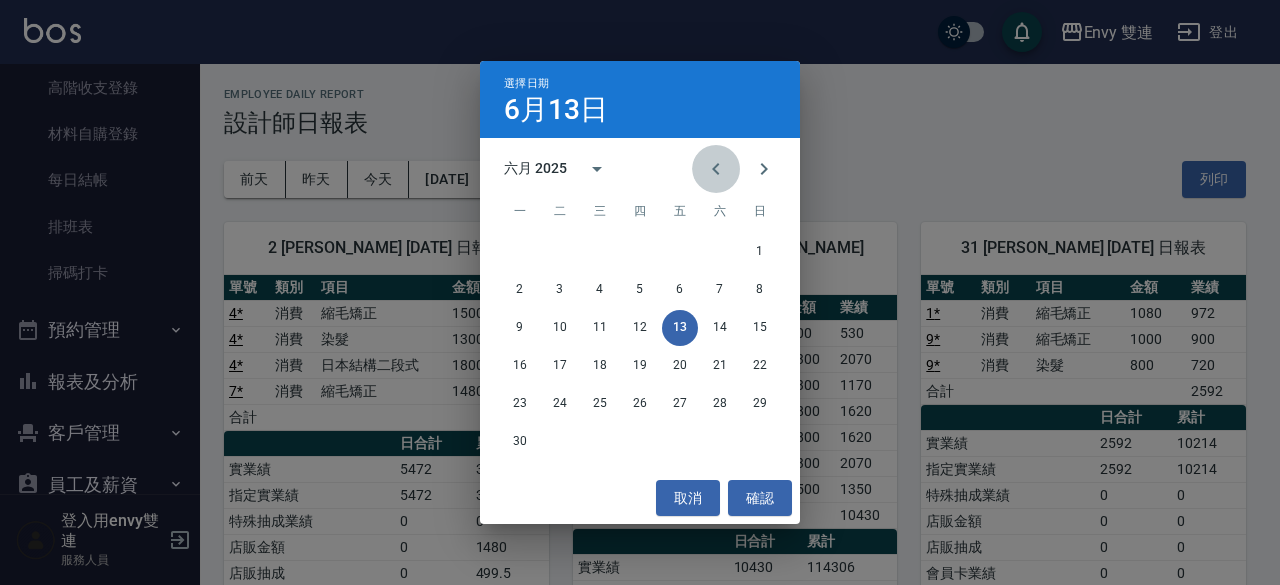 click at bounding box center [716, 169] 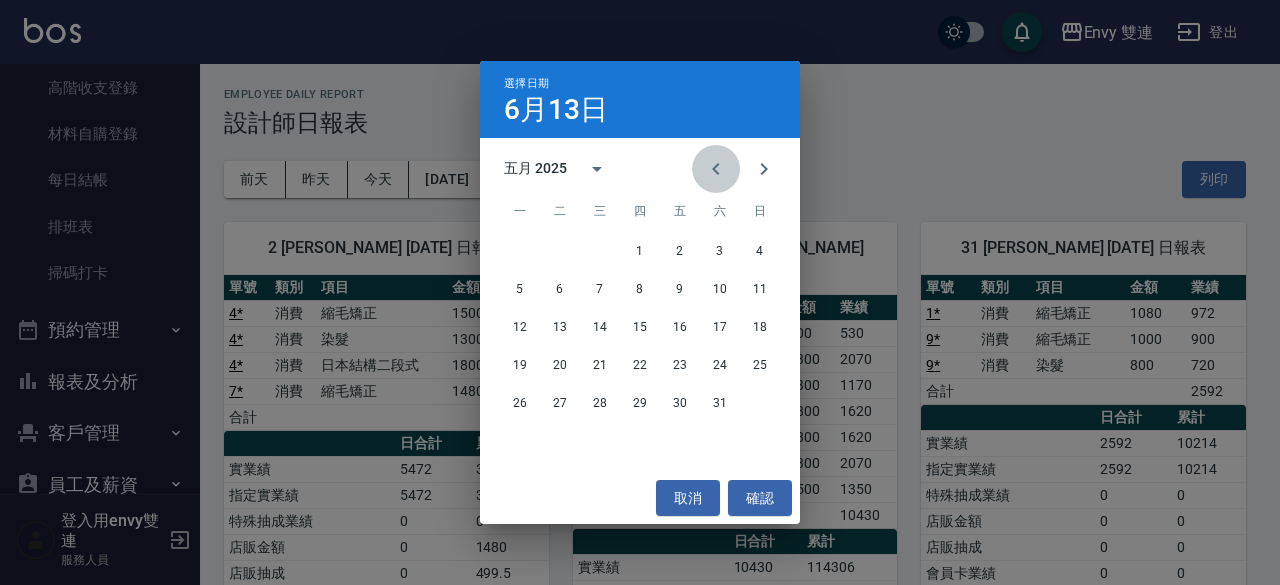 click at bounding box center (716, 169) 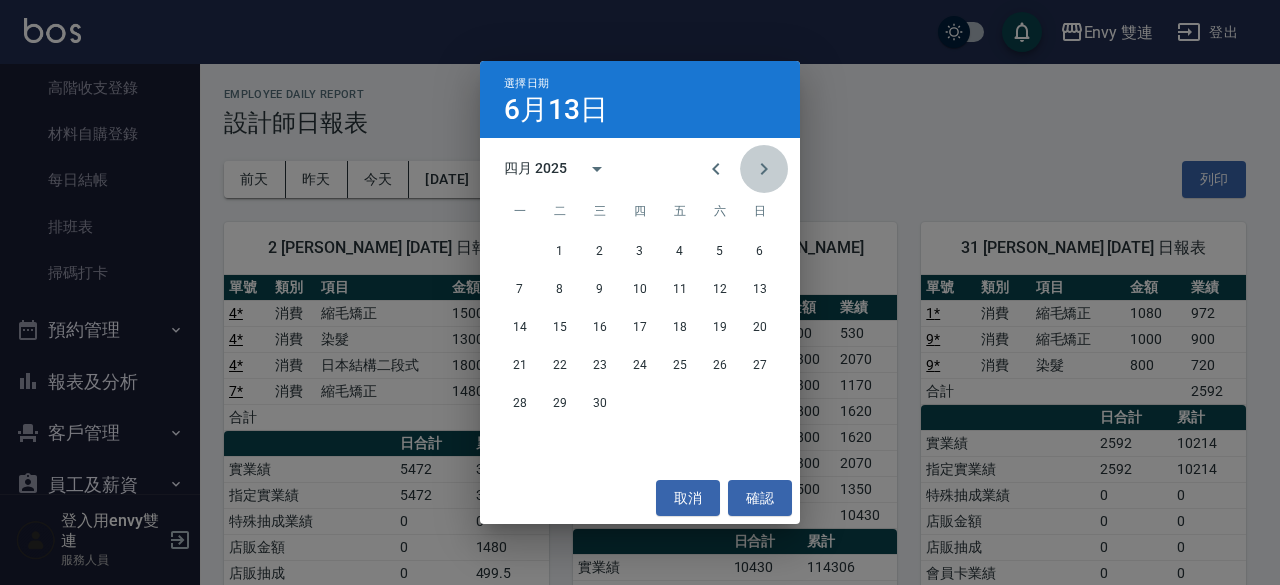click at bounding box center (764, 169) 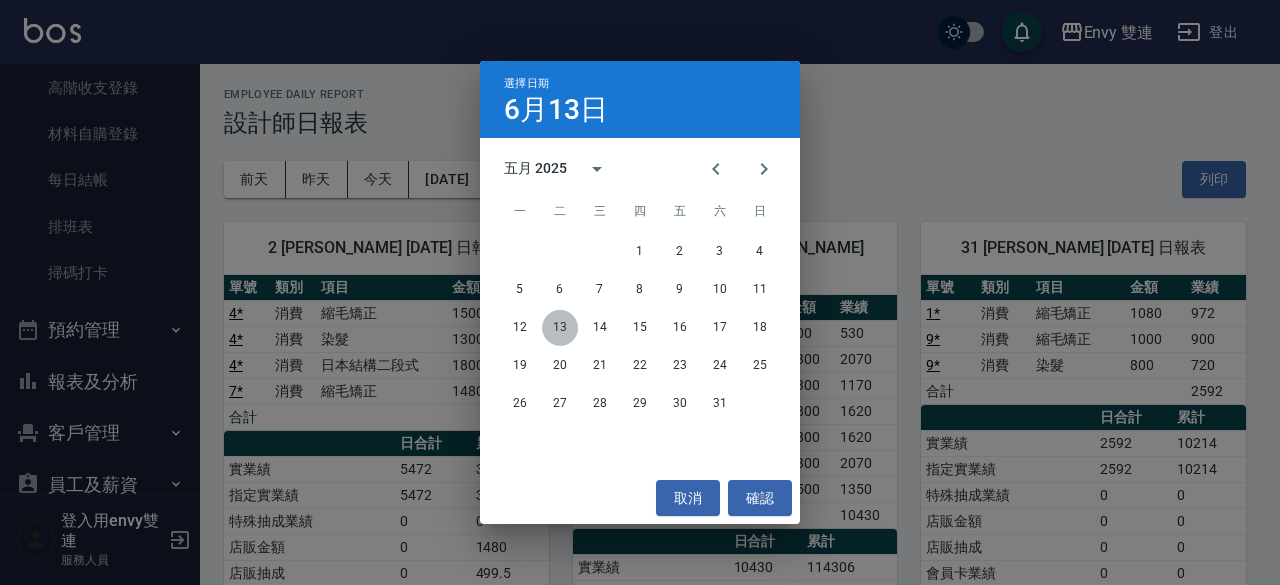 click on "13" at bounding box center (560, 328) 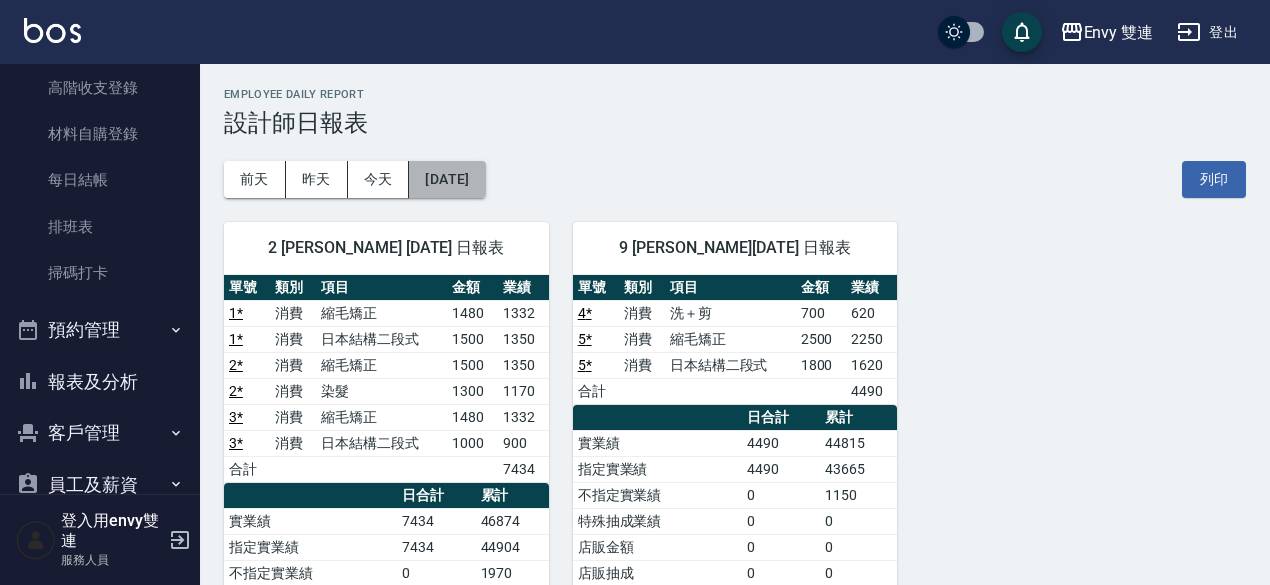 click on "[DATE]" at bounding box center [447, 179] 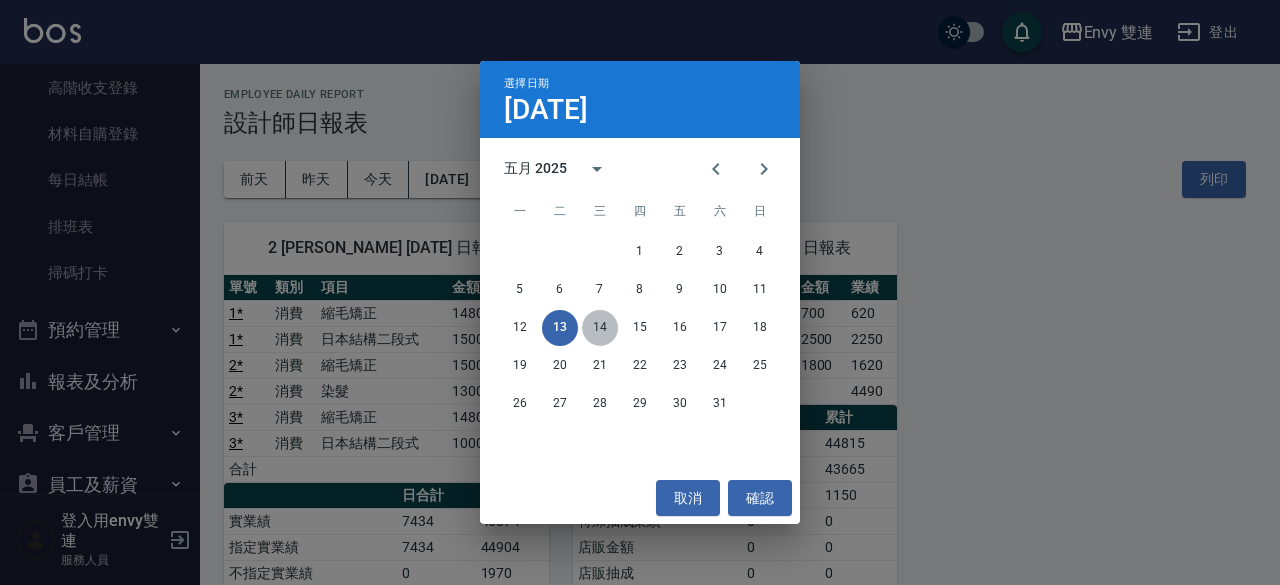 click on "14" at bounding box center (600, 328) 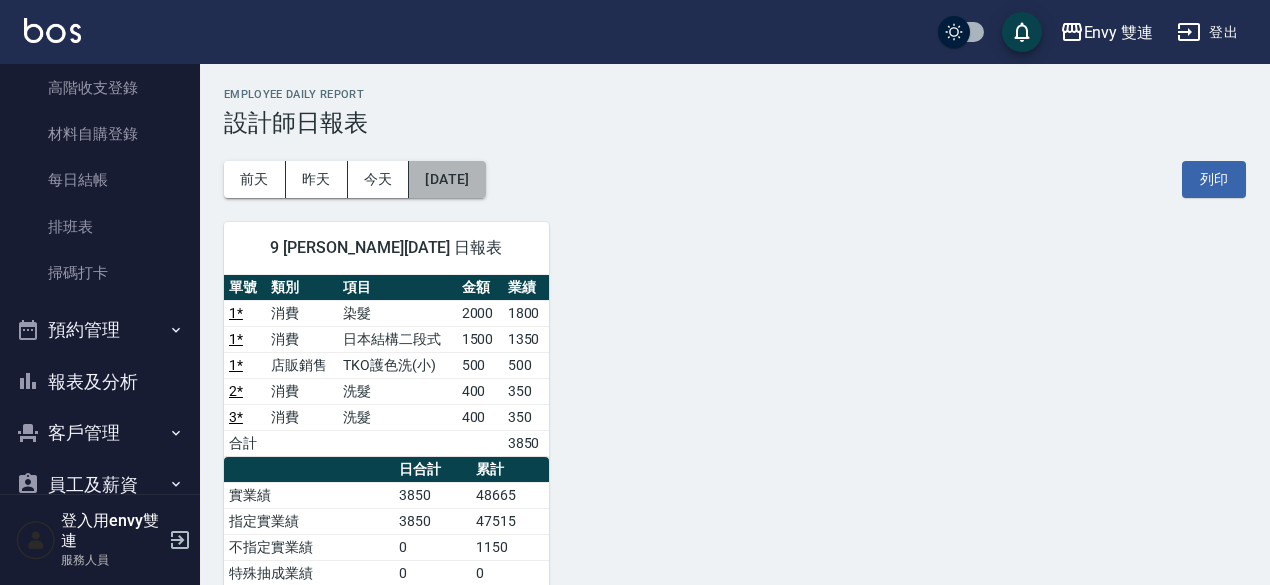 click on "[DATE]" at bounding box center (447, 179) 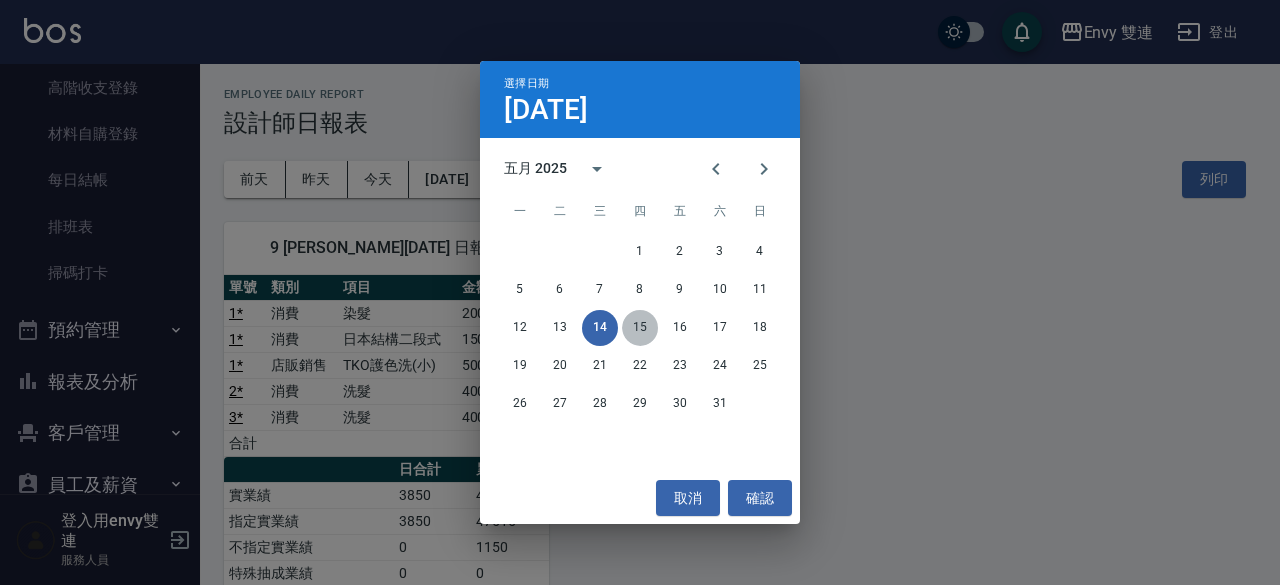 click on "15" at bounding box center (640, 328) 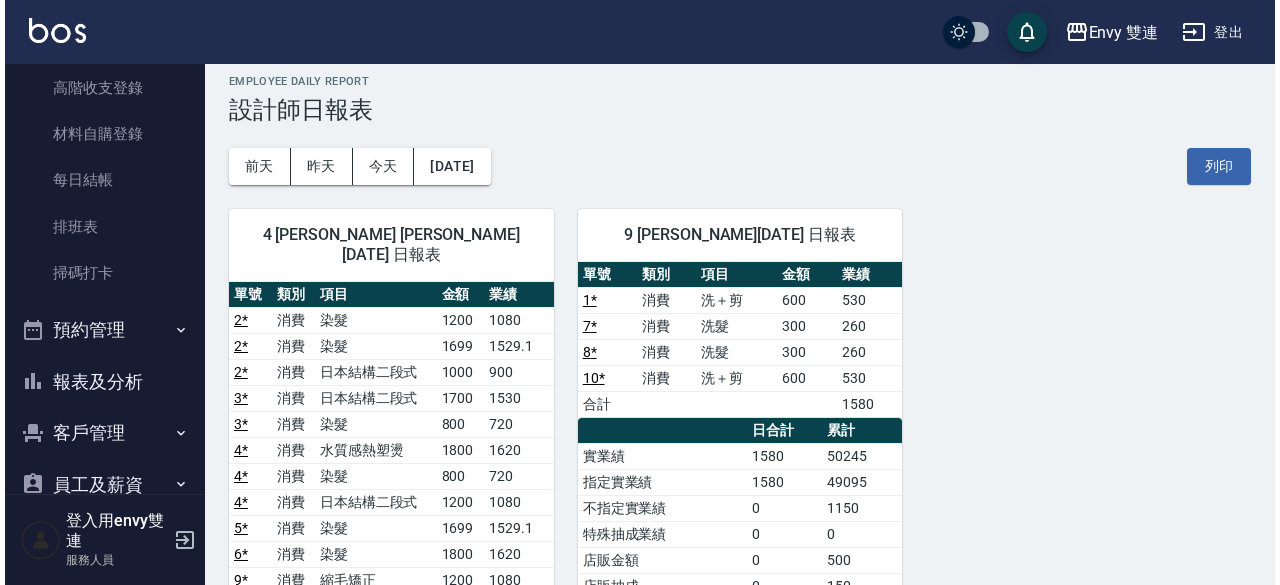 scroll, scrollTop: 10, scrollLeft: 0, axis: vertical 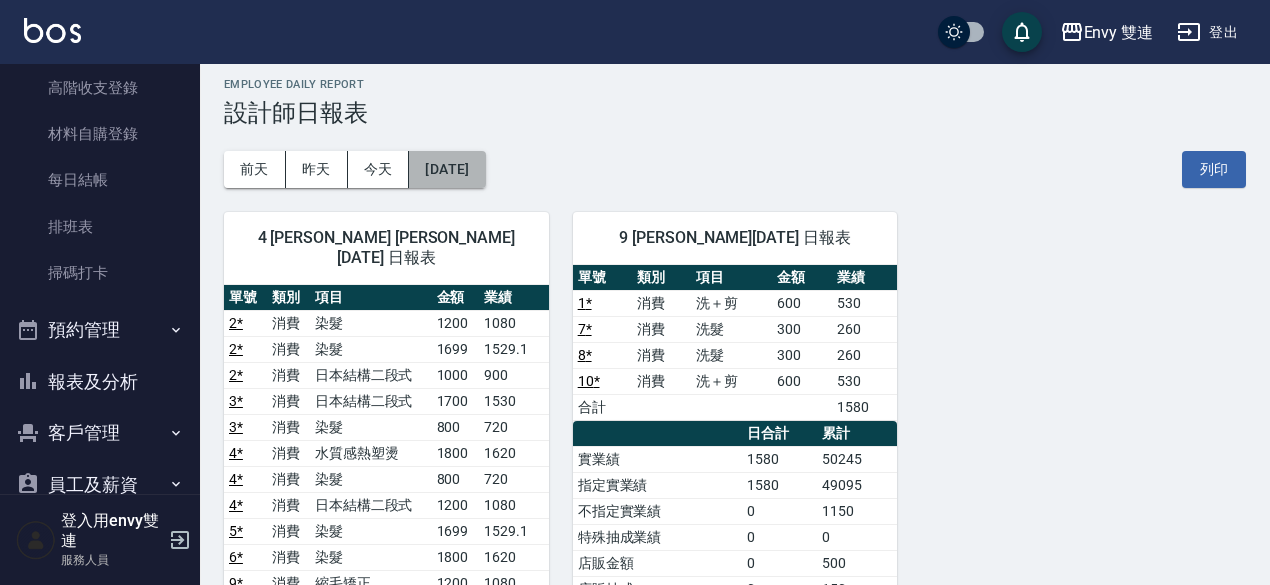 click on "[DATE]" at bounding box center [447, 169] 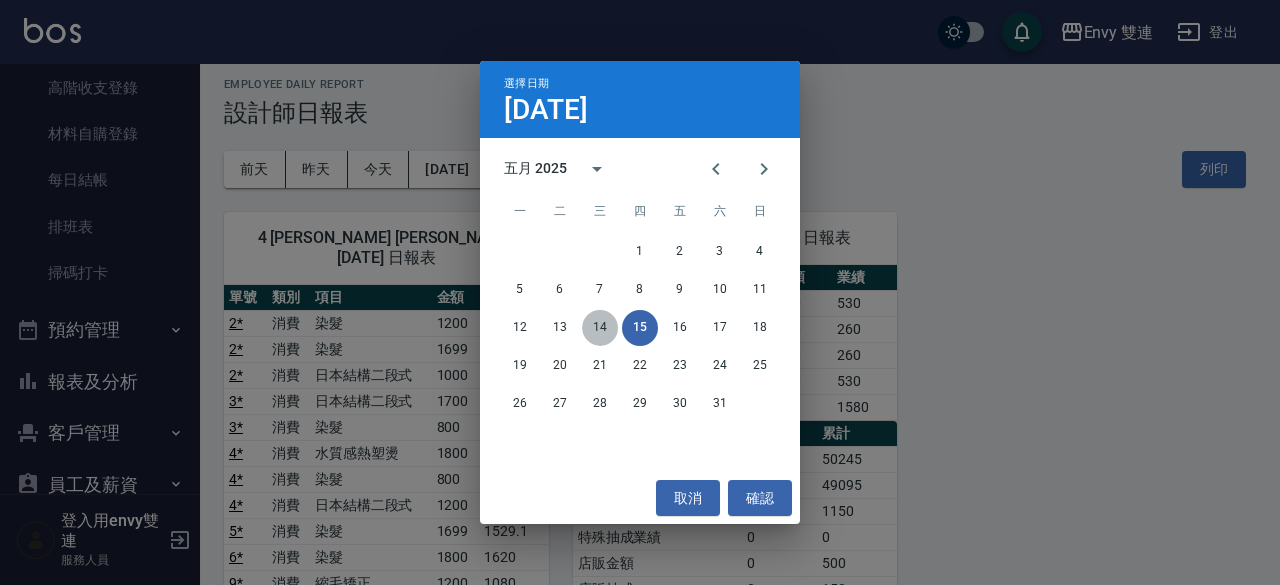 click on "14" at bounding box center [600, 328] 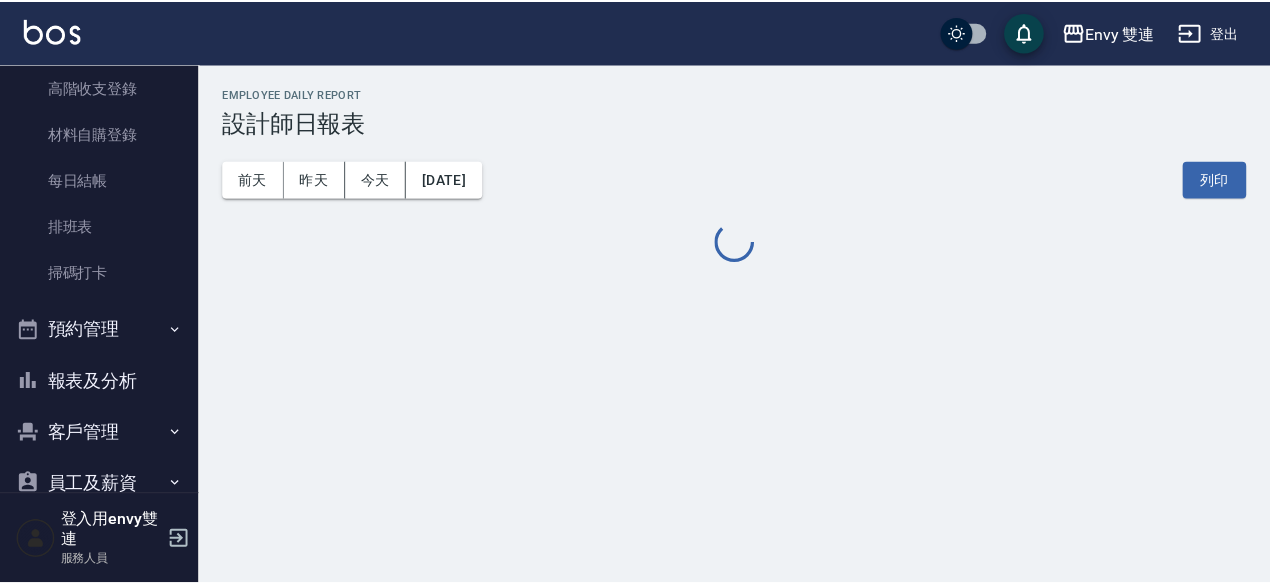 scroll, scrollTop: 0, scrollLeft: 0, axis: both 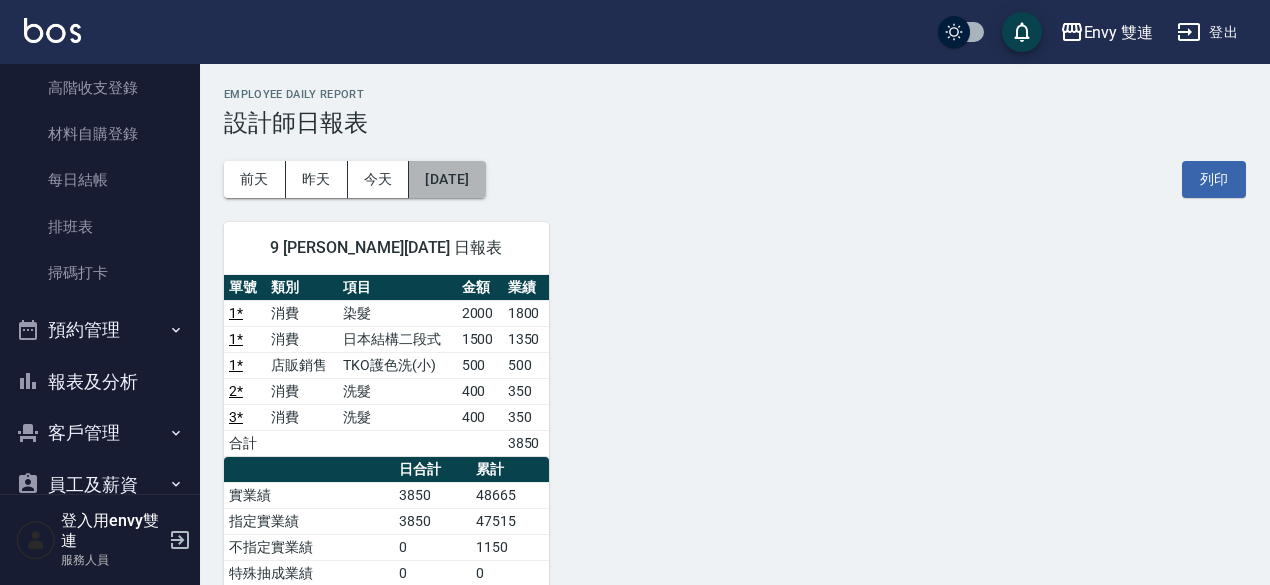 click on "[DATE]" at bounding box center (447, 179) 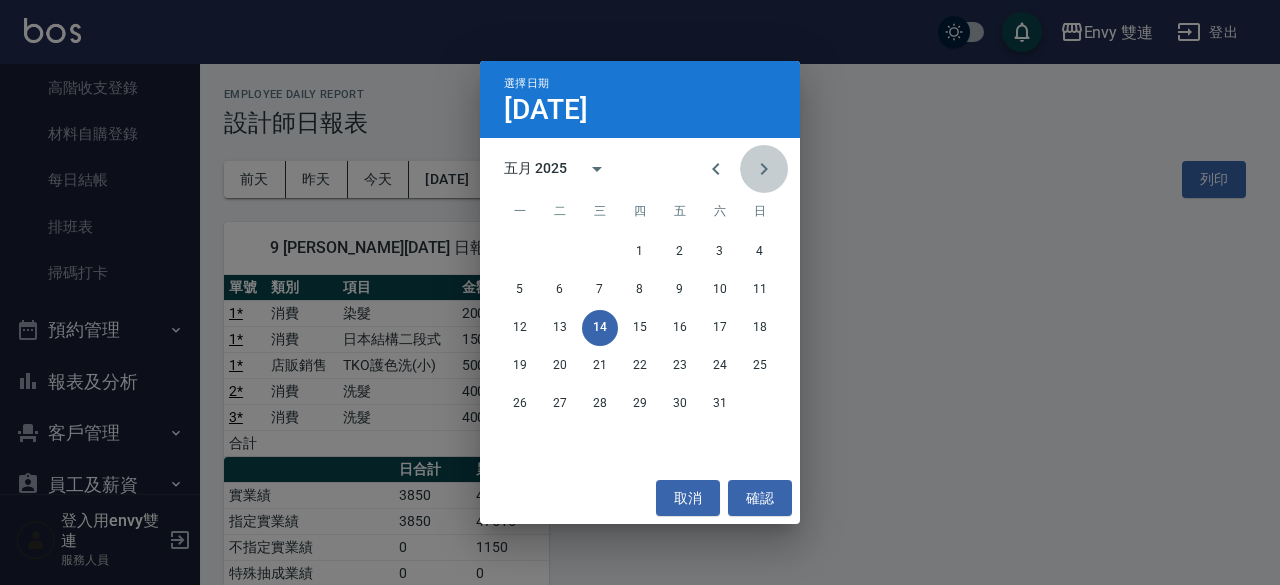 click 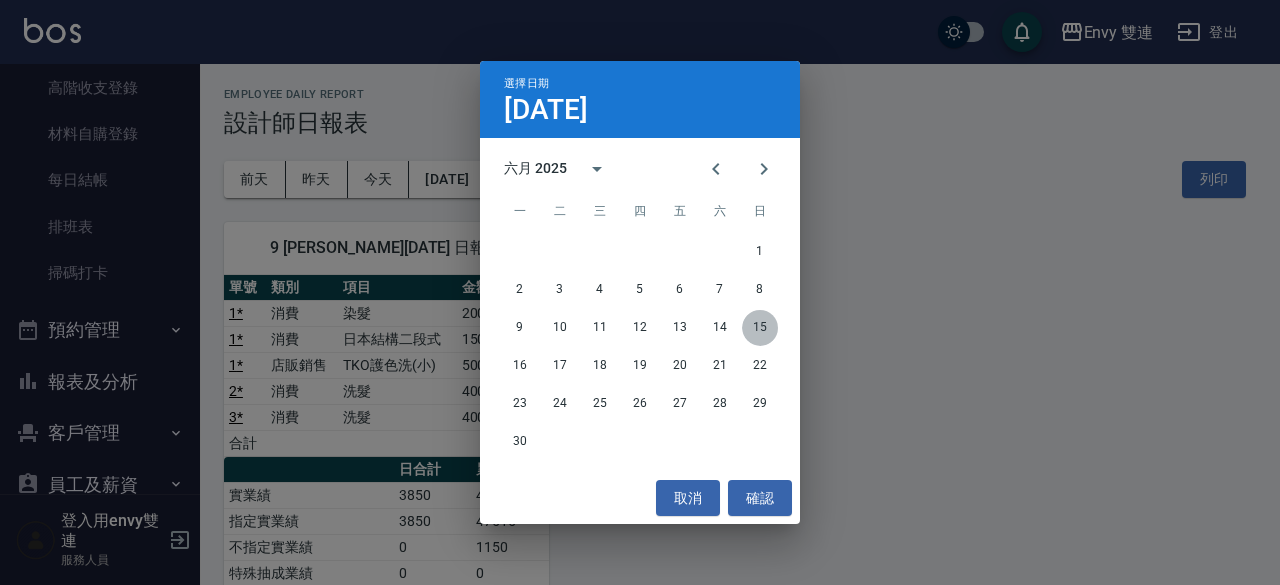 click on "15" at bounding box center [760, 328] 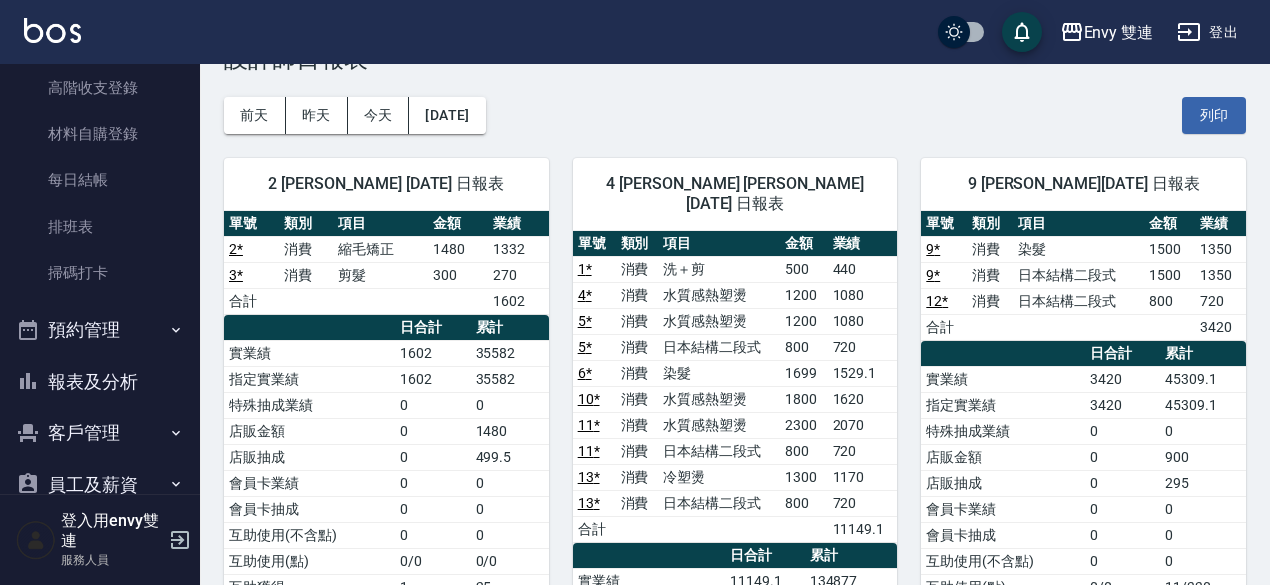scroll, scrollTop: 0, scrollLeft: 0, axis: both 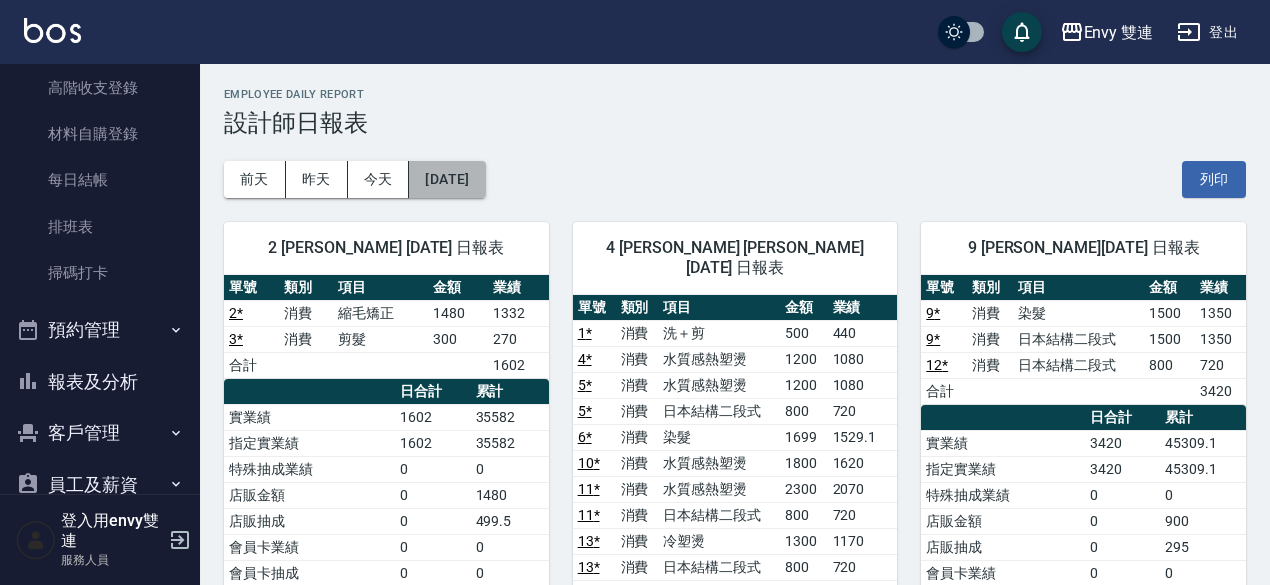 click on "[DATE]" at bounding box center (447, 179) 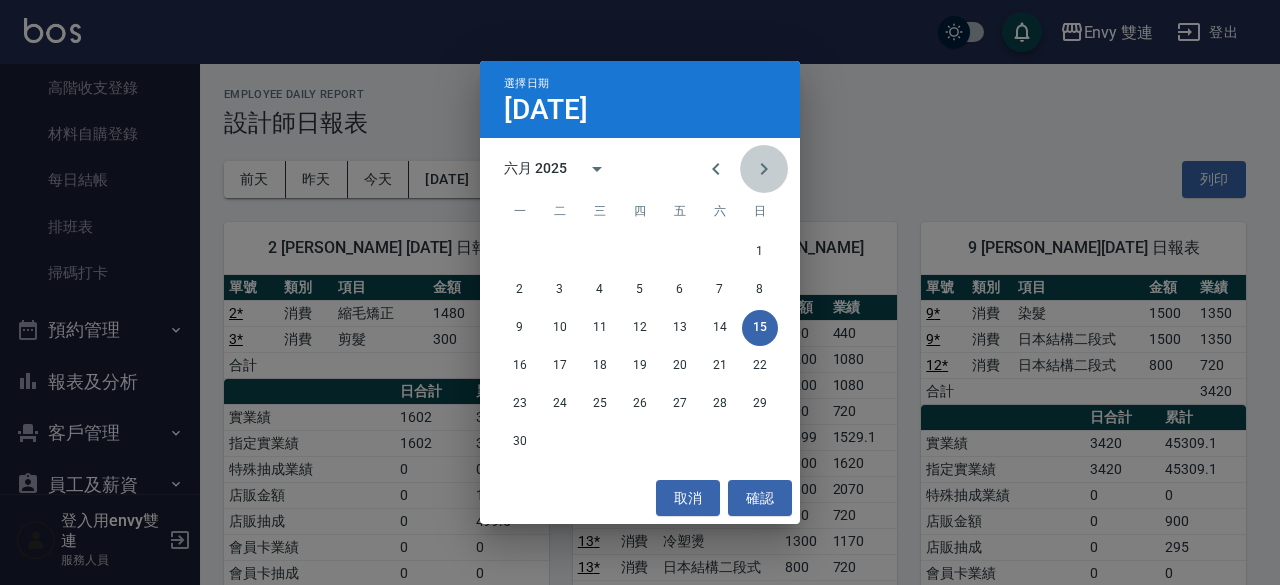 click at bounding box center [764, 169] 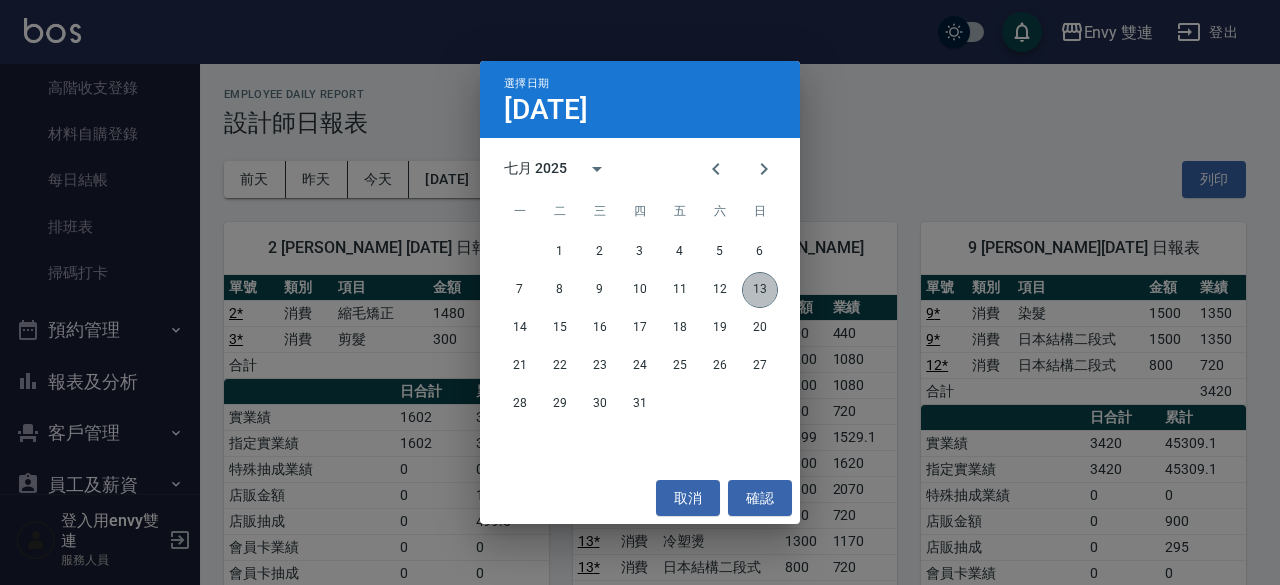 click on "13" at bounding box center (760, 290) 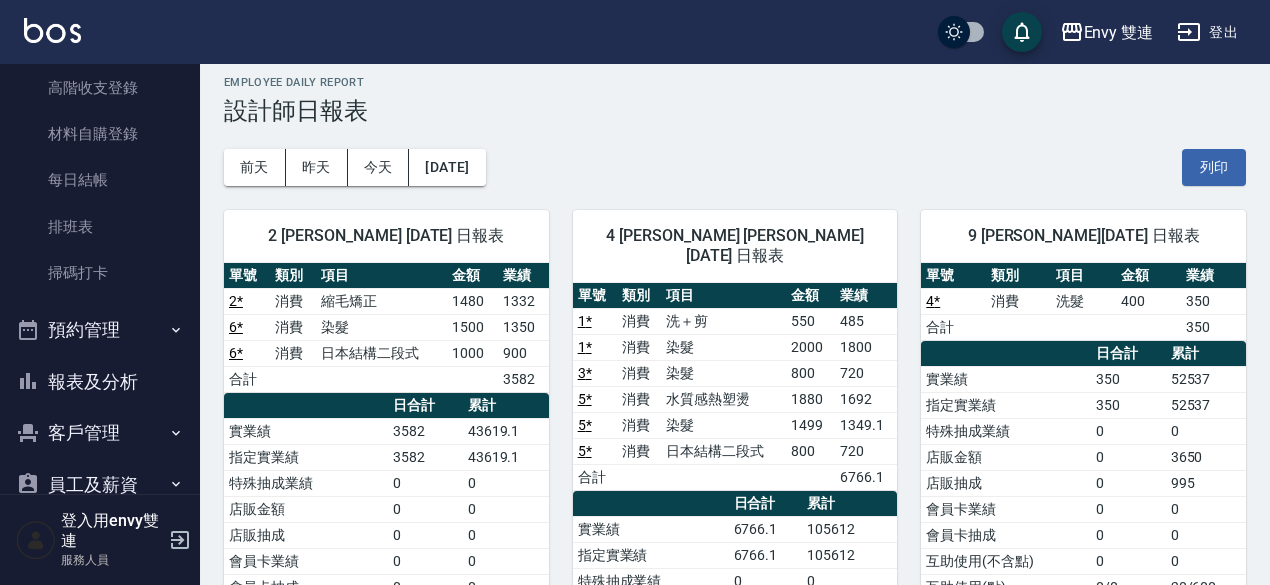 scroll, scrollTop: 0, scrollLeft: 0, axis: both 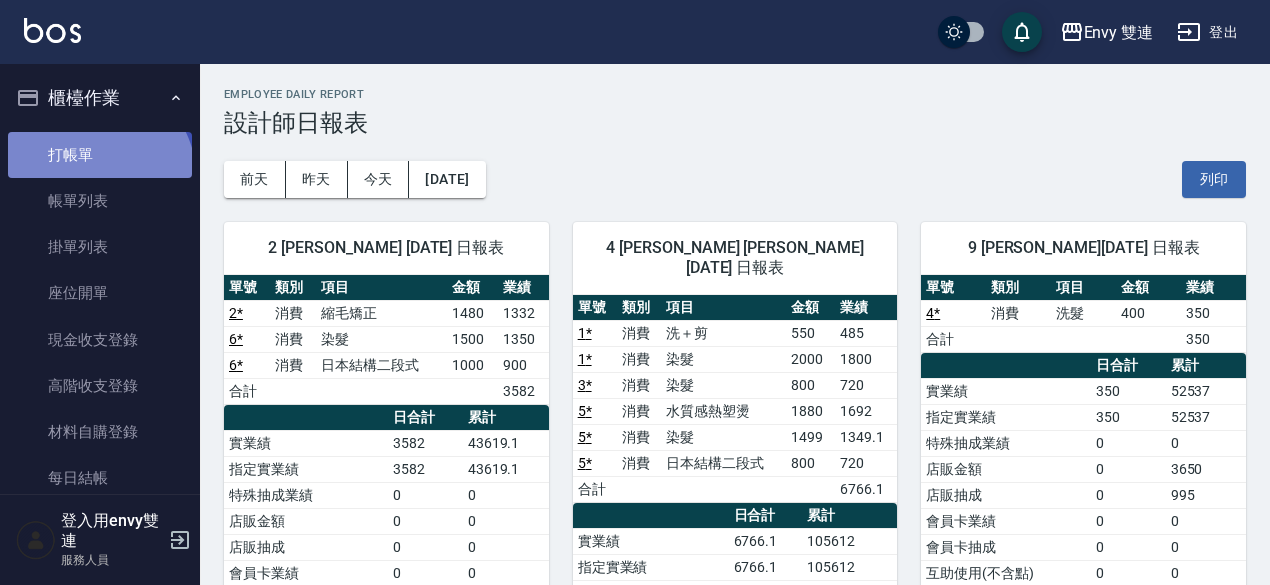 click on "打帳單" at bounding box center (100, 155) 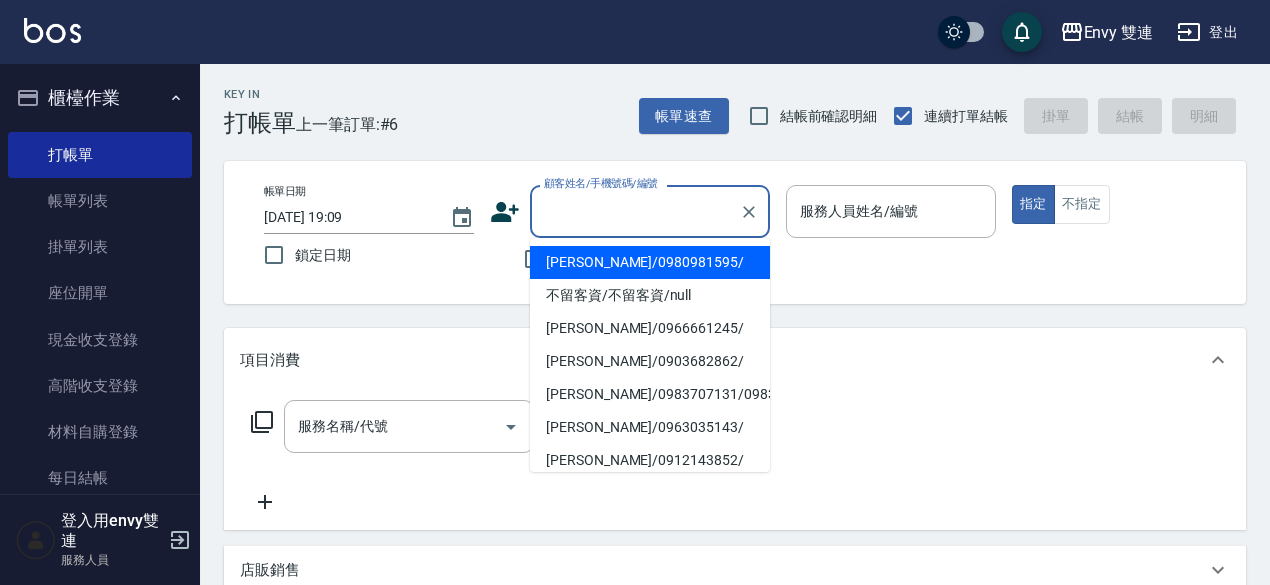 click on "顧客姓名/手機號碼/編號" at bounding box center (635, 211) 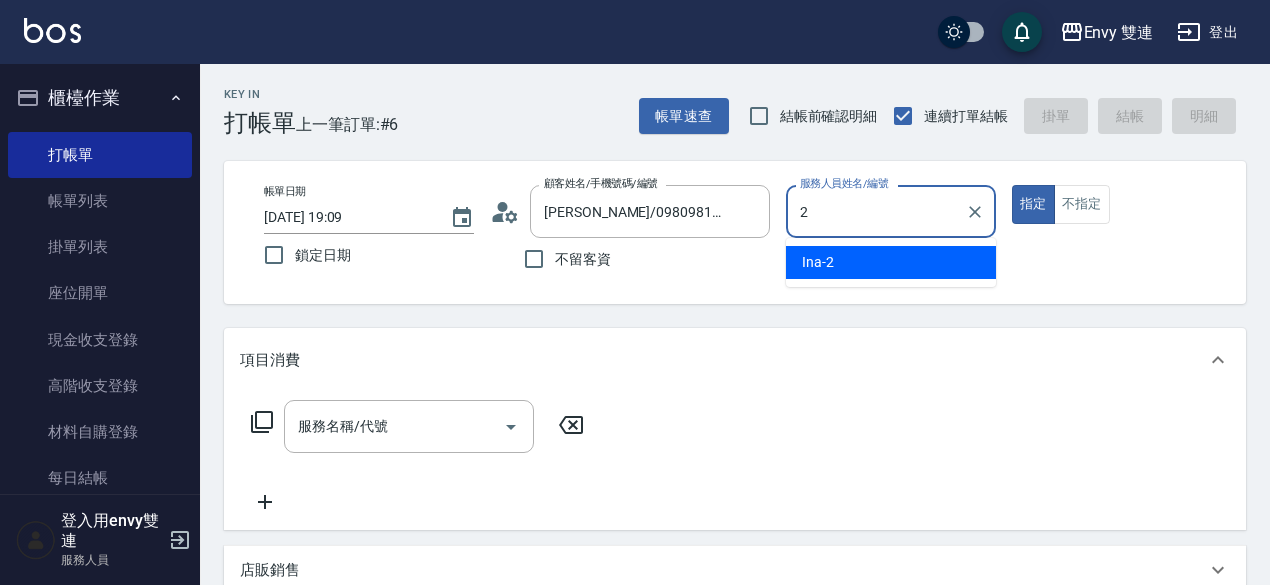 type on "Ina-2" 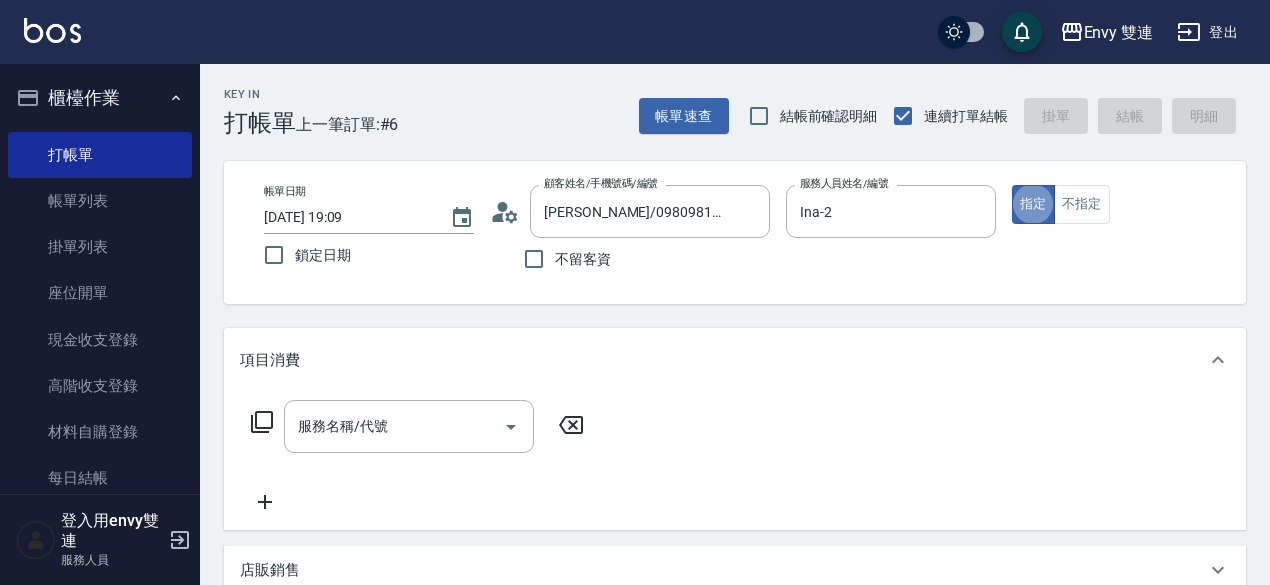 type on "true" 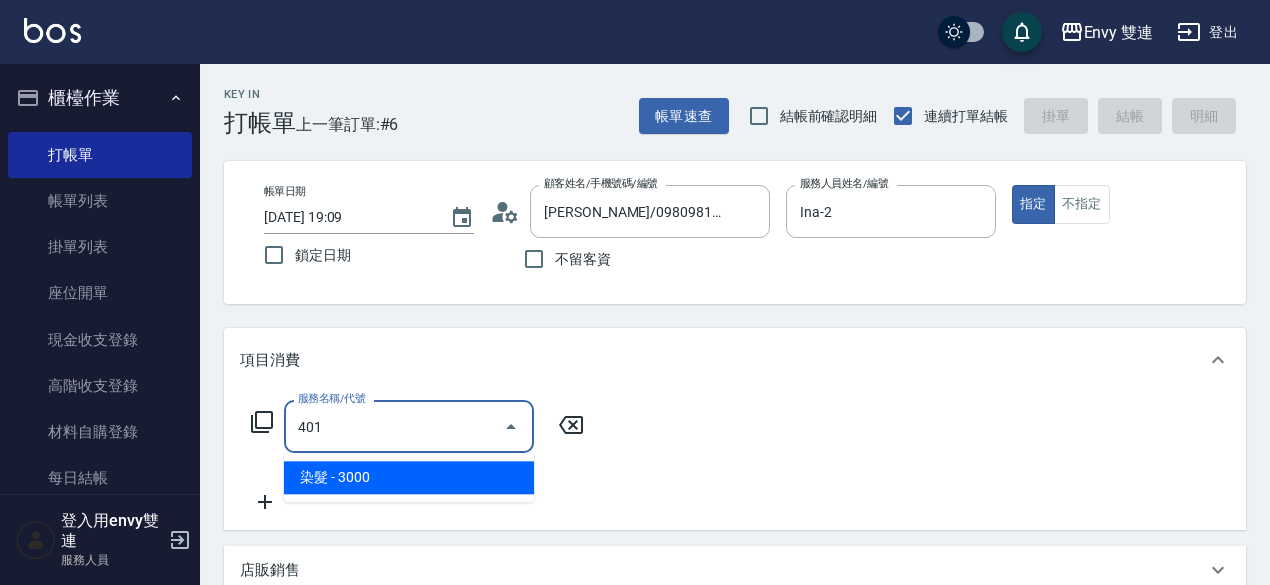 type on "染髮(401)" 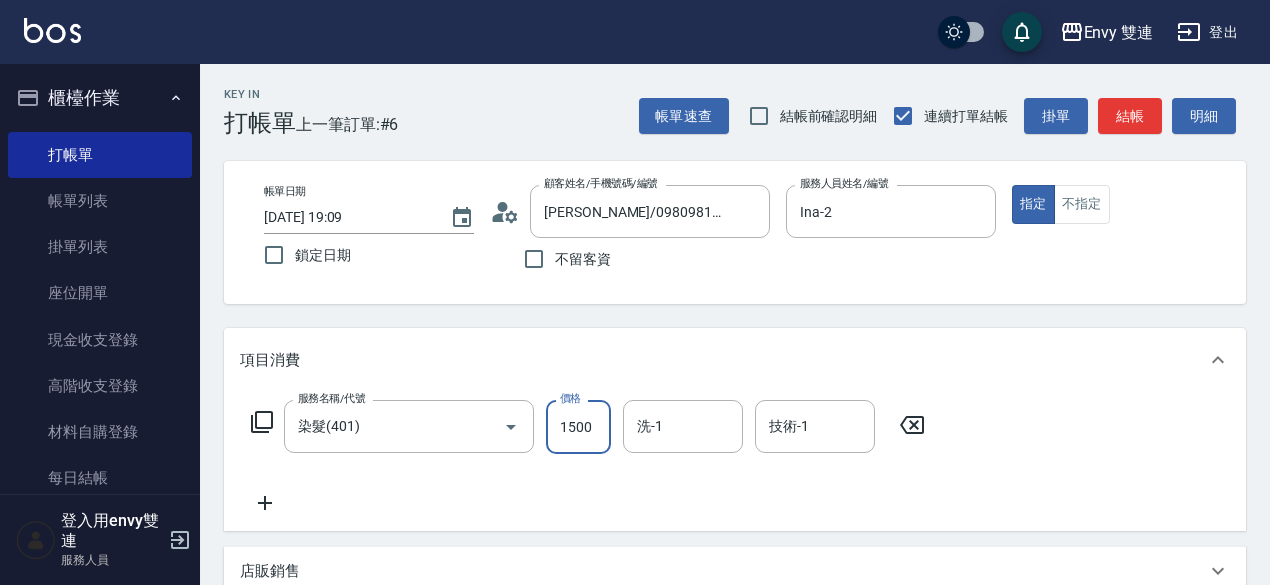 type on "1500" 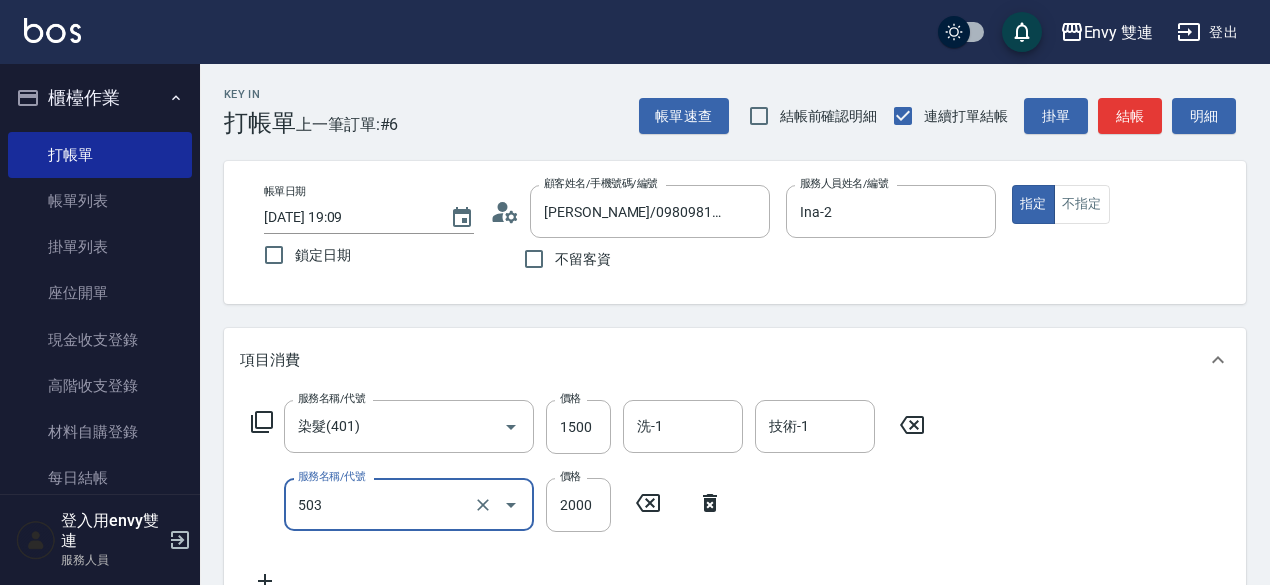 type on "日本結構二段式(503)" 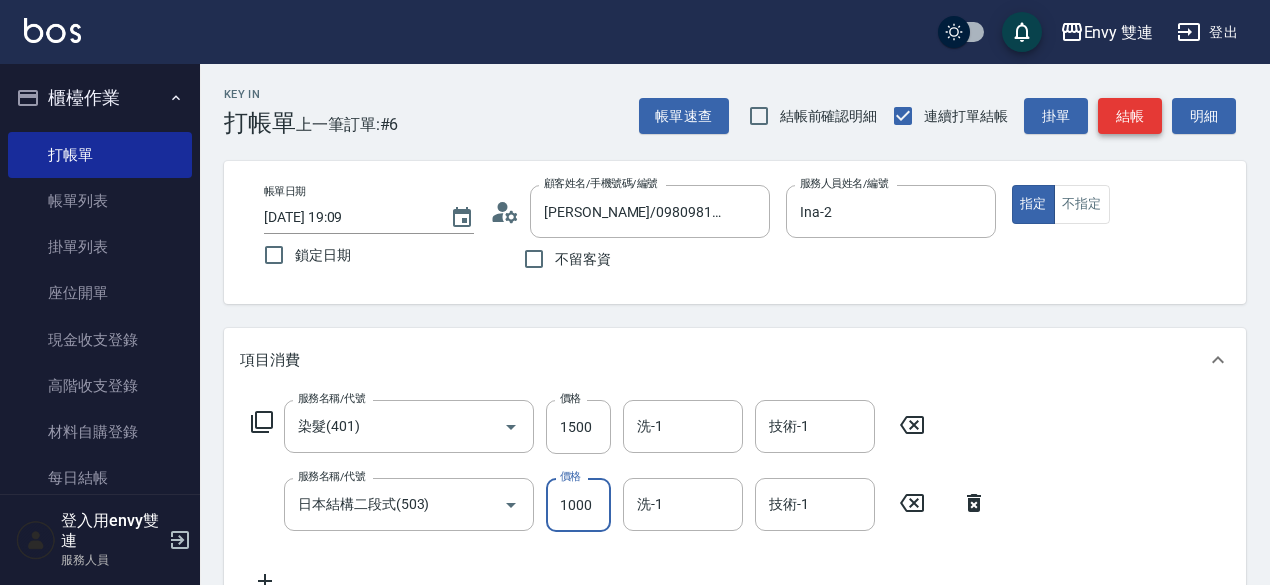 type on "1000" 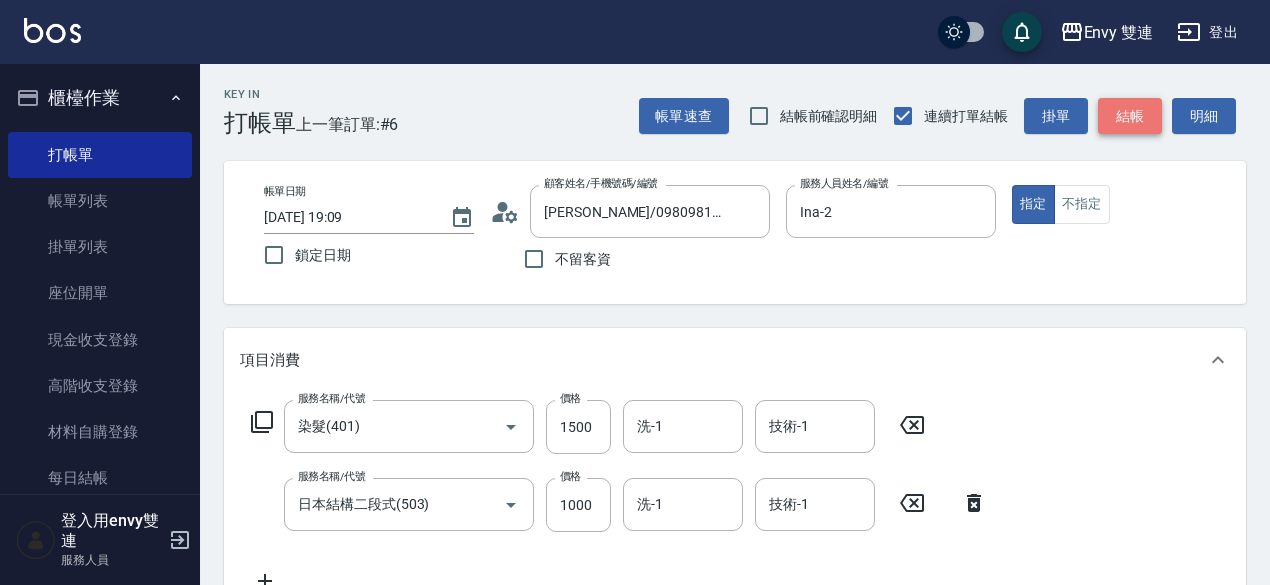 click on "結帳" at bounding box center [1130, 116] 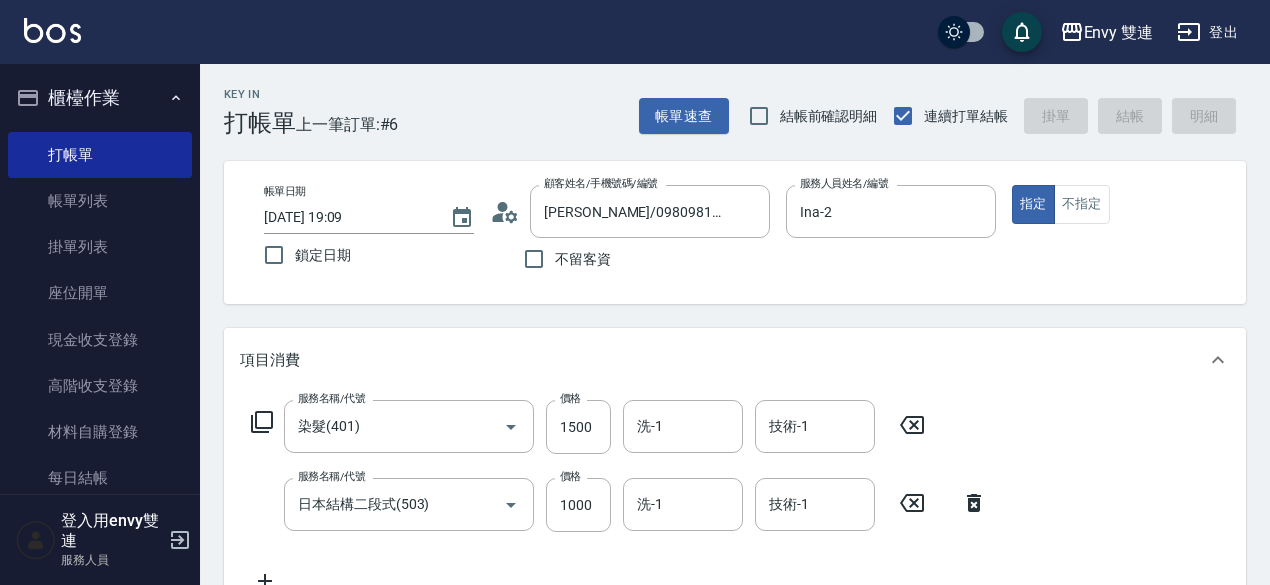 type on "[DATE] 19:10" 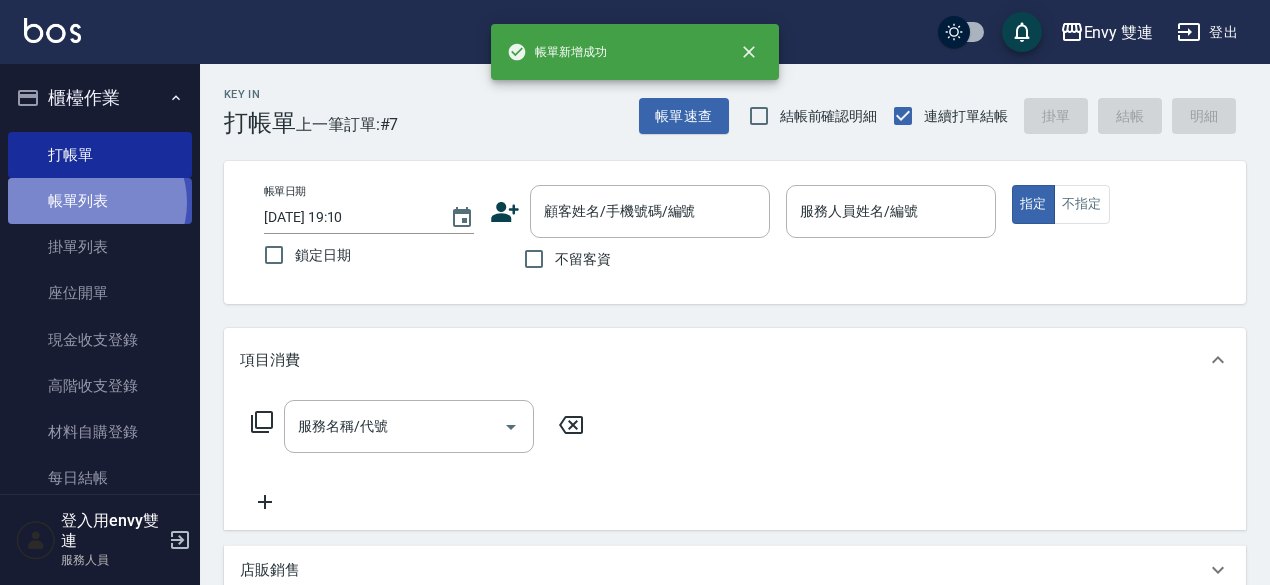 click on "帳單列表" at bounding box center [100, 201] 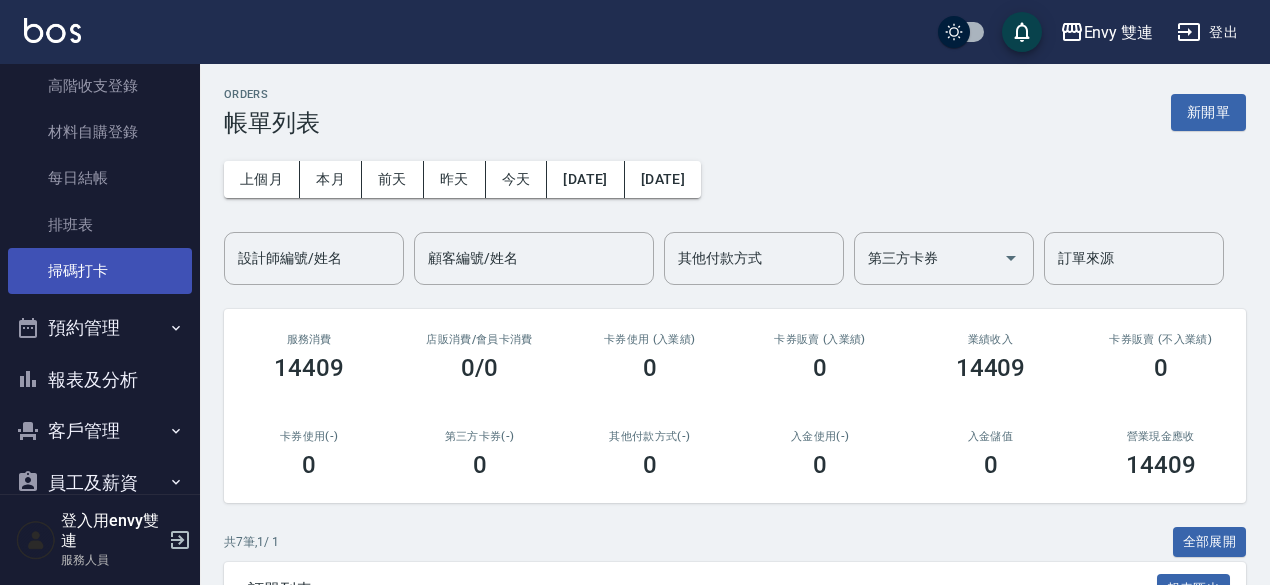 scroll, scrollTop: 301, scrollLeft: 0, axis: vertical 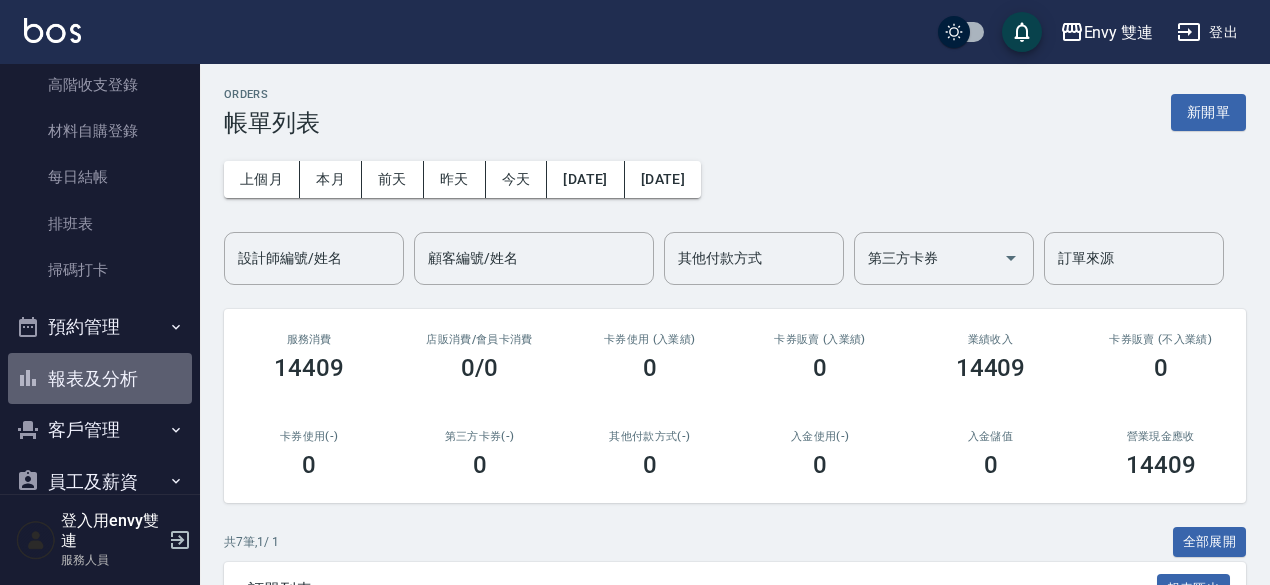 click on "報表及分析" at bounding box center [100, 379] 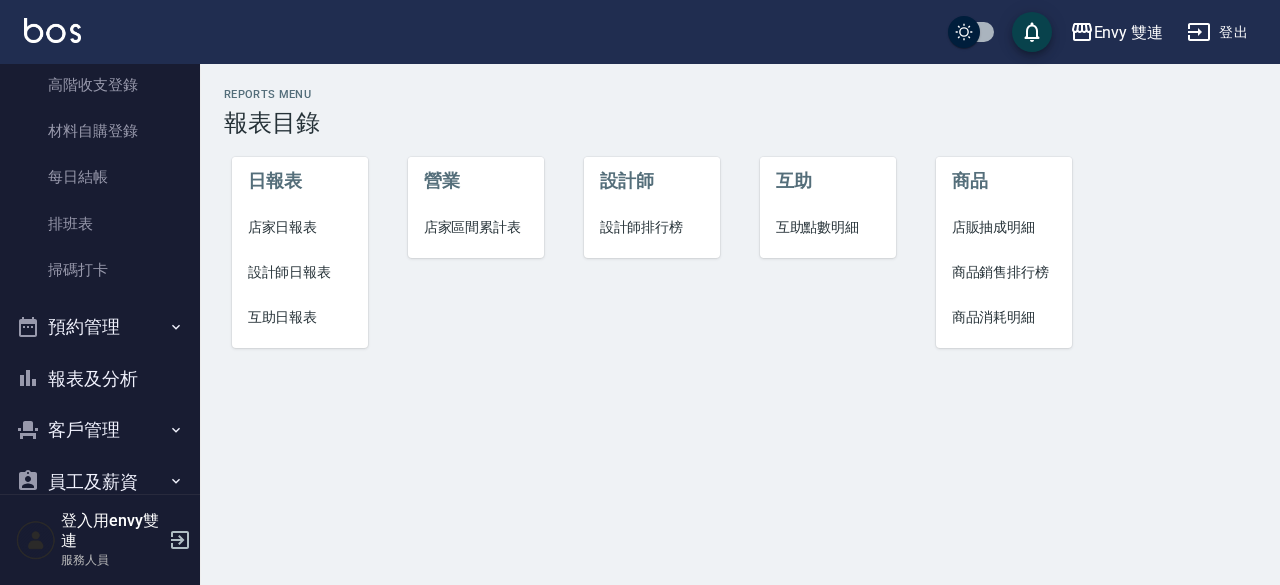 click on "設計師日報表" at bounding box center (300, 272) 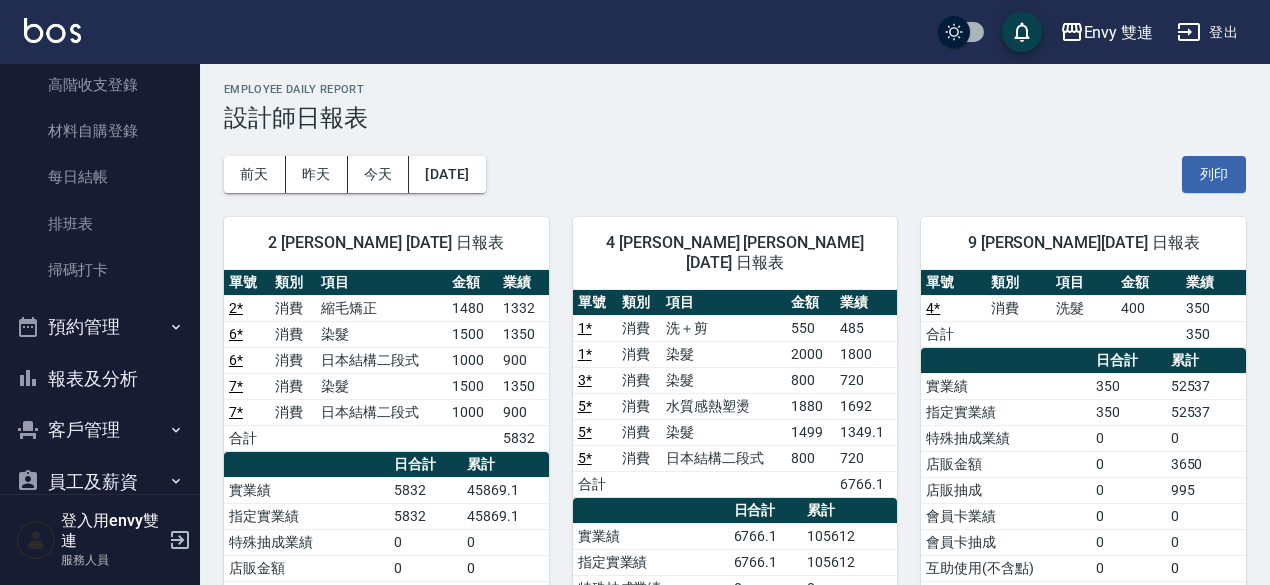 scroll, scrollTop: 0, scrollLeft: 0, axis: both 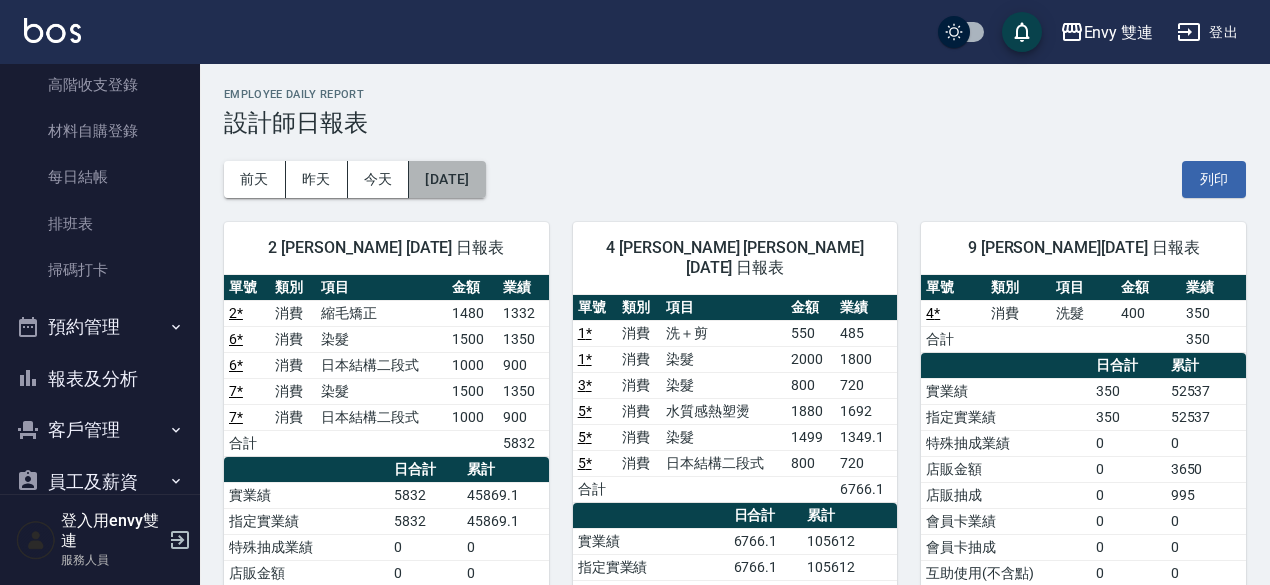 click on "[DATE]" at bounding box center (447, 179) 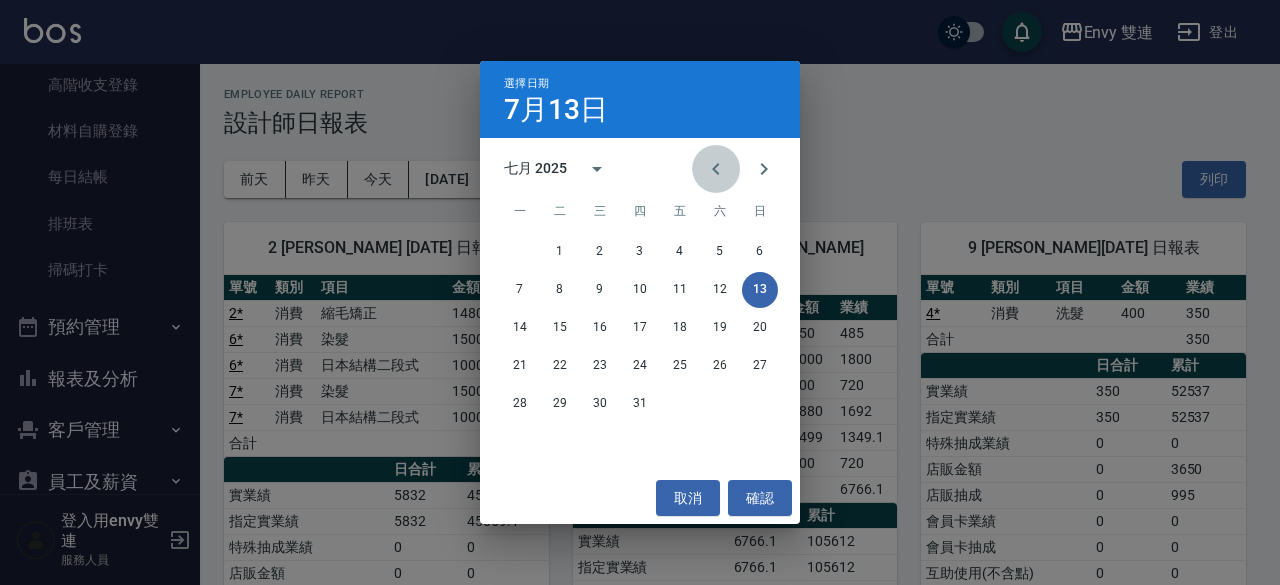 click 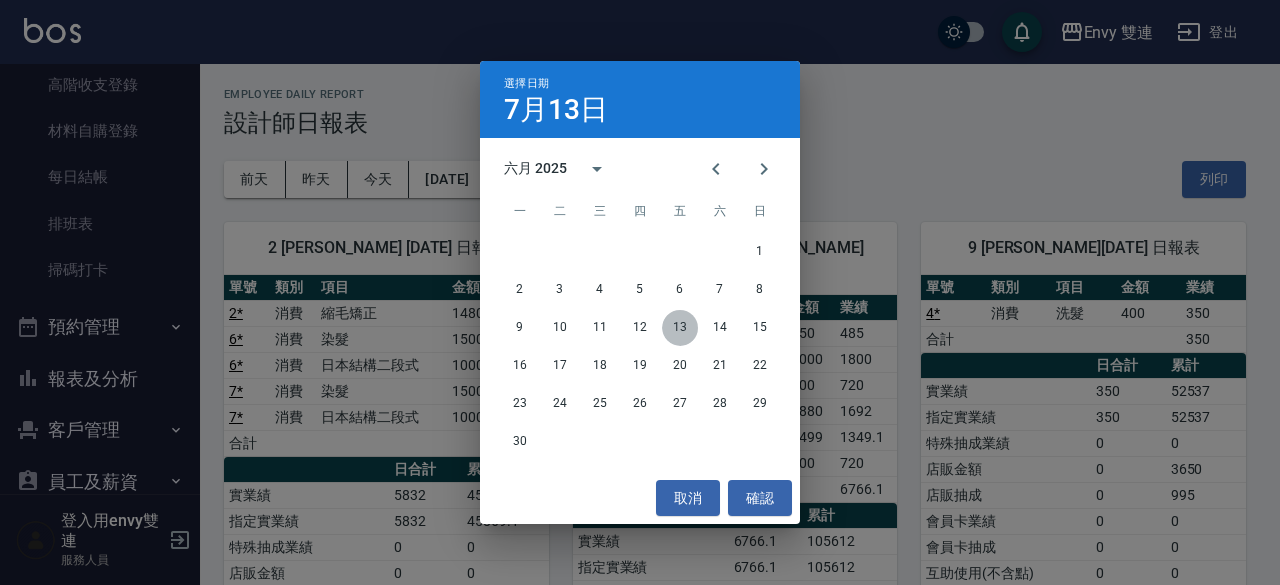 click on "13" at bounding box center (680, 328) 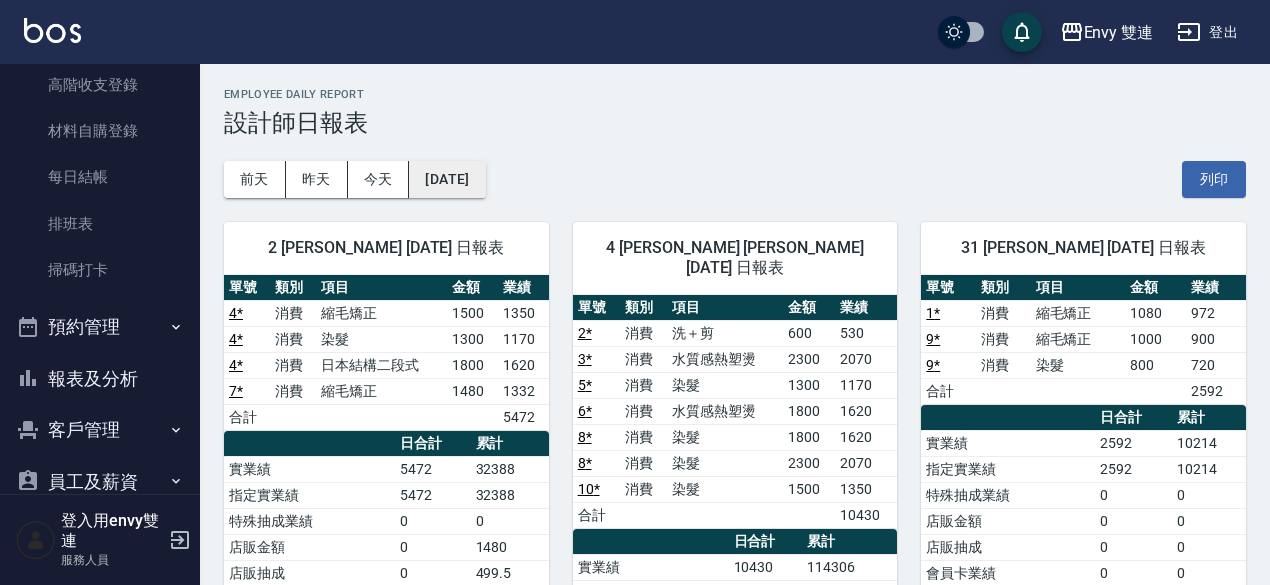 drag, startPoint x: 456, startPoint y: 183, endPoint x: 480, endPoint y: 179, distance: 24.33105 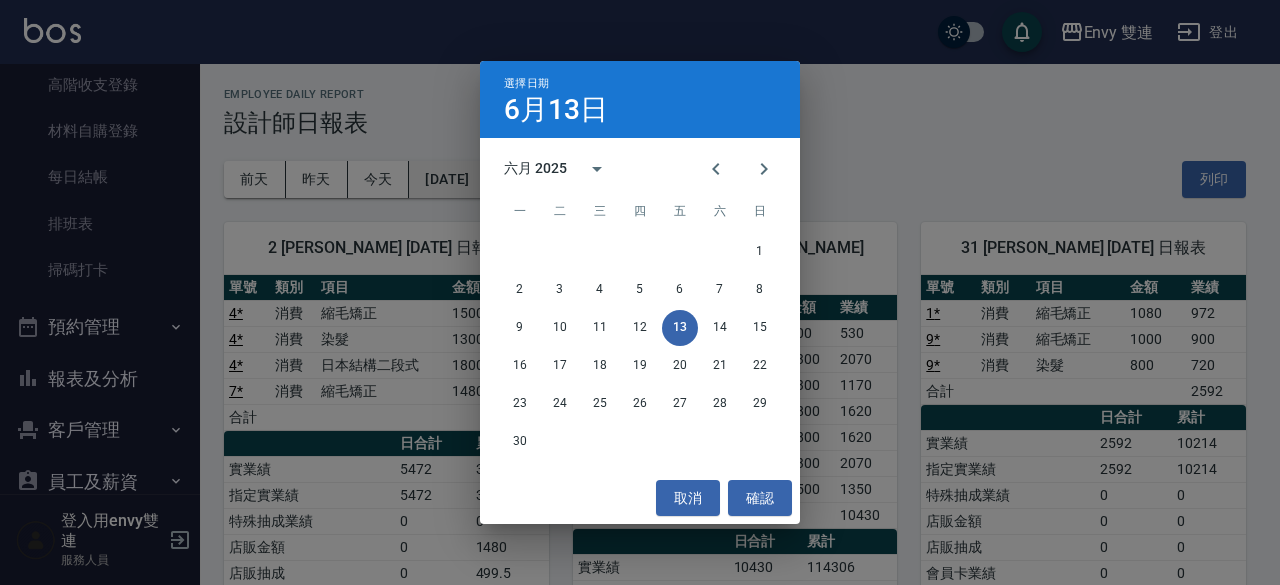 click on "六月 2025" at bounding box center [640, 169] 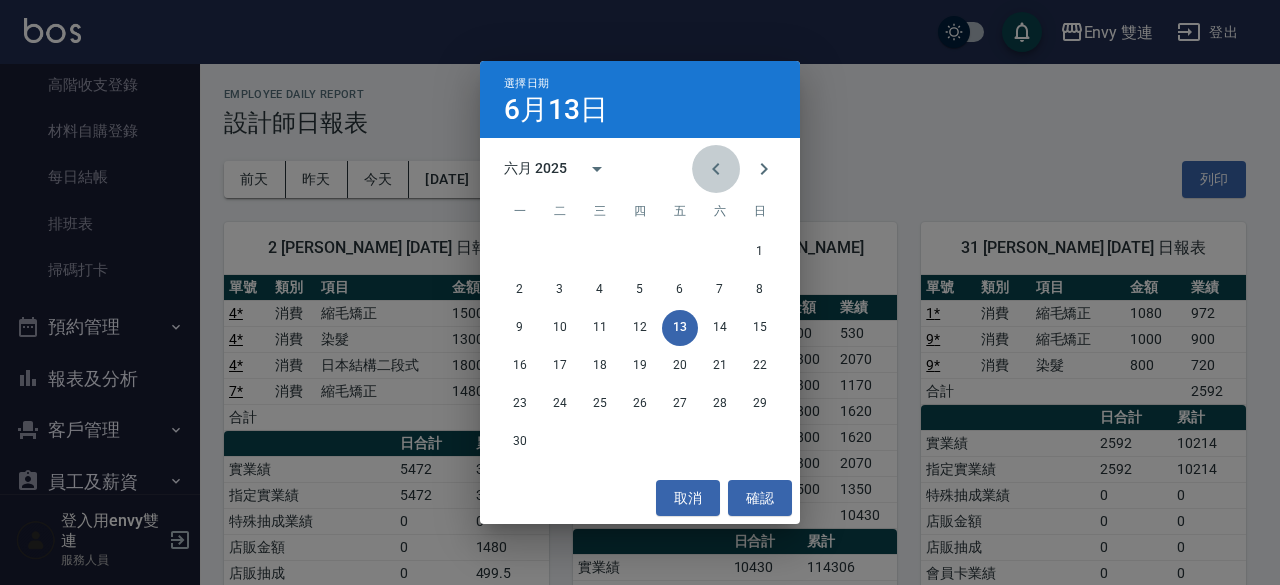 click at bounding box center (716, 169) 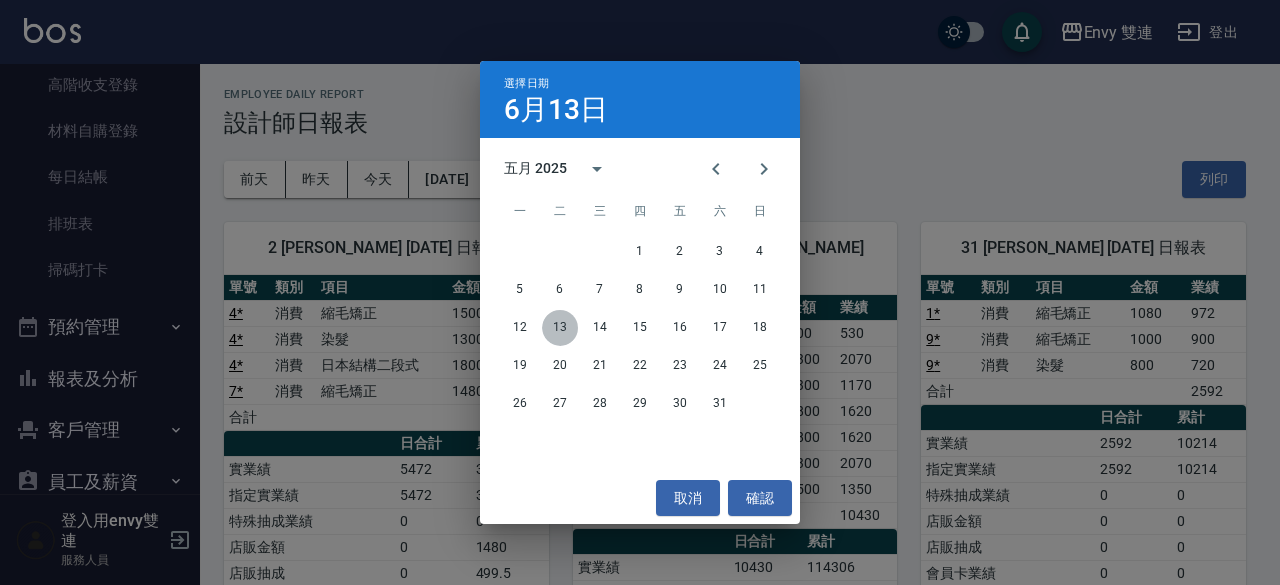 click on "13" at bounding box center [560, 328] 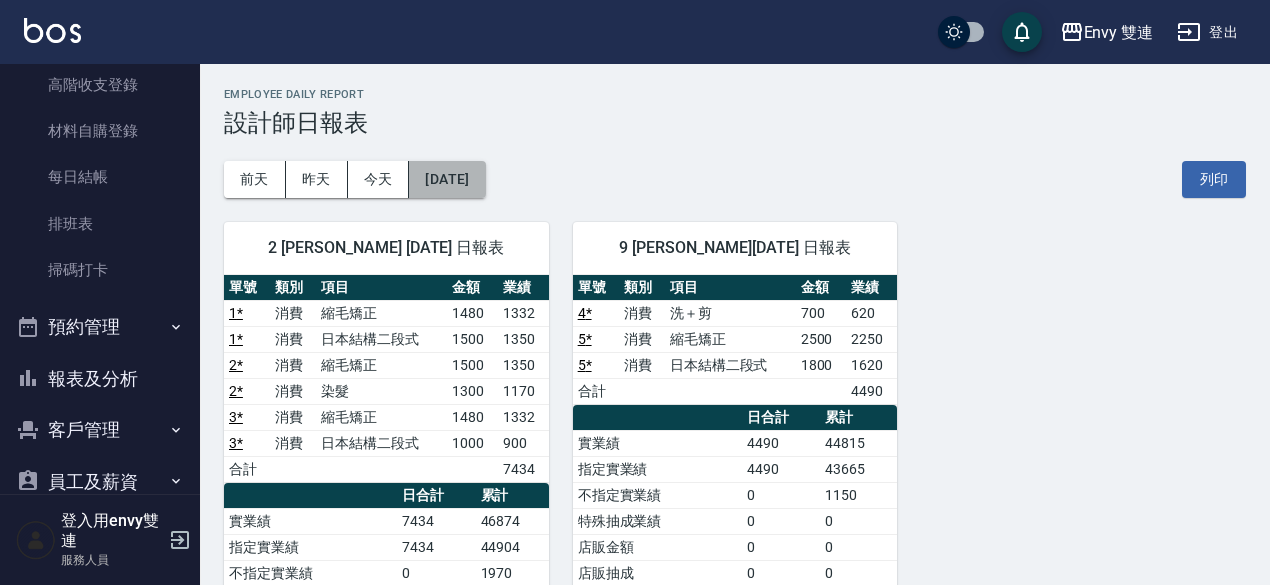 click on "[DATE]" at bounding box center (447, 179) 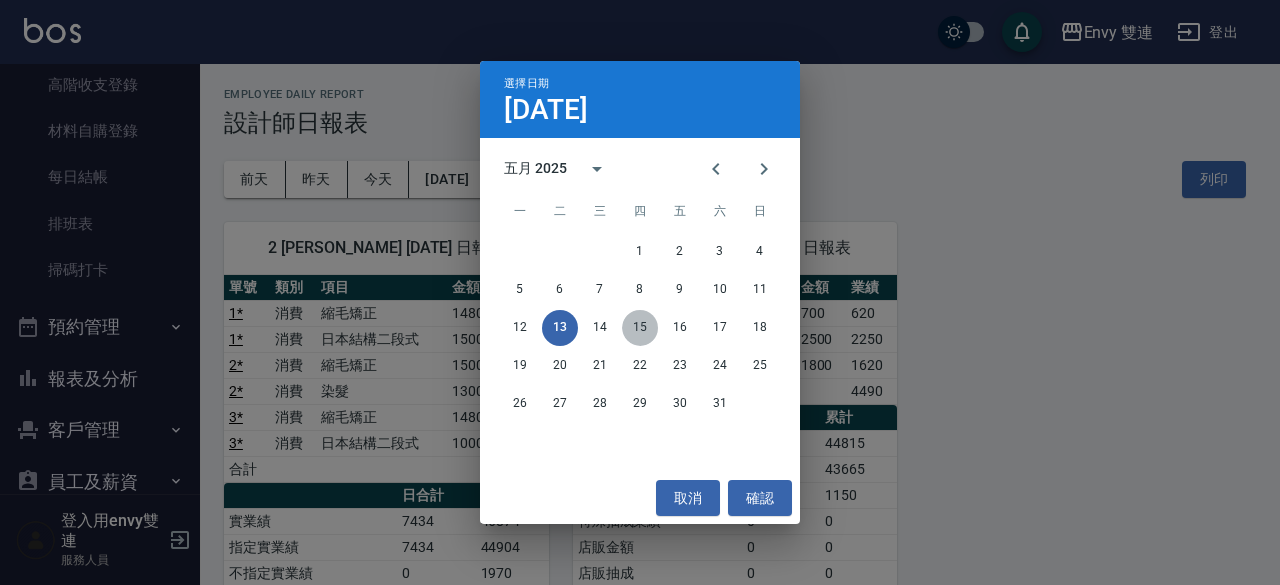 click on "15" at bounding box center (640, 328) 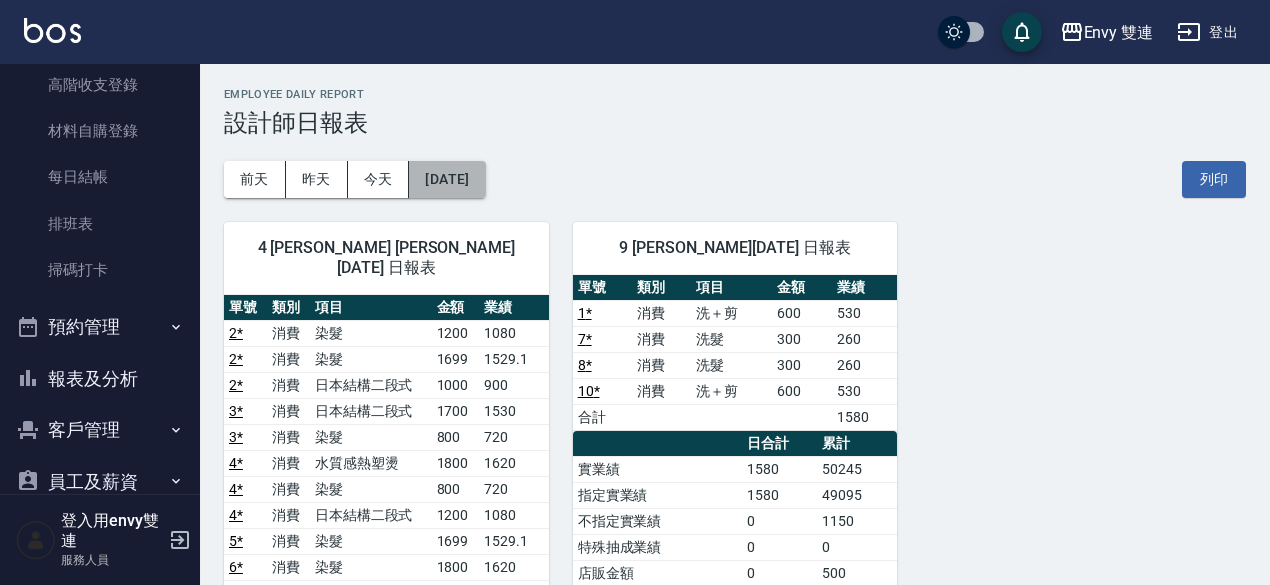 click on "[DATE]" at bounding box center [447, 179] 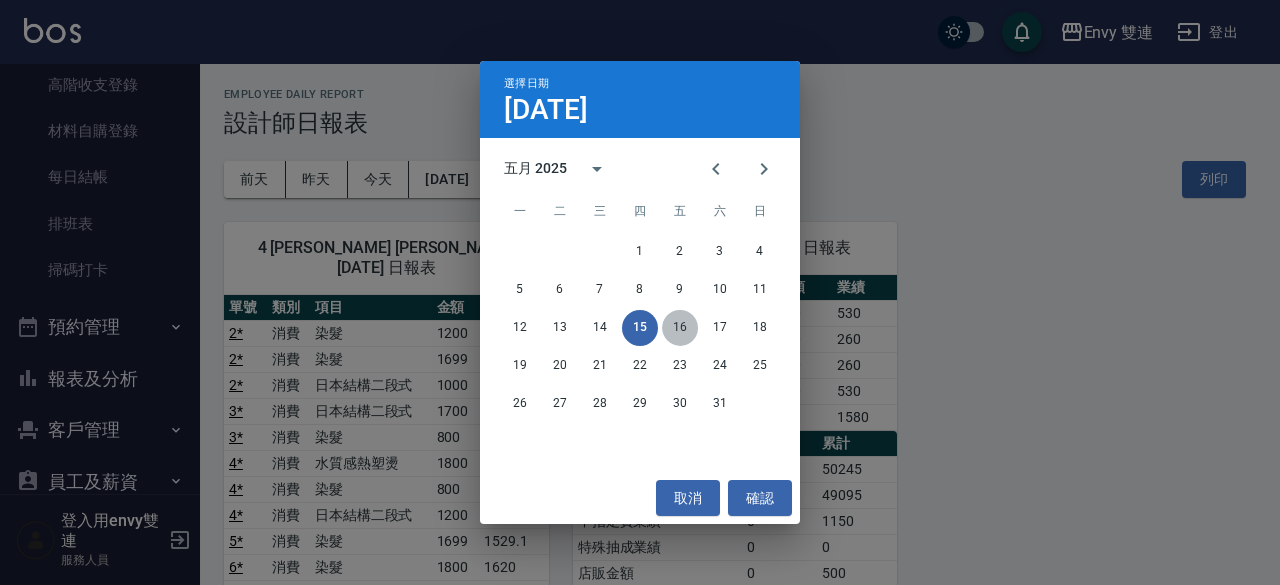 click on "16" at bounding box center [680, 328] 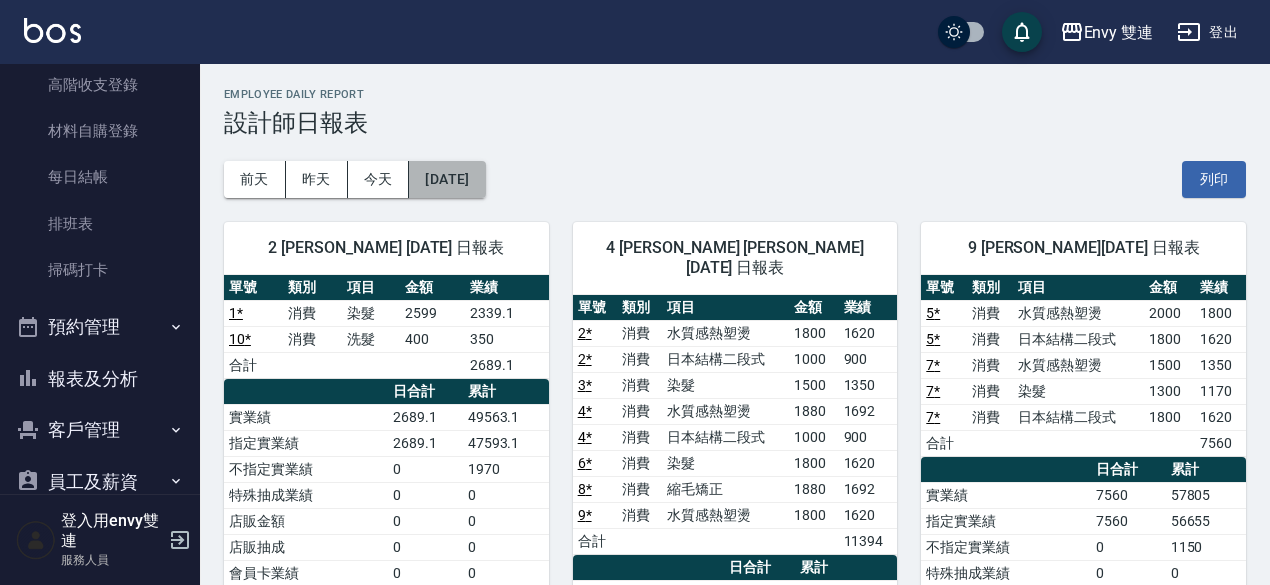 click on "[DATE]" at bounding box center [447, 179] 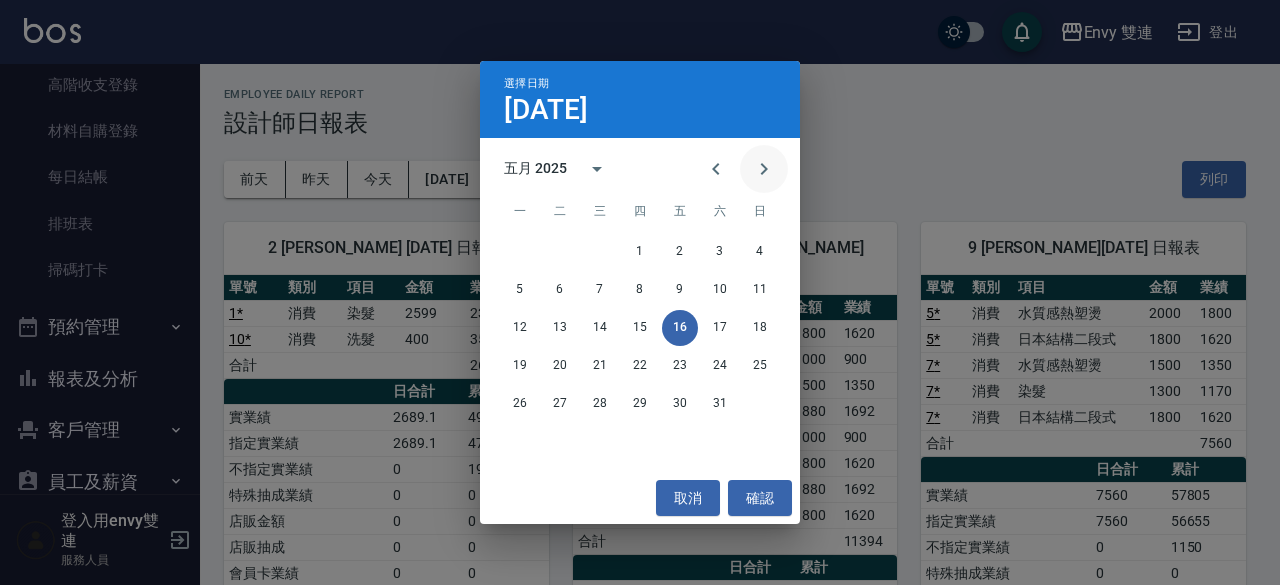 click 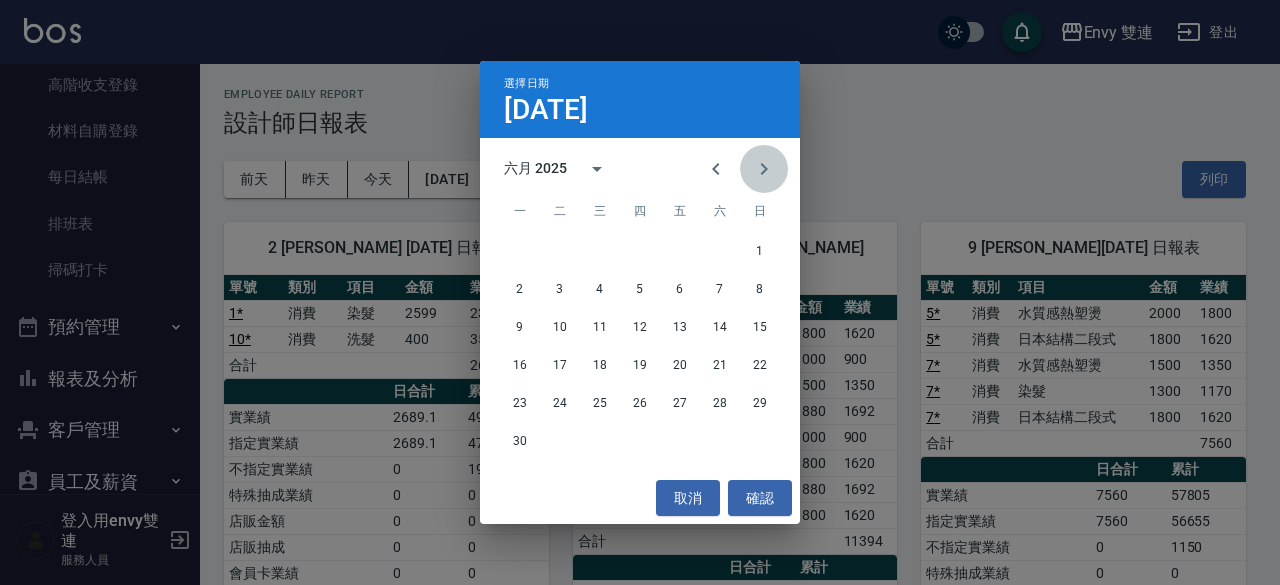 click 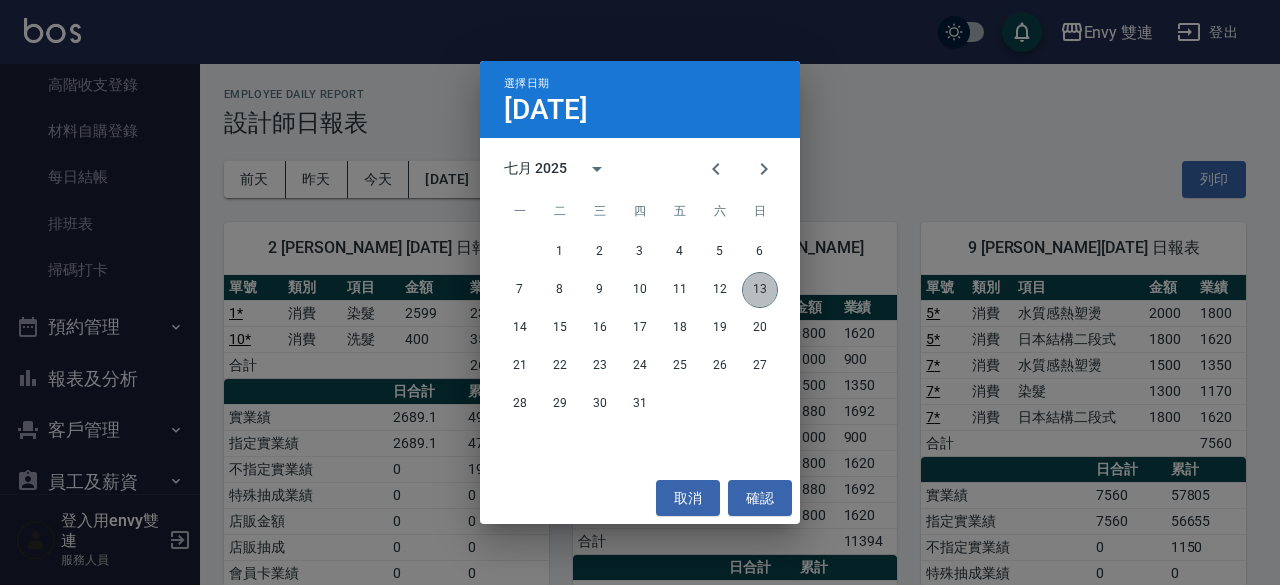 click on "13" at bounding box center (760, 290) 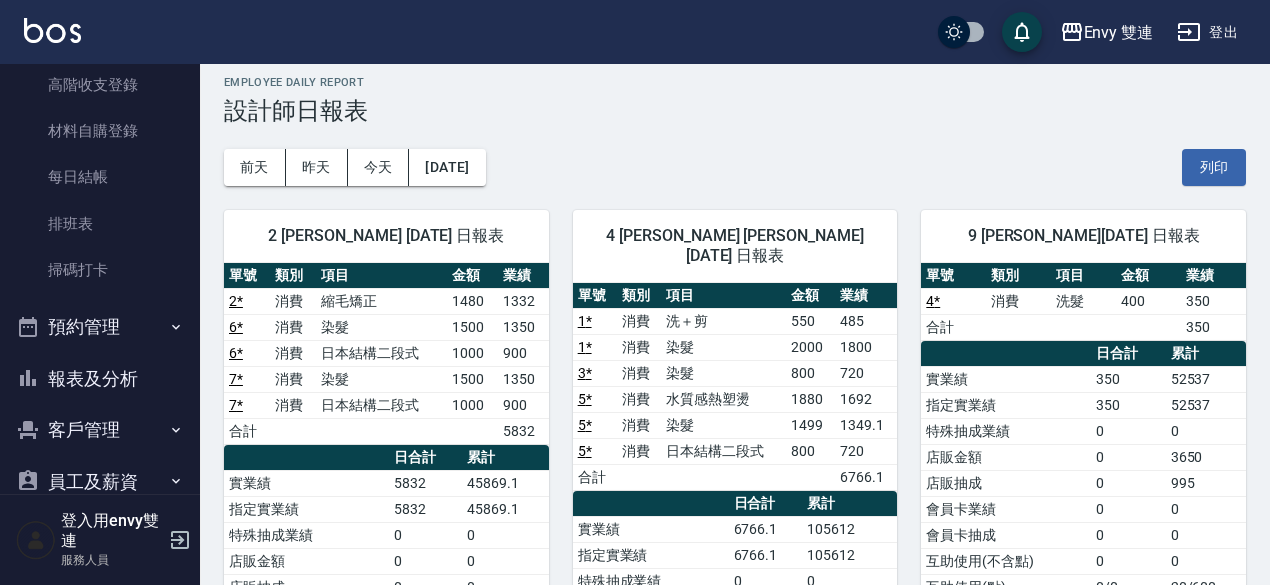 scroll, scrollTop: 0, scrollLeft: 0, axis: both 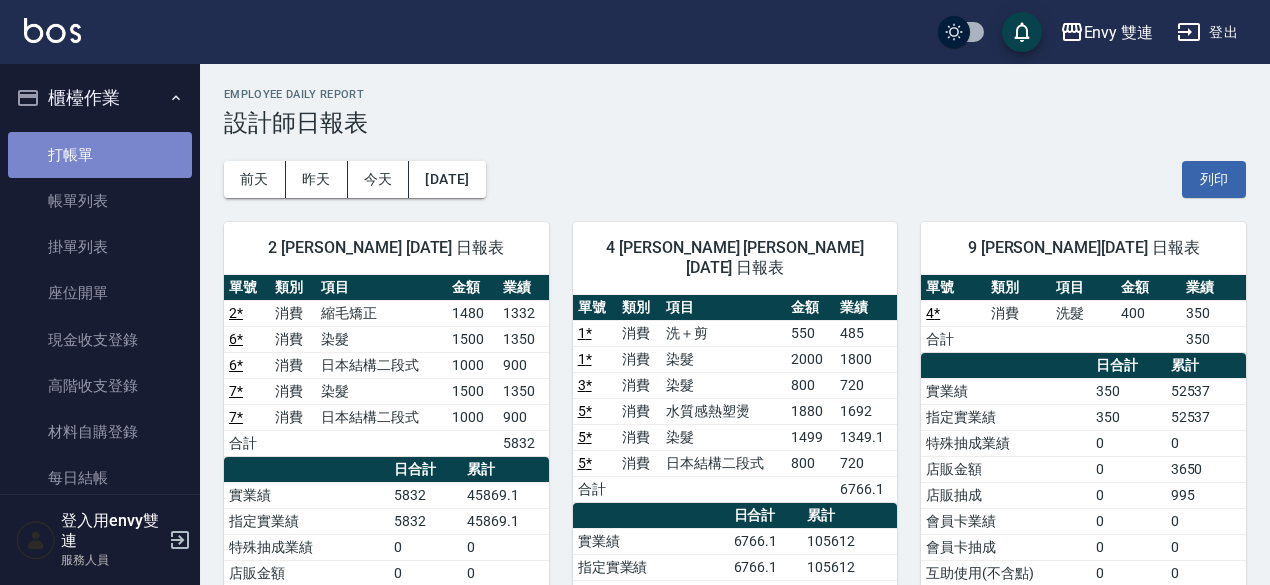 click on "打帳單" at bounding box center [100, 155] 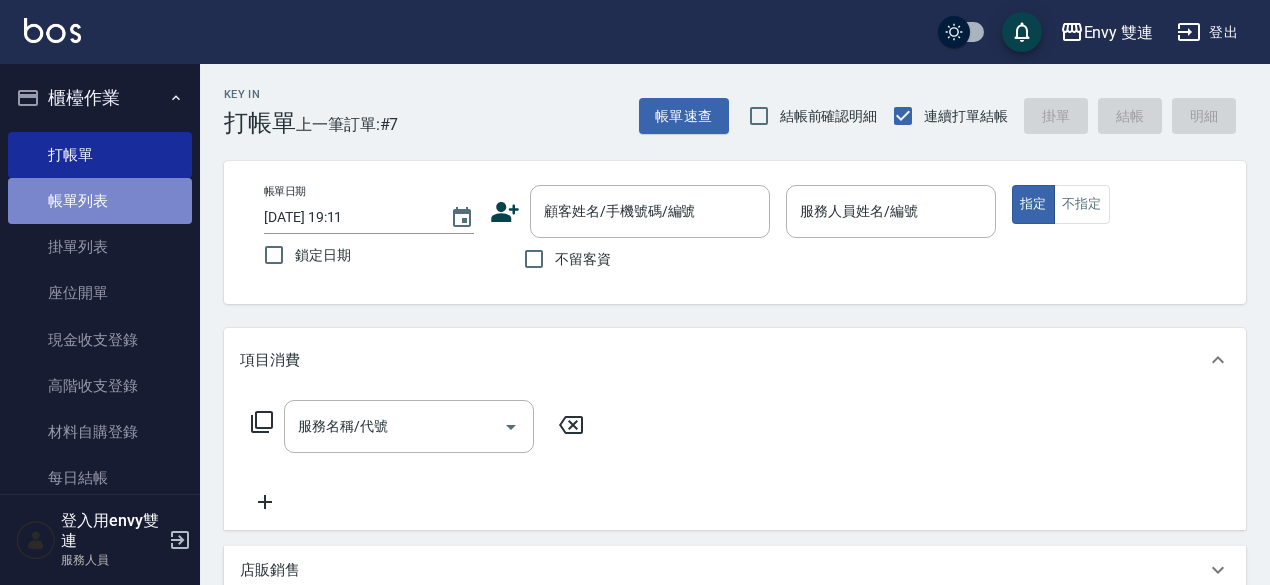 click on "帳單列表" at bounding box center (100, 201) 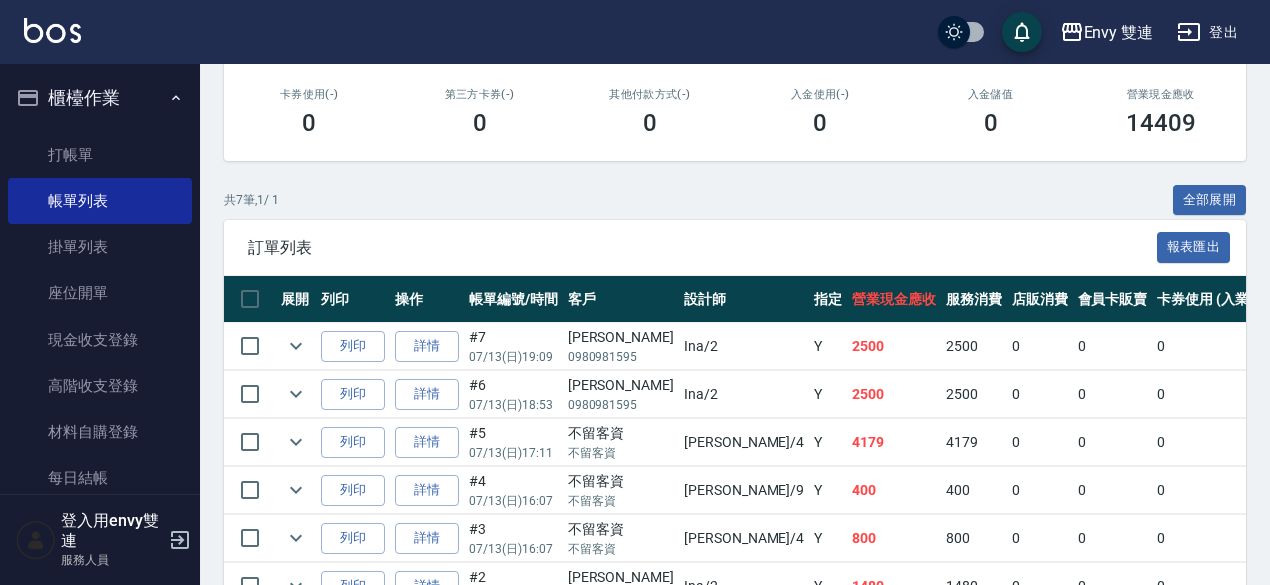 scroll, scrollTop: 343, scrollLeft: 0, axis: vertical 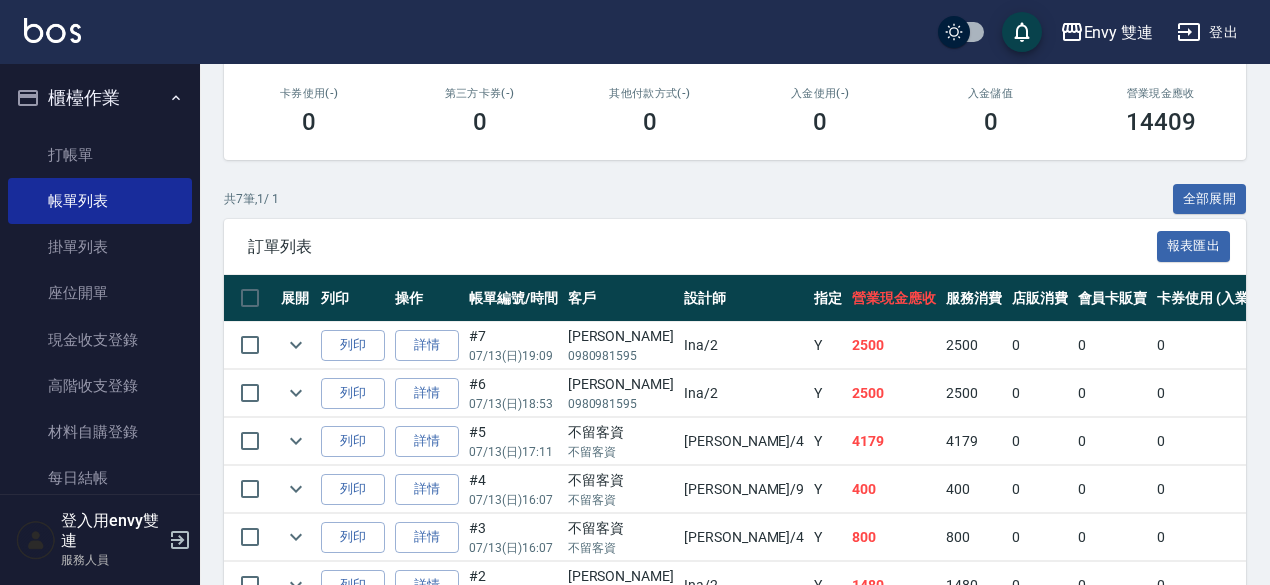 click at bounding box center (296, 345) 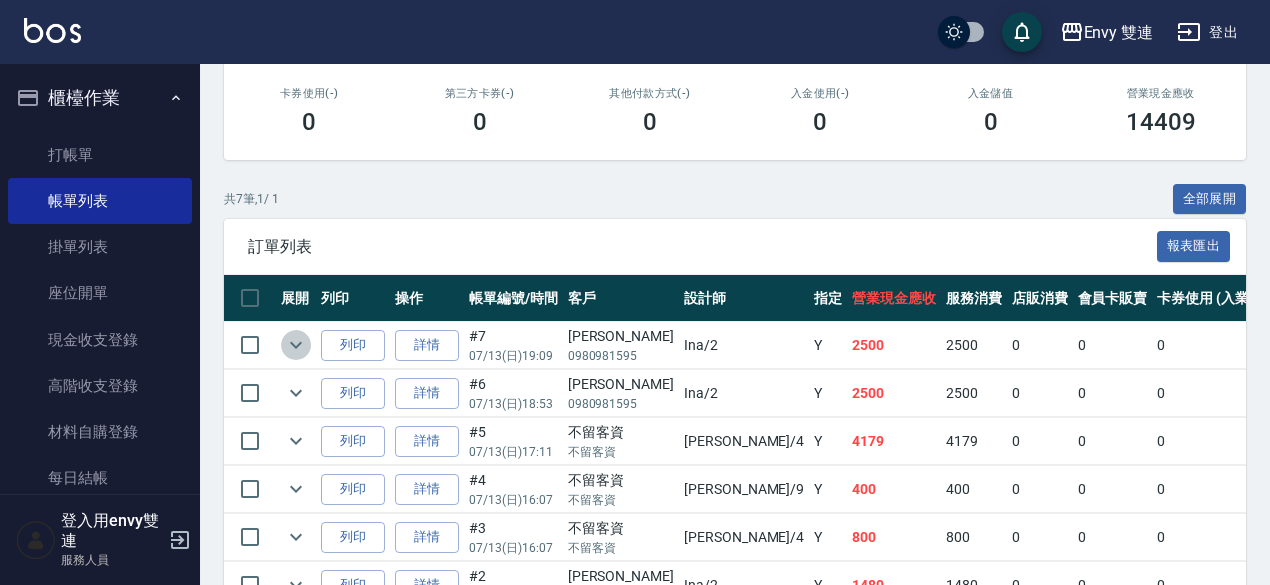 click 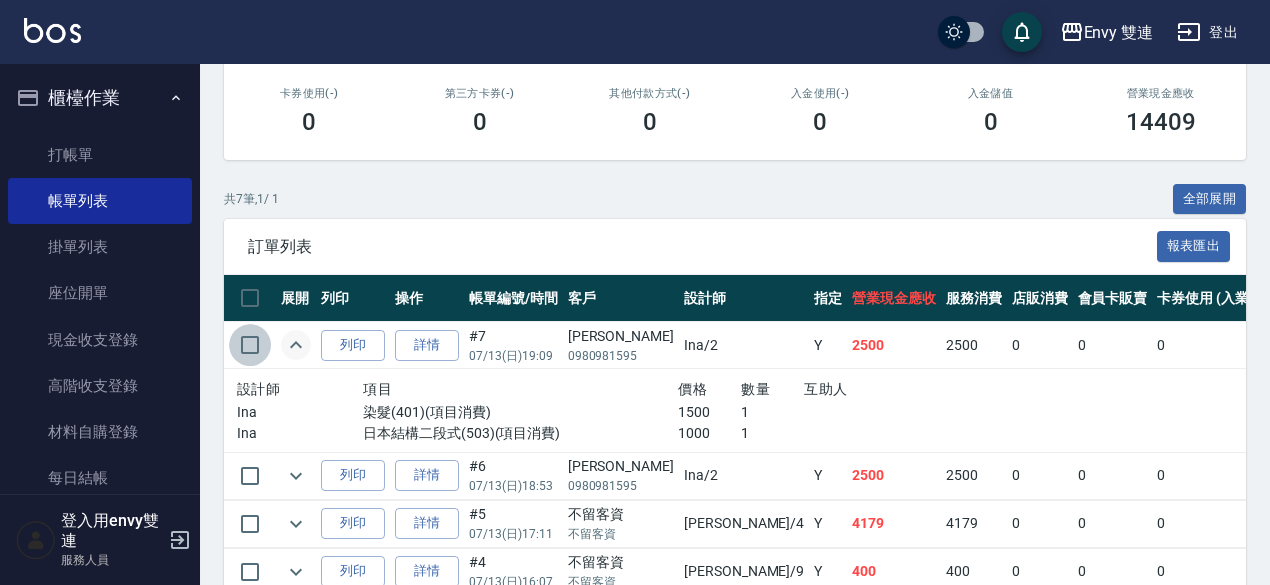 click at bounding box center [250, 345] 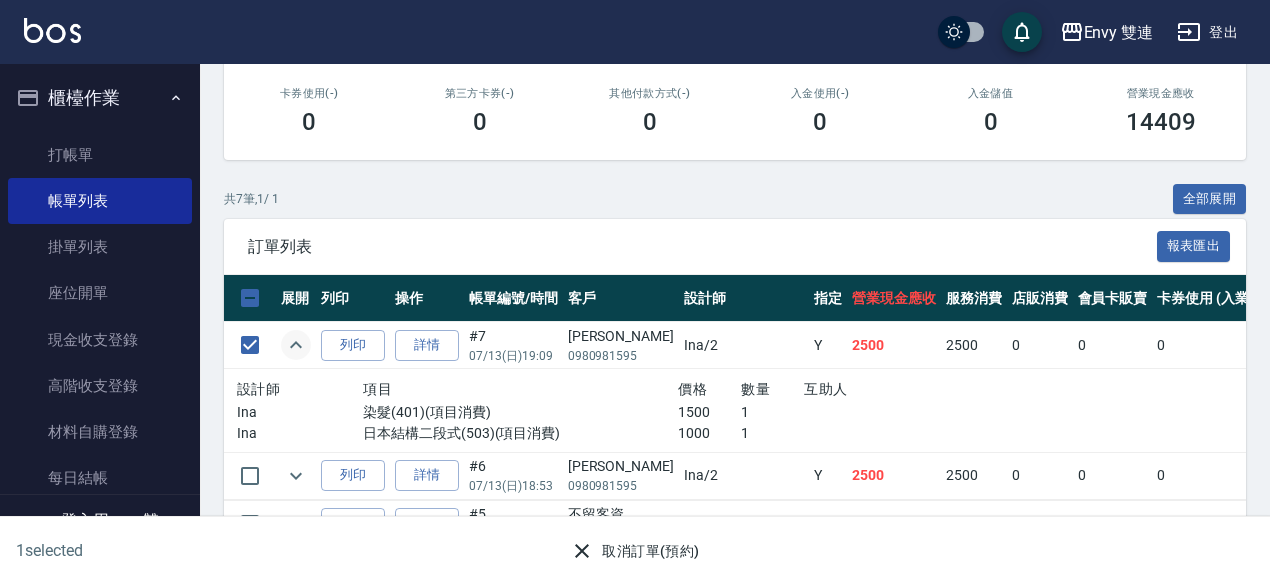 click on "取消訂單(預約)" at bounding box center (634, 551) 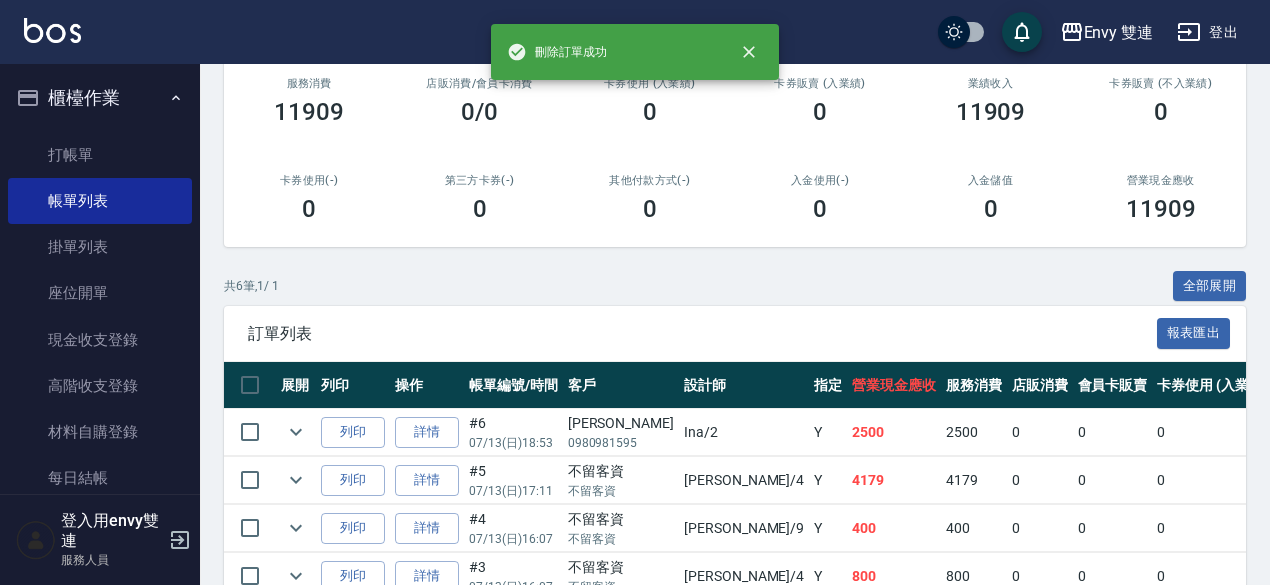 scroll, scrollTop: 257, scrollLeft: 0, axis: vertical 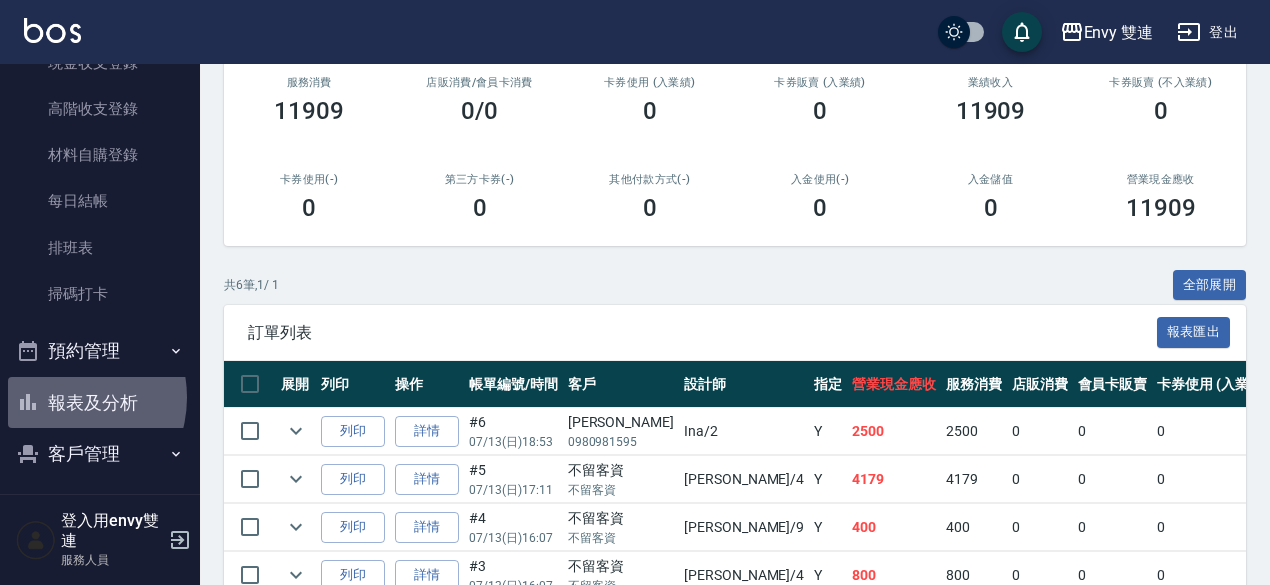 click on "報表及分析" at bounding box center (100, 403) 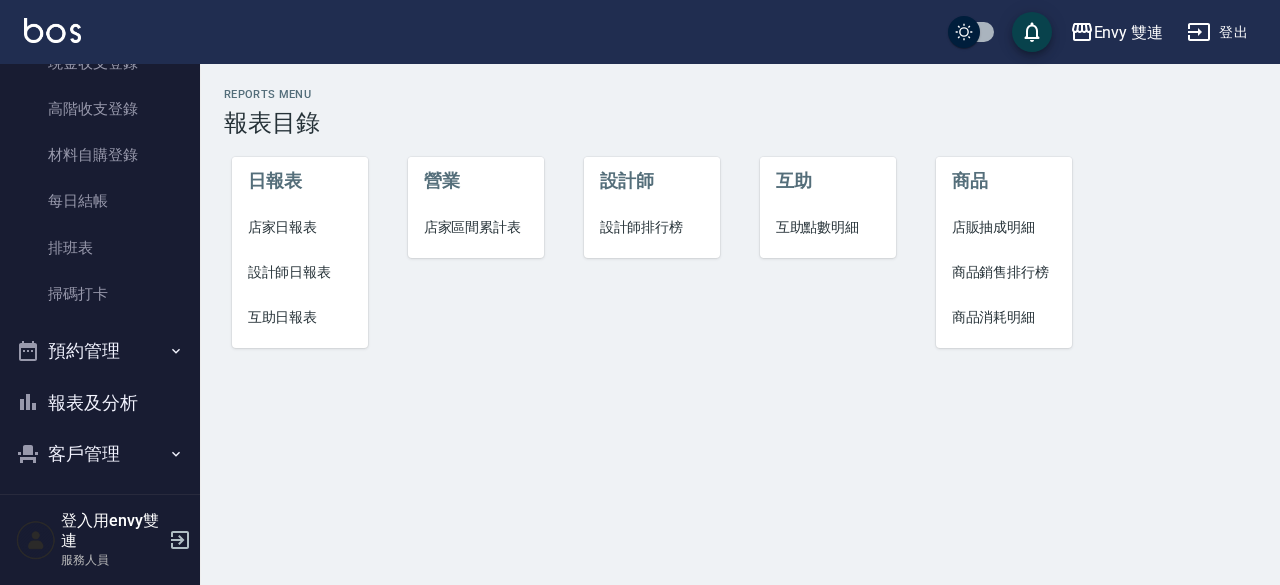click on "設計師日報表" at bounding box center [300, 272] 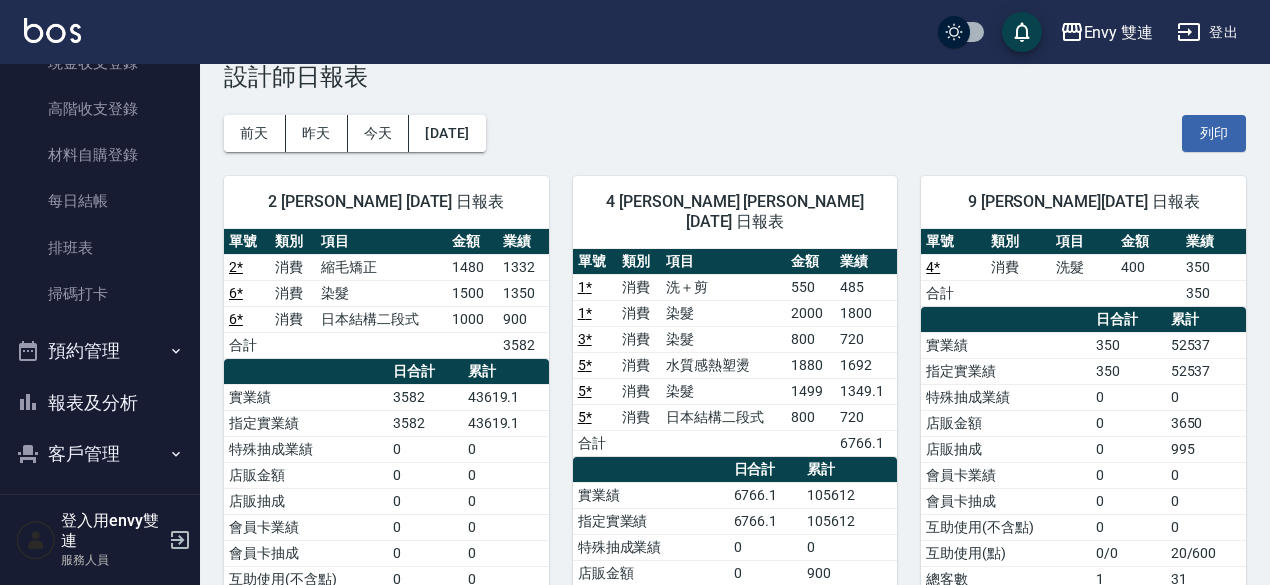 scroll, scrollTop: 0, scrollLeft: 0, axis: both 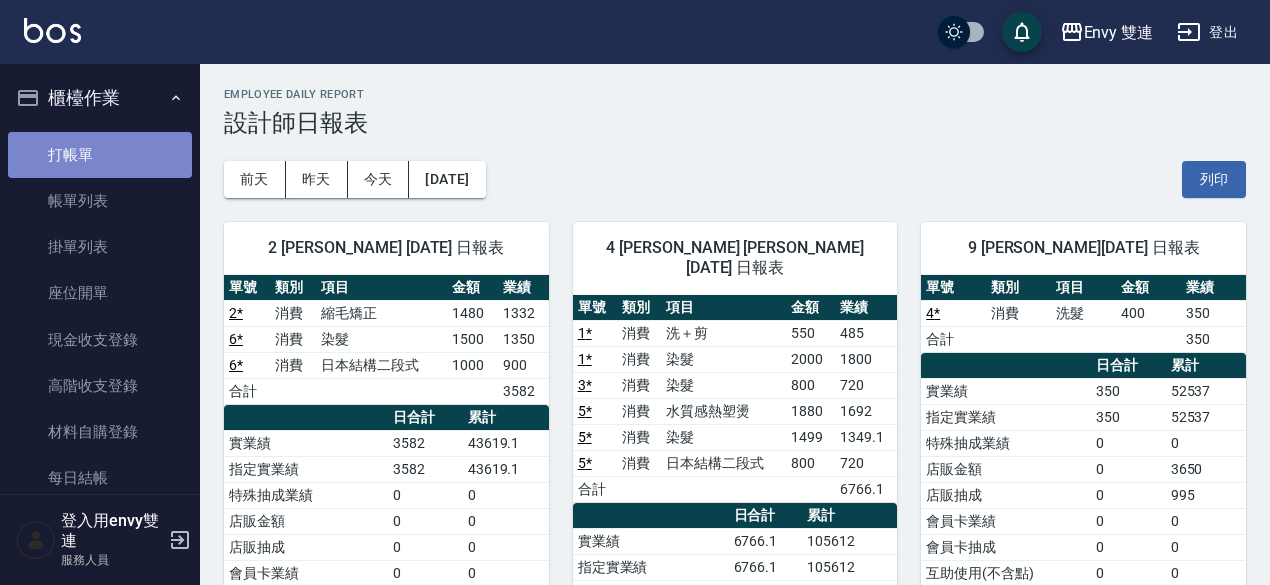 click on "打帳單" at bounding box center (100, 155) 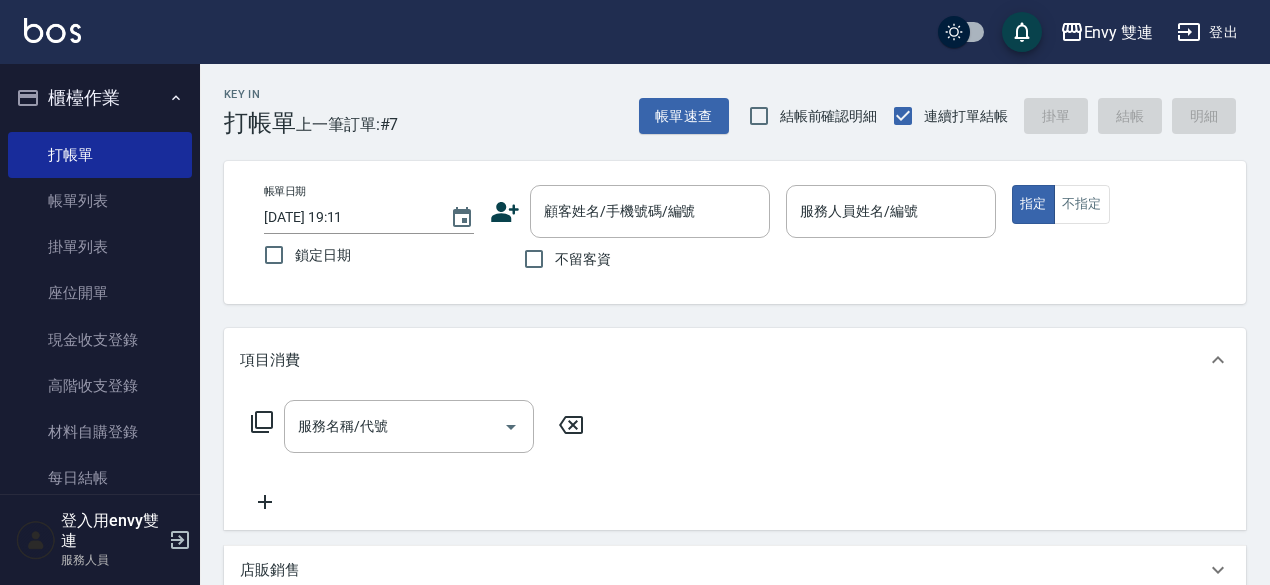 click 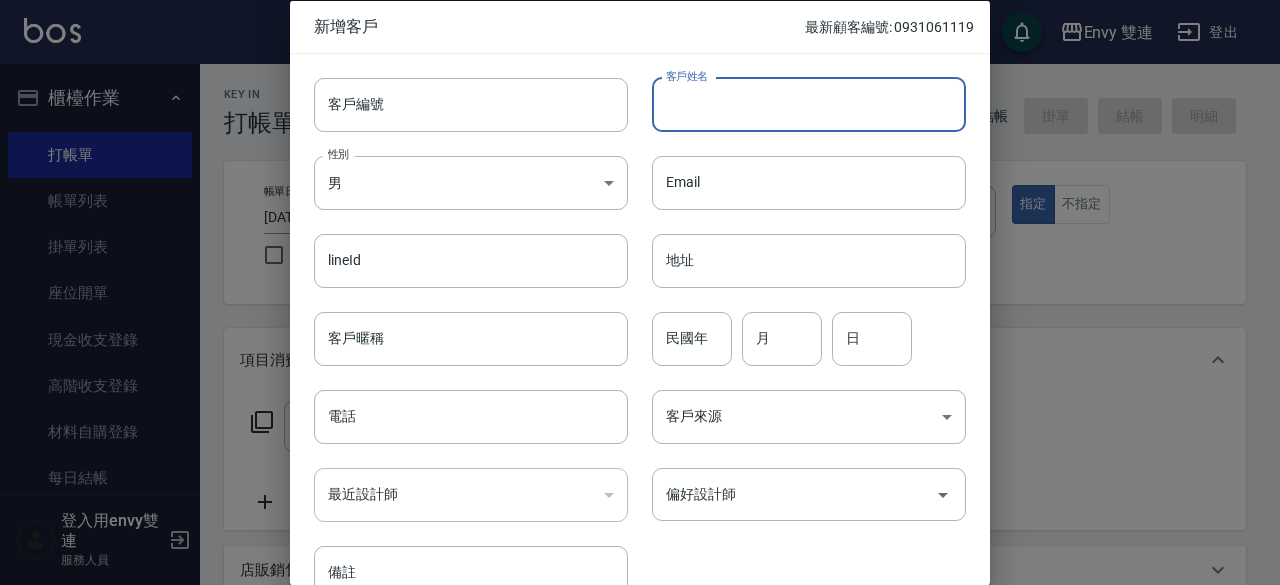 click on "客戶姓名" at bounding box center [809, 104] 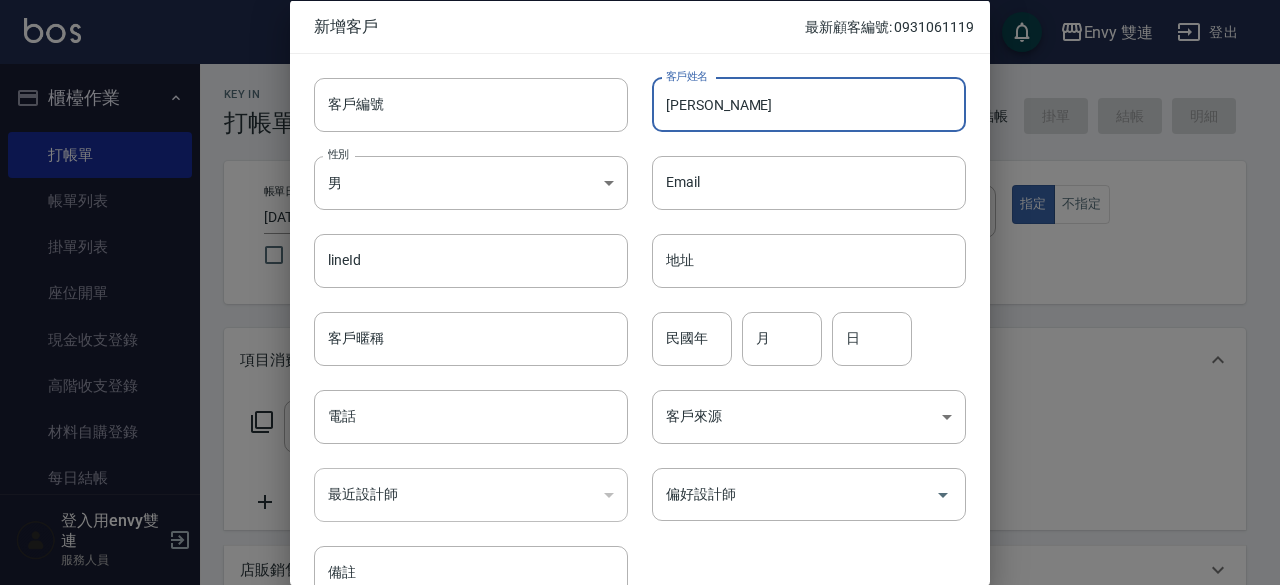type on "[PERSON_NAME]" 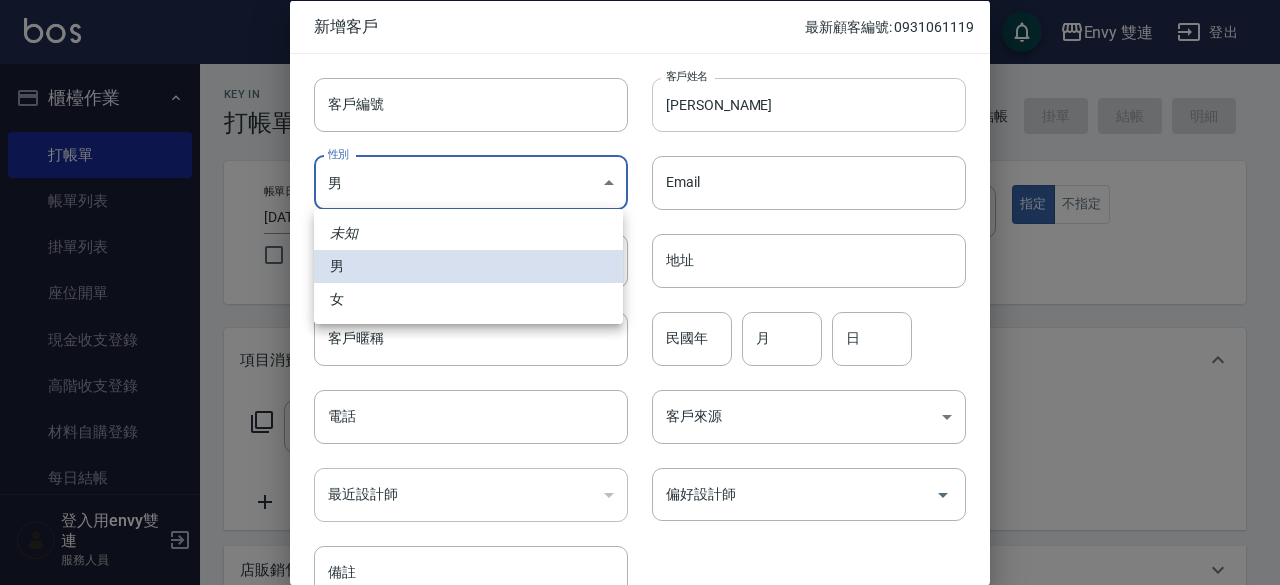 type 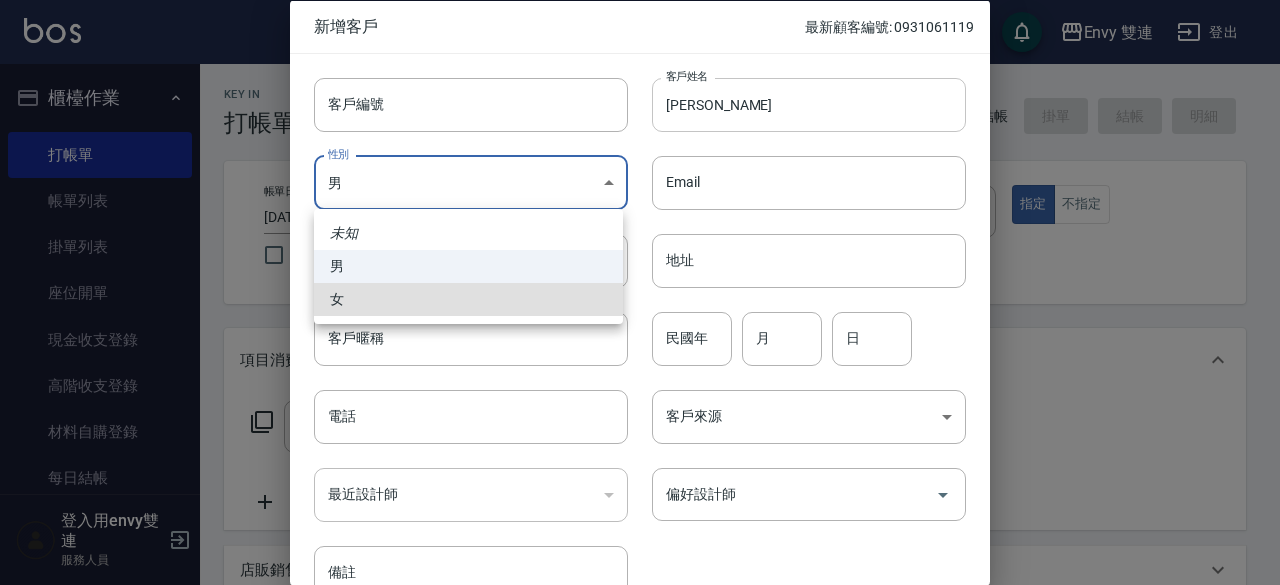 type on "[DEMOGRAPHIC_DATA]" 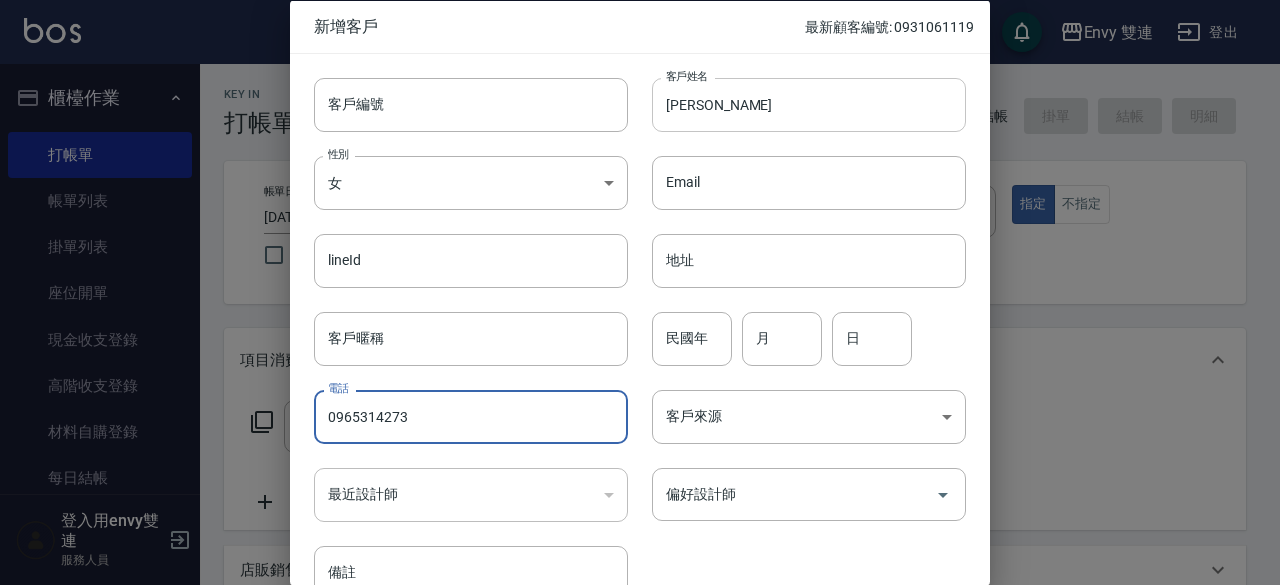 type on "0965314273" 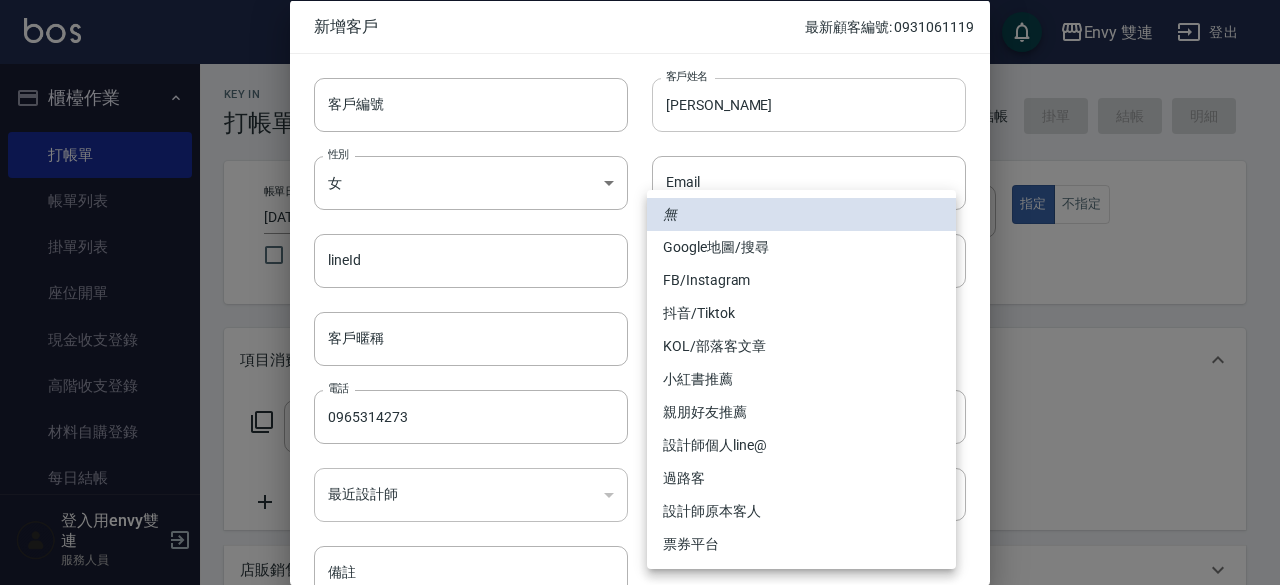 type 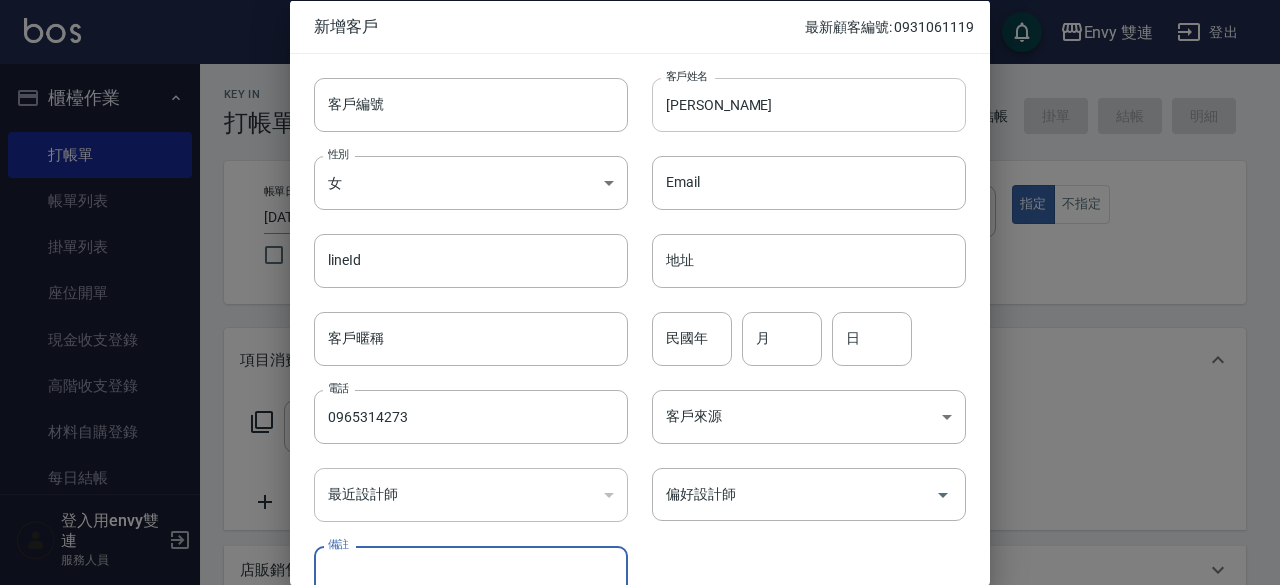 scroll, scrollTop: 14, scrollLeft: 0, axis: vertical 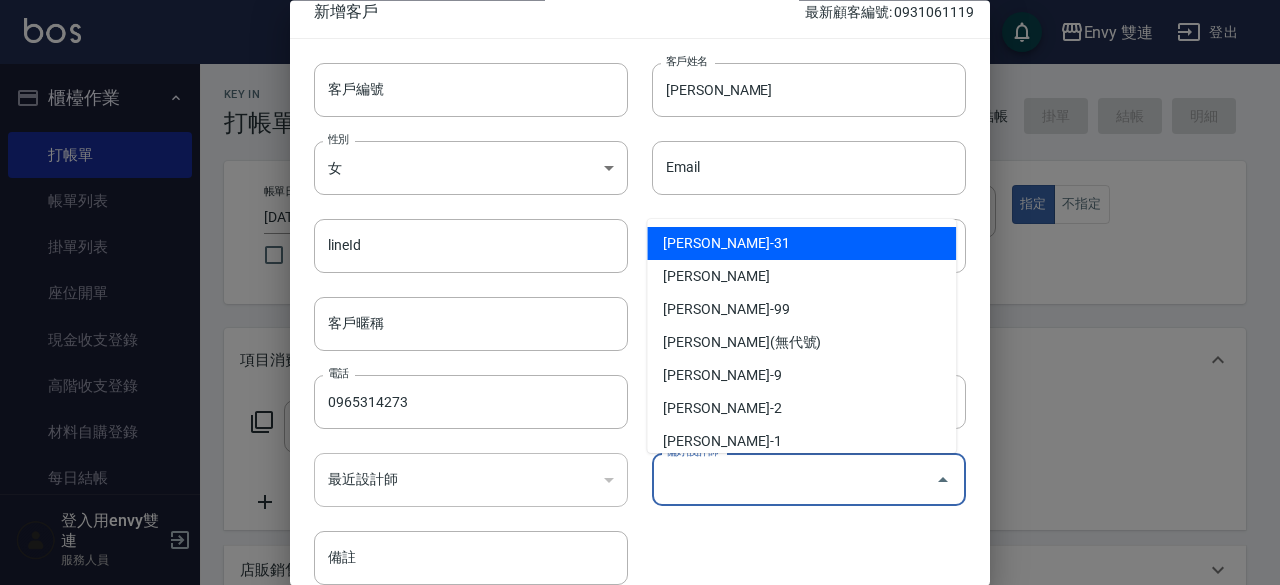 click on "偏好設計師" at bounding box center (794, 480) 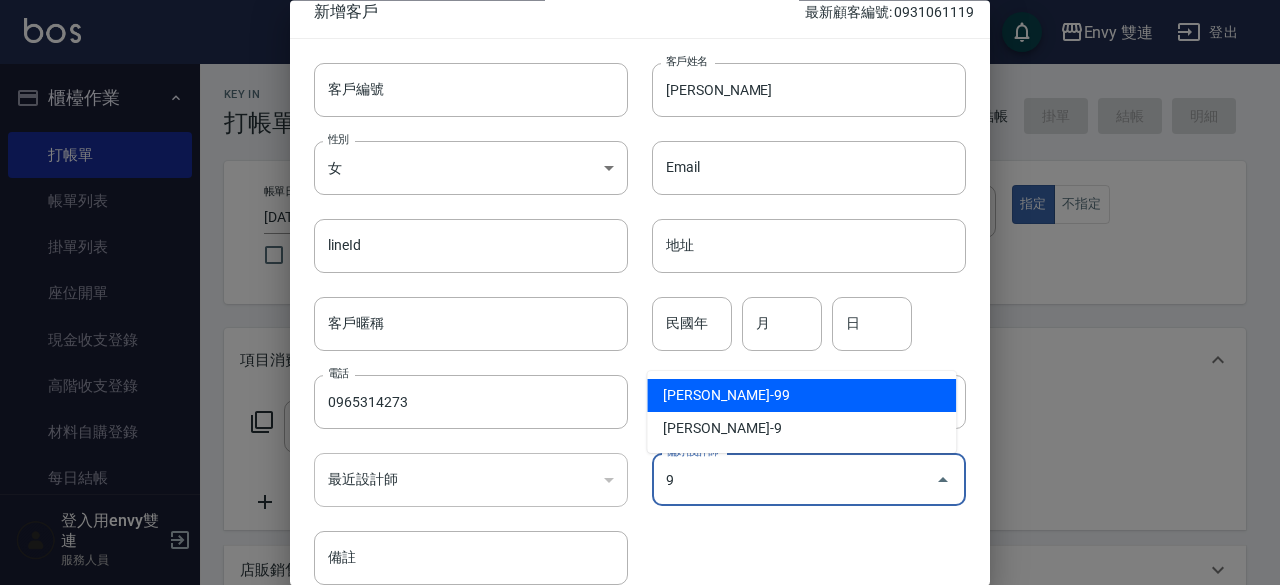 type on "黃芷愉" 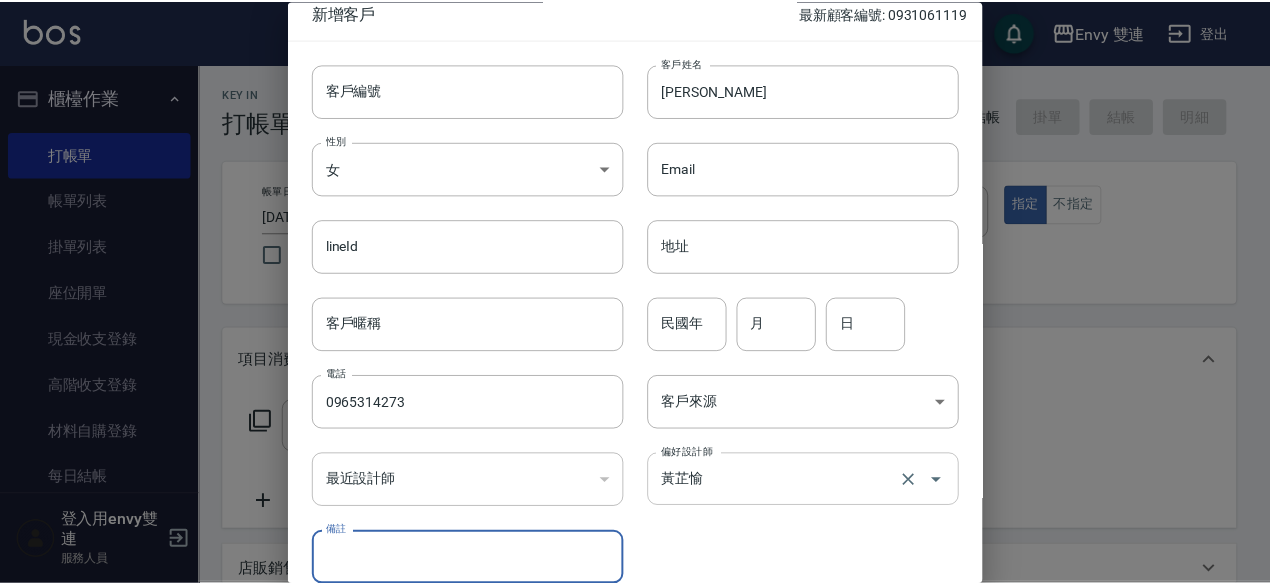 scroll, scrollTop: 107, scrollLeft: 0, axis: vertical 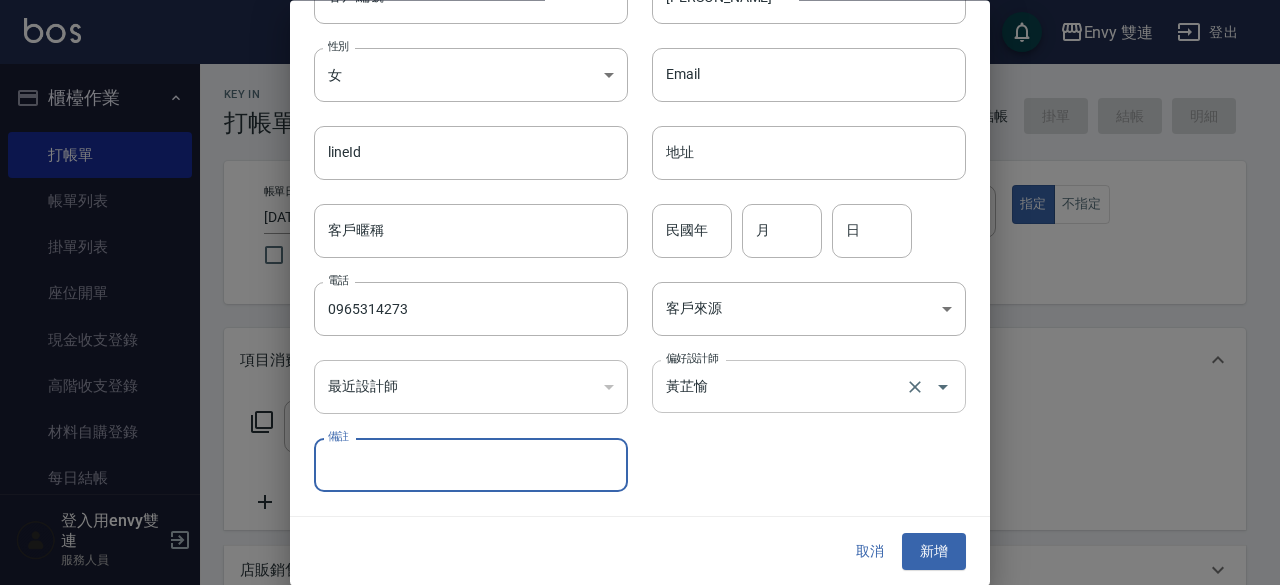 type 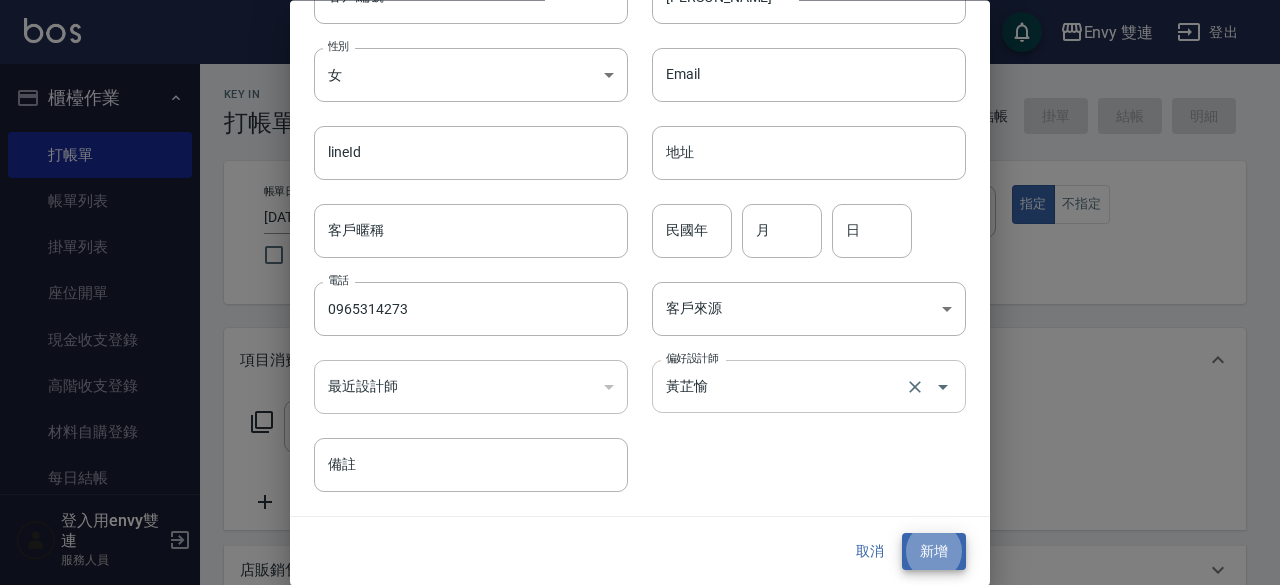 click on "新增" at bounding box center (934, 552) 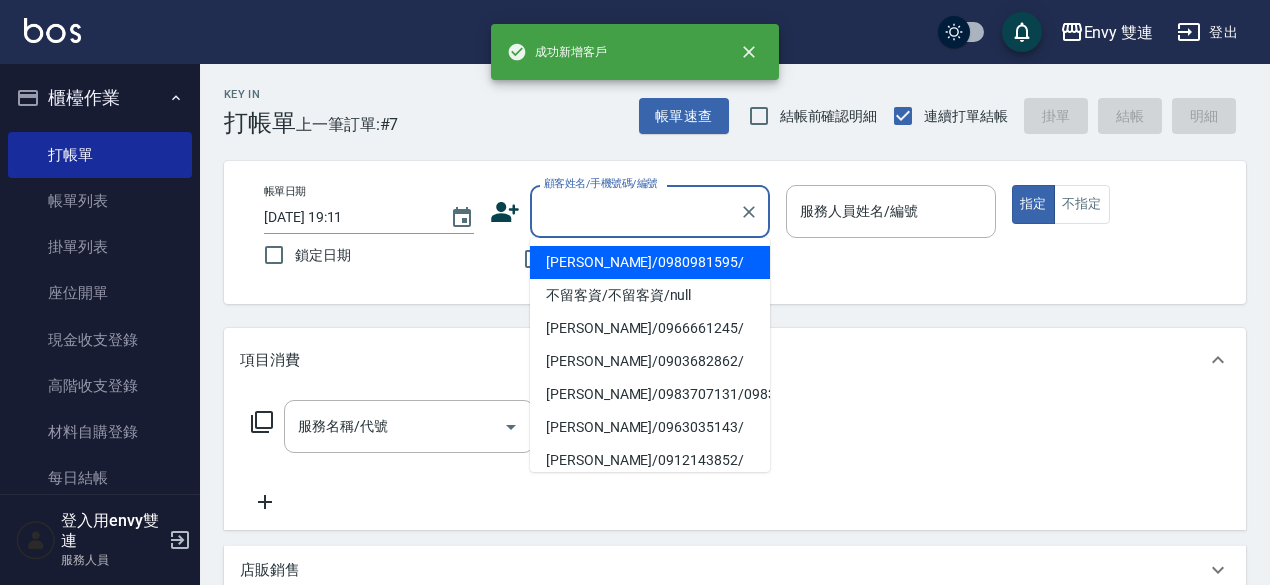 click on "顧客姓名/手機號碼/編號" at bounding box center [635, 211] 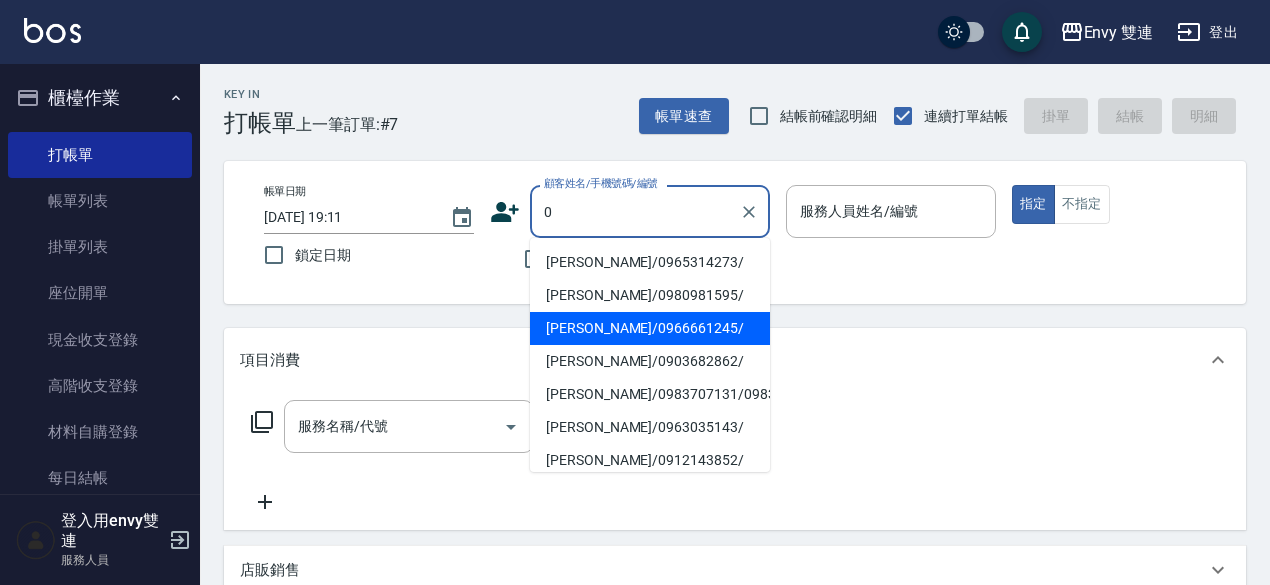 type on "[PERSON_NAME]/0965314273/" 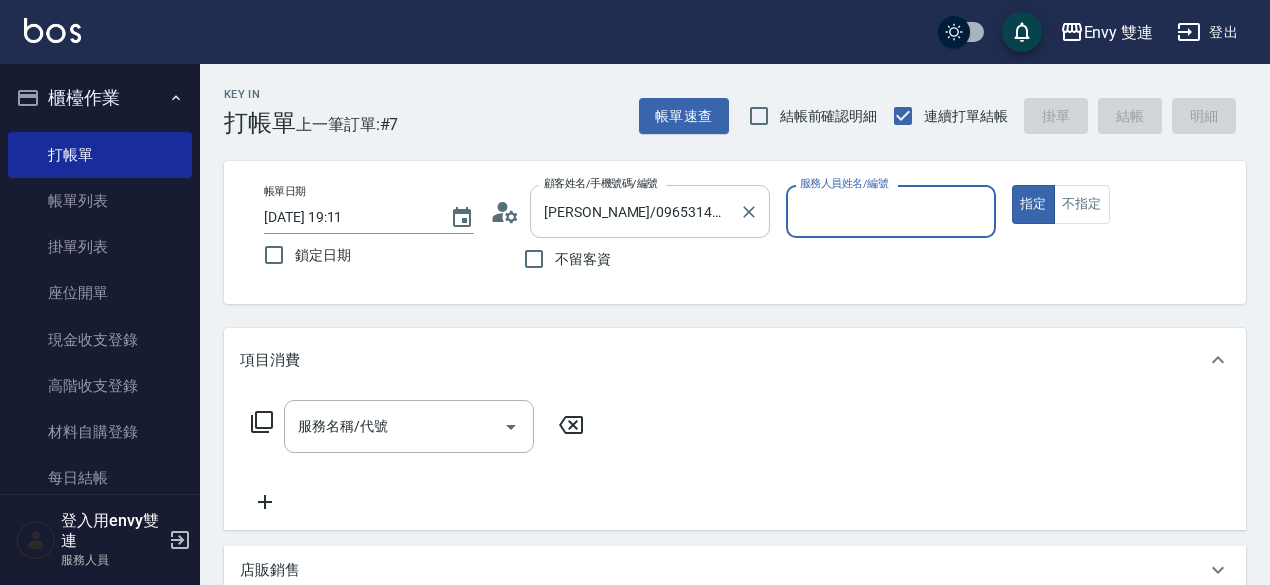 click on "指定" at bounding box center [1033, 204] 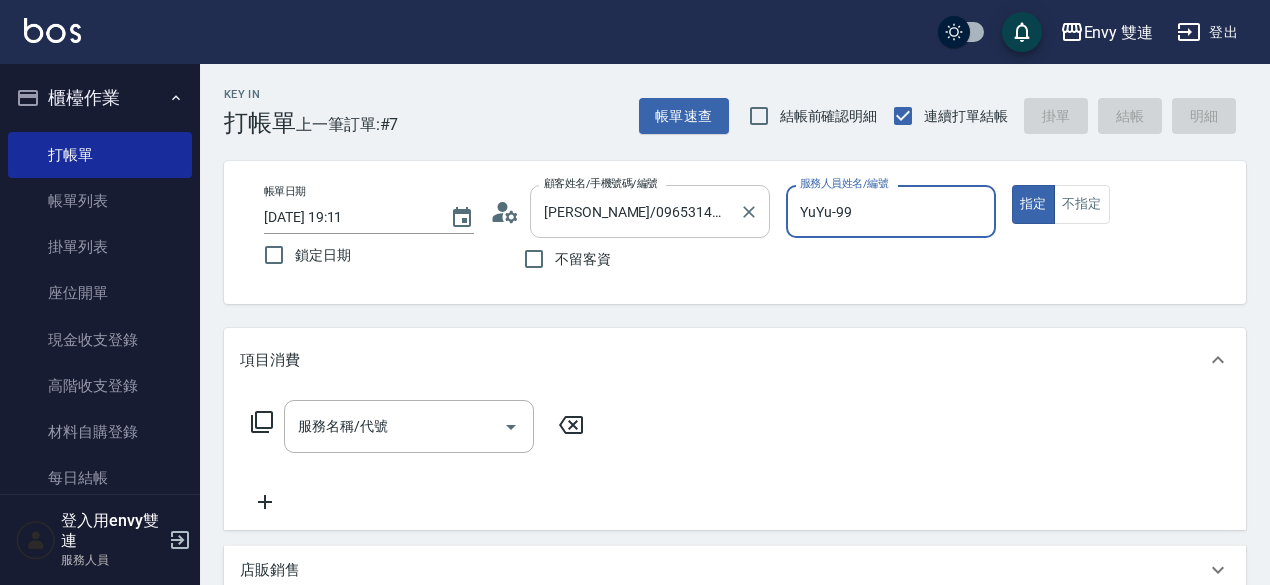 type on "true" 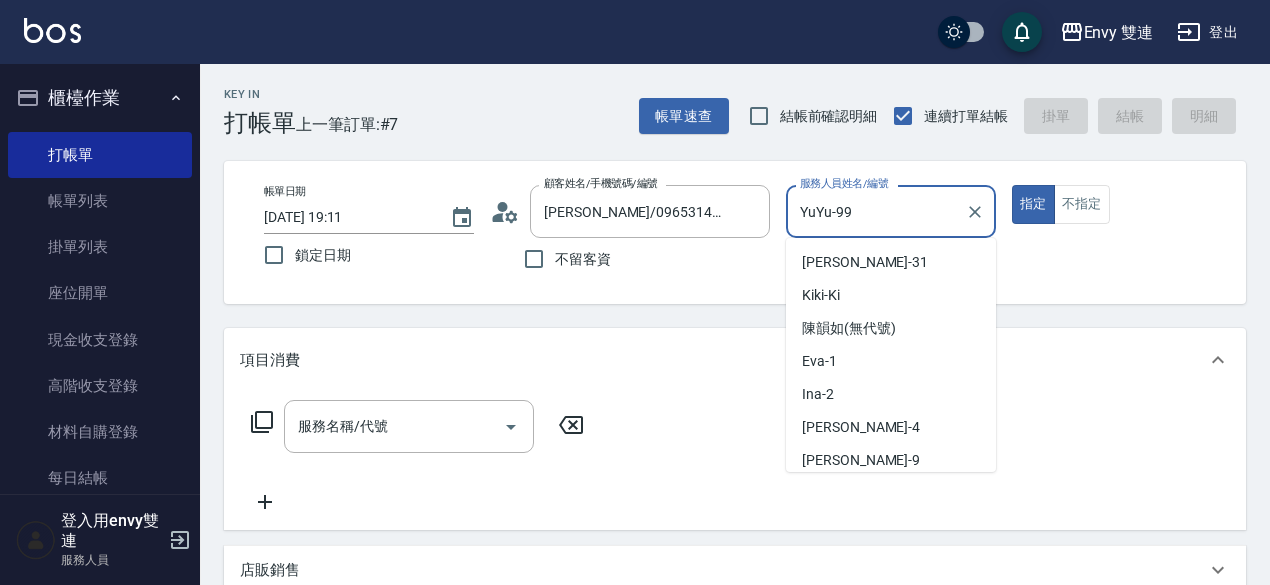 scroll, scrollTop: 38, scrollLeft: 0, axis: vertical 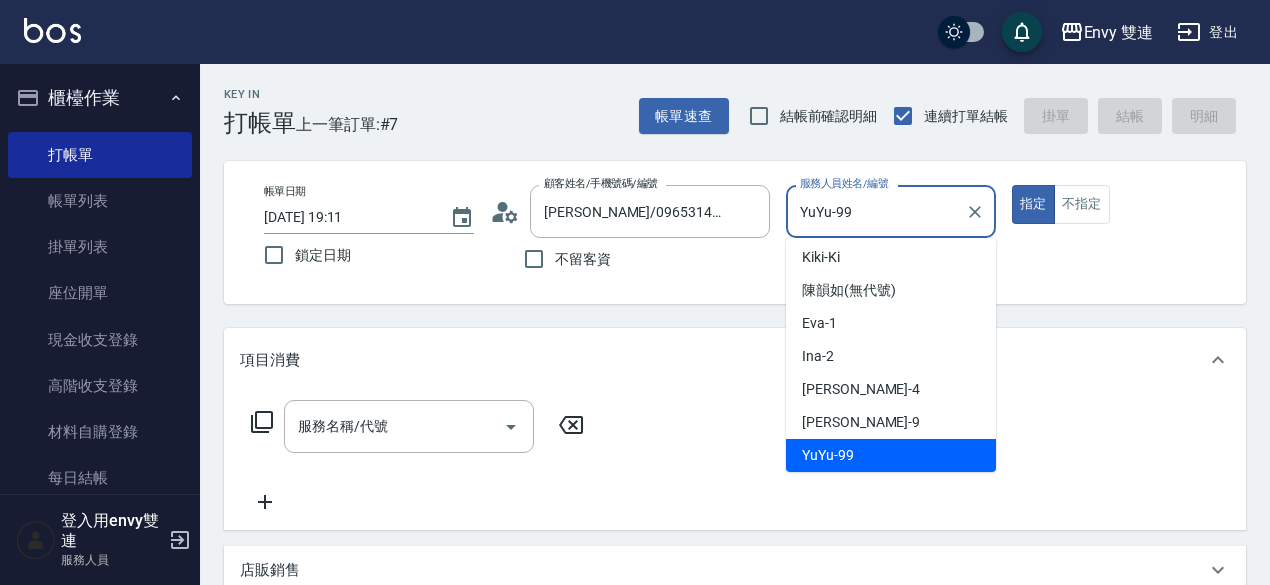click on "YuYu-99" at bounding box center [876, 211] 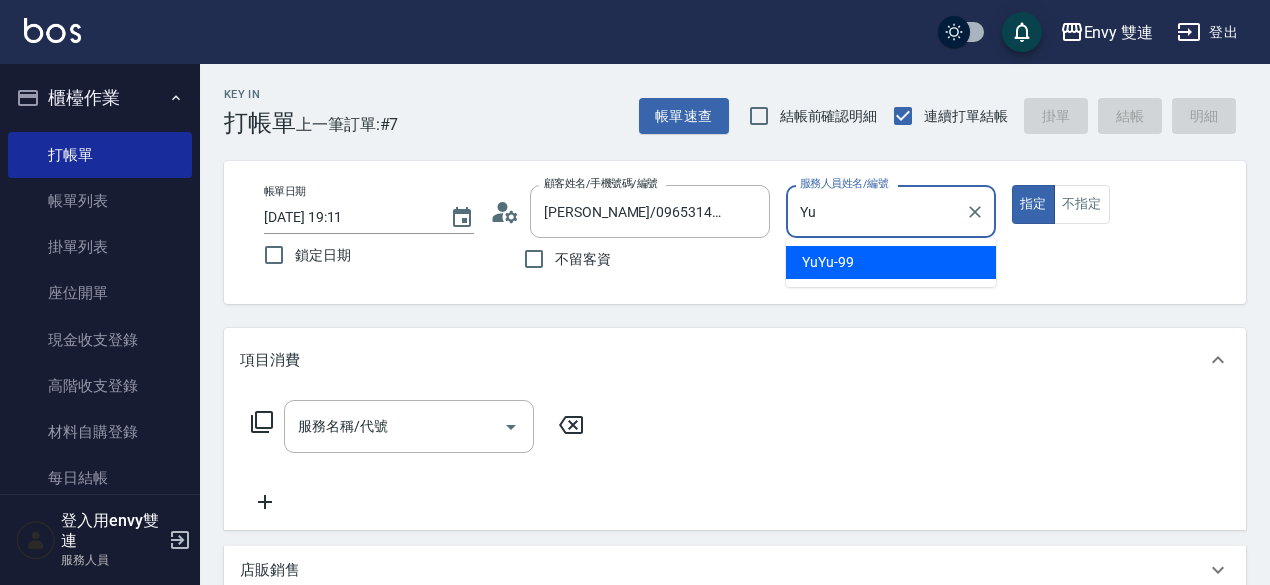type on "Y" 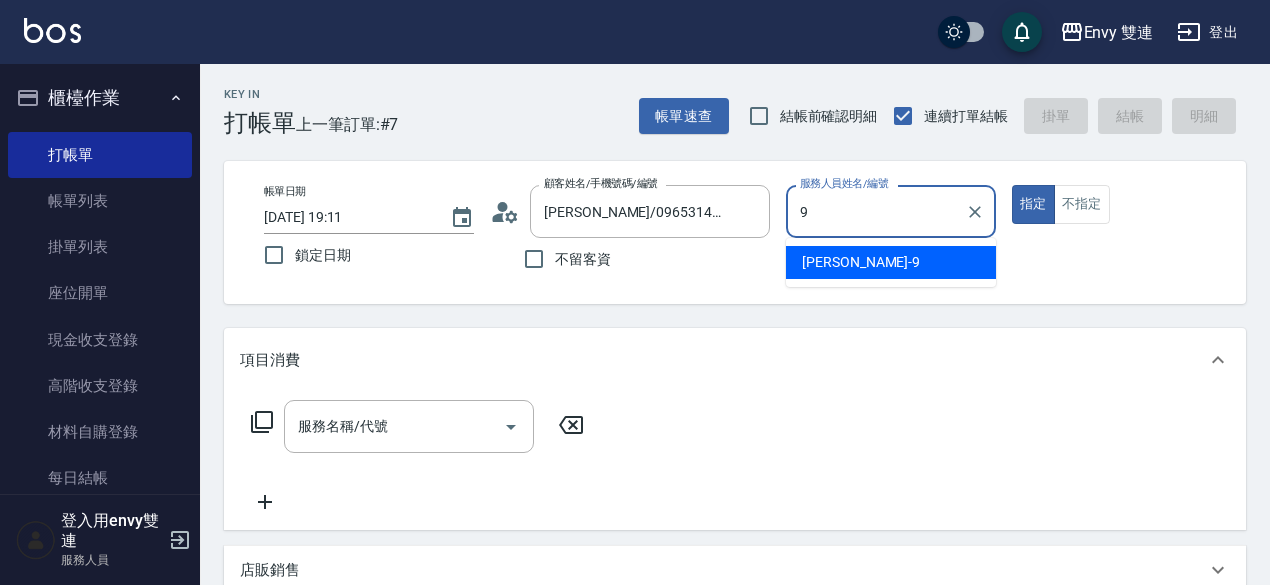type on "Zoe-9" 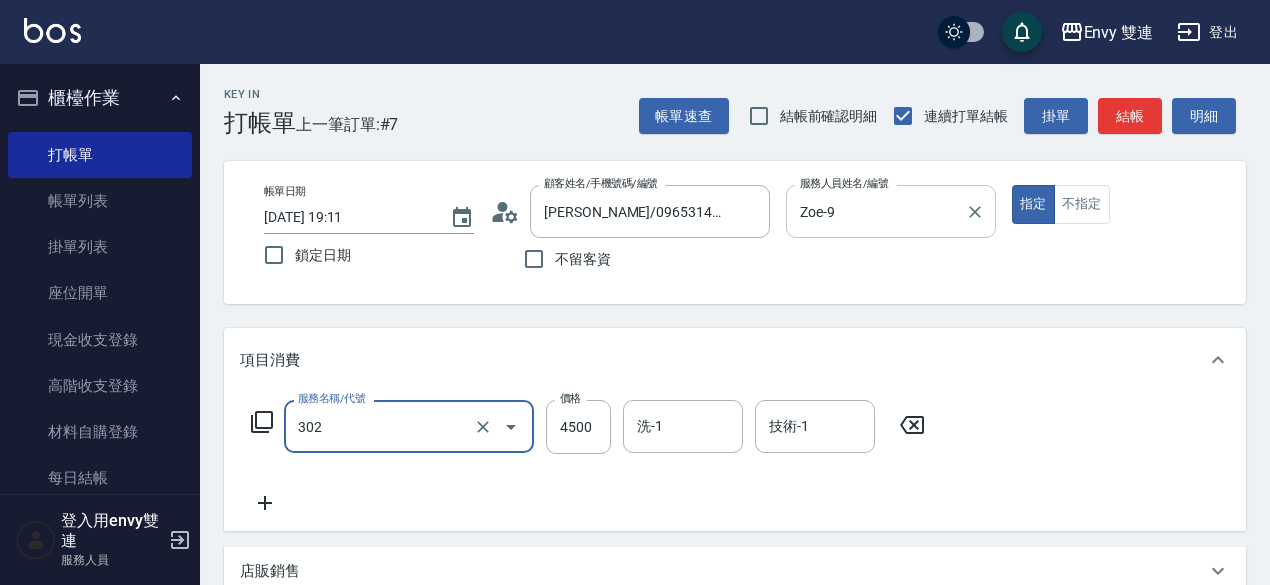 type on "水質感熱塑燙(302)" 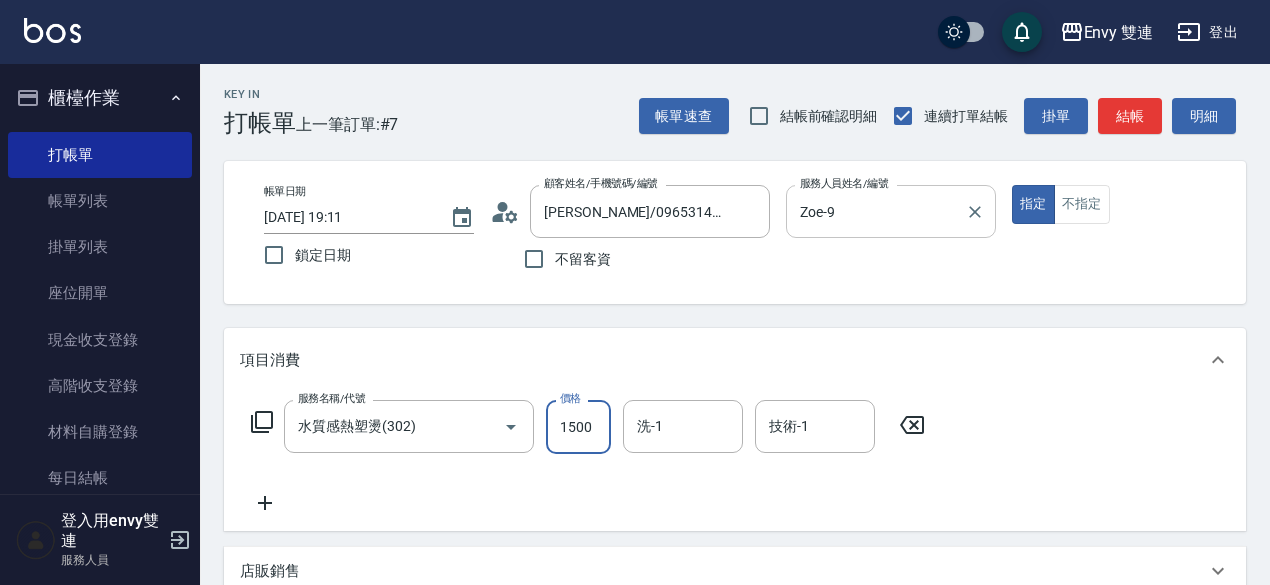 type on "1500" 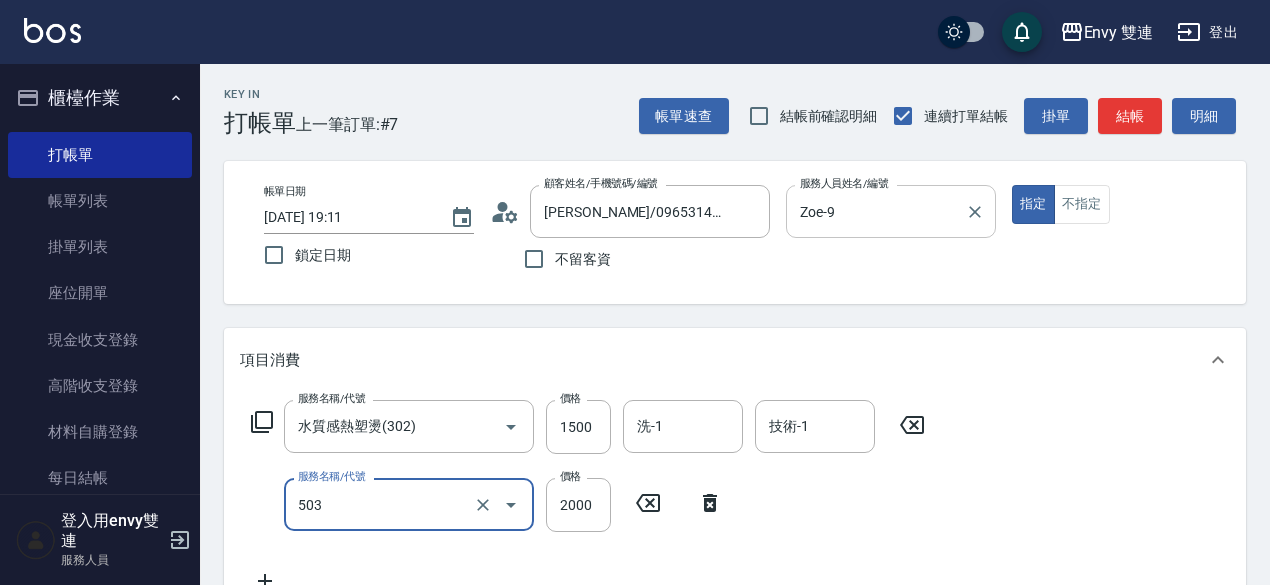 type on "日本結構二段式(503)" 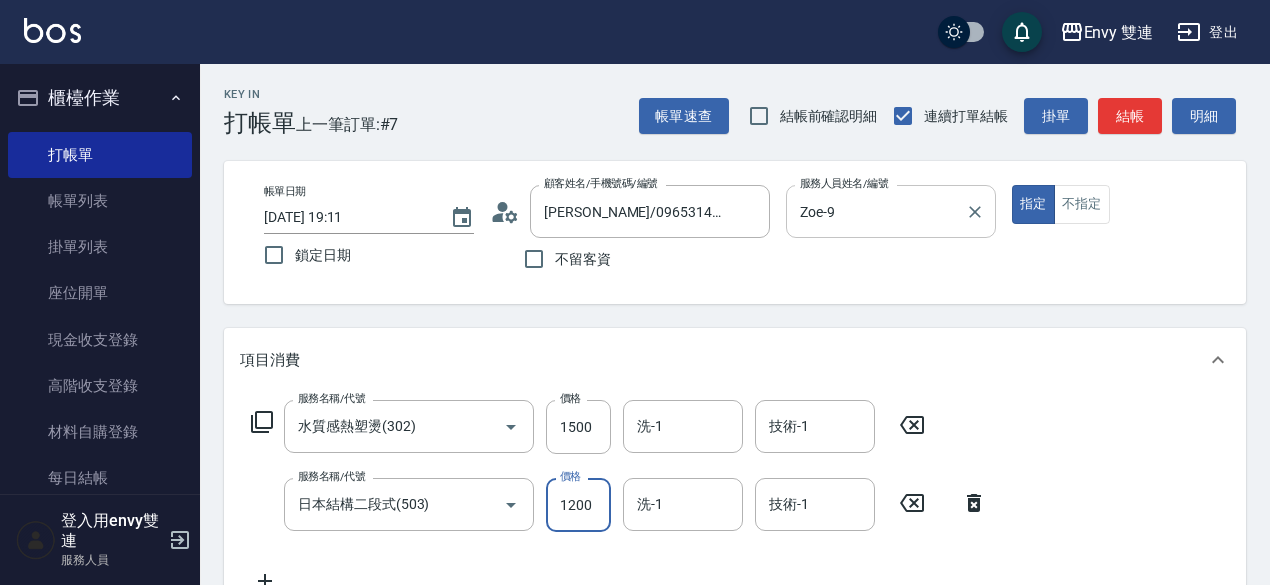 type on "1200" 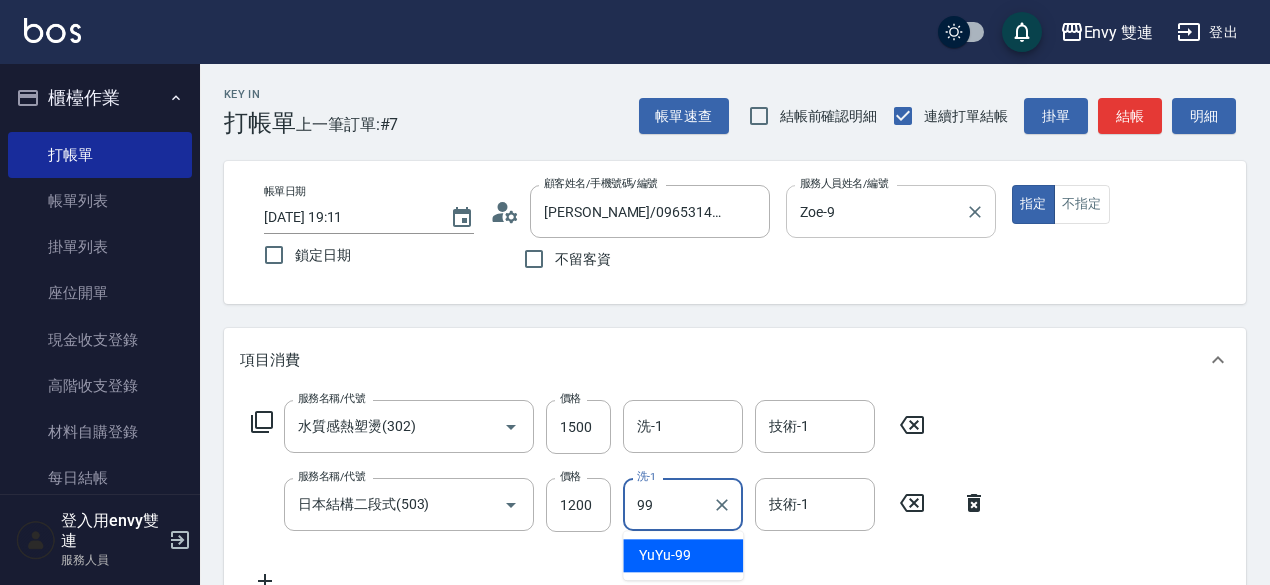 type on "YuYu-99" 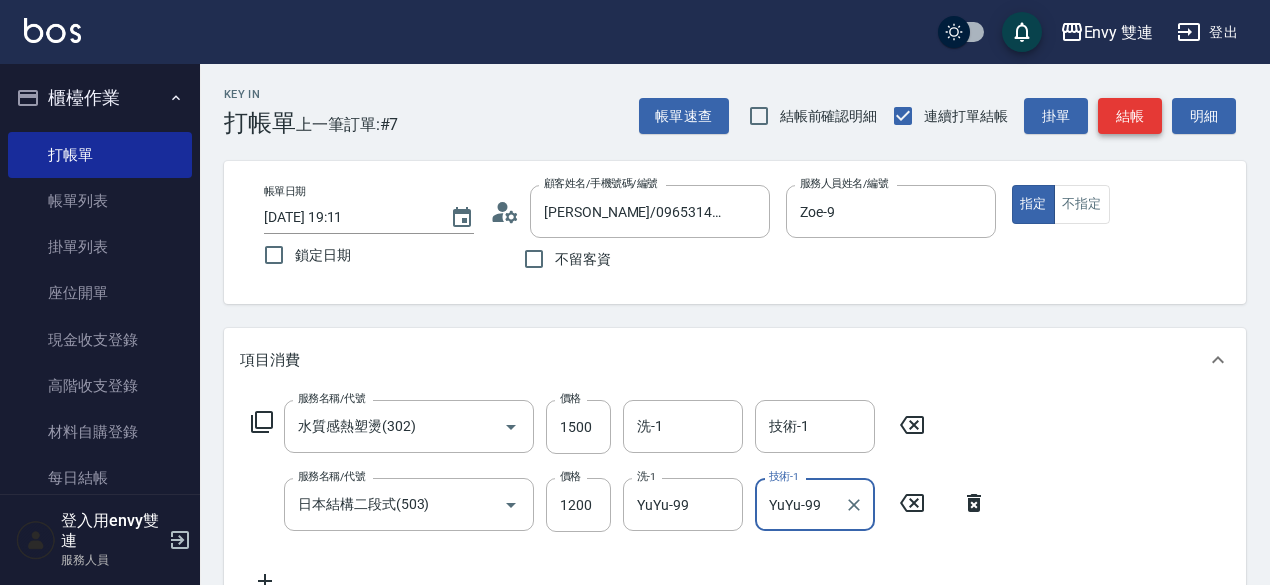 type on "YuYu-99" 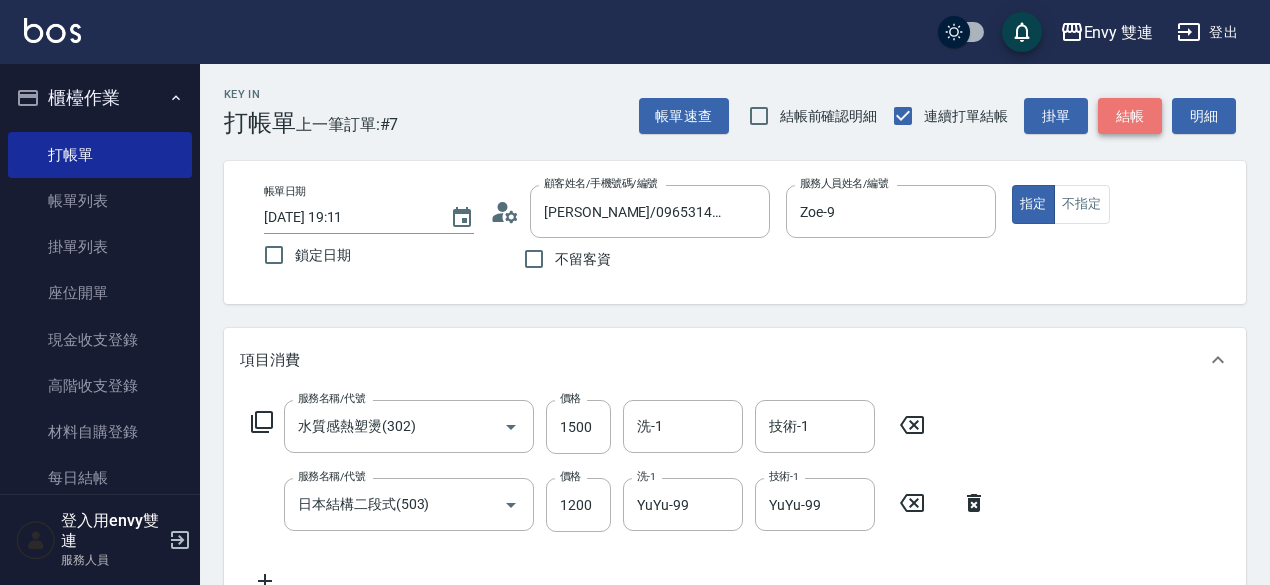 click on "結帳" at bounding box center [1130, 116] 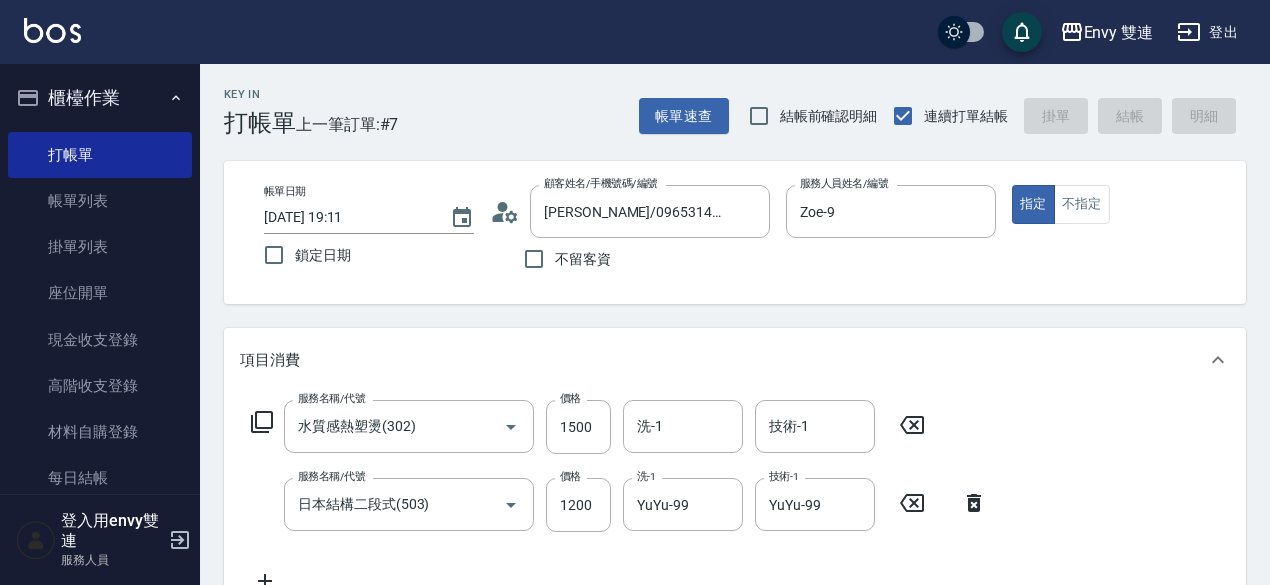 type on "[DATE] 19:14" 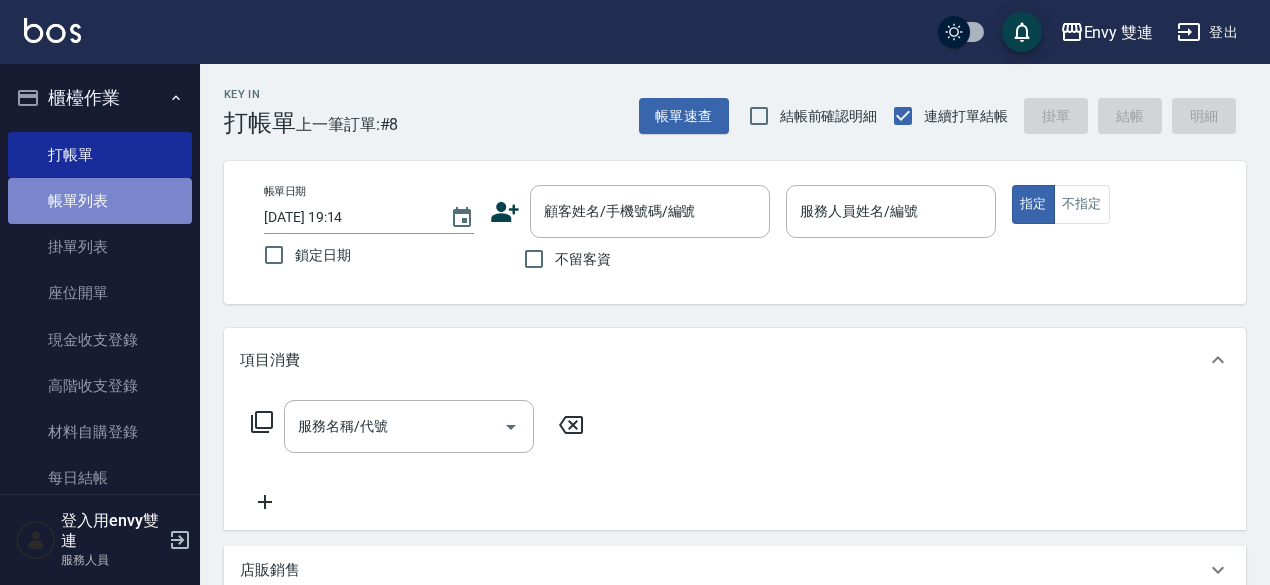 click on "帳單列表" at bounding box center [100, 201] 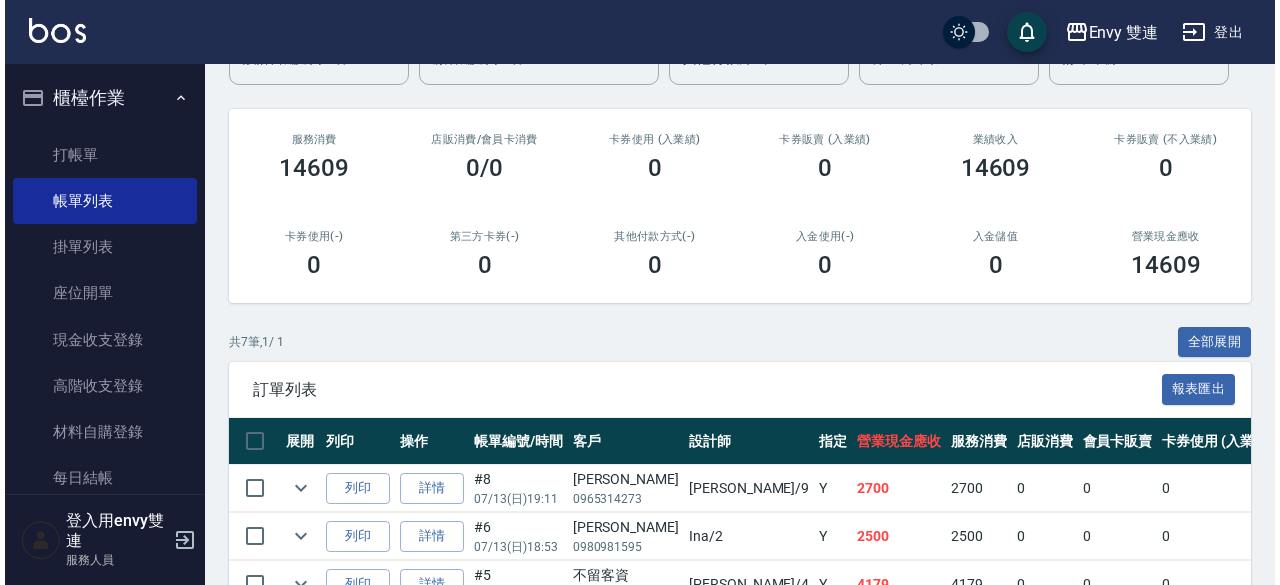 scroll, scrollTop: 0, scrollLeft: 0, axis: both 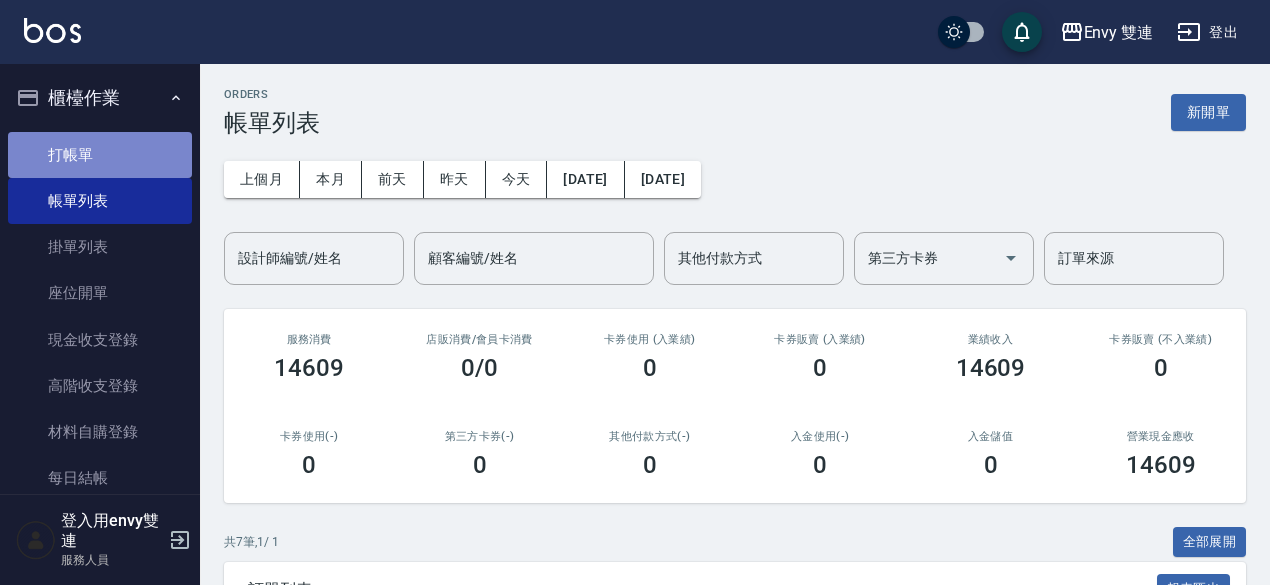 click on "打帳單" at bounding box center [100, 155] 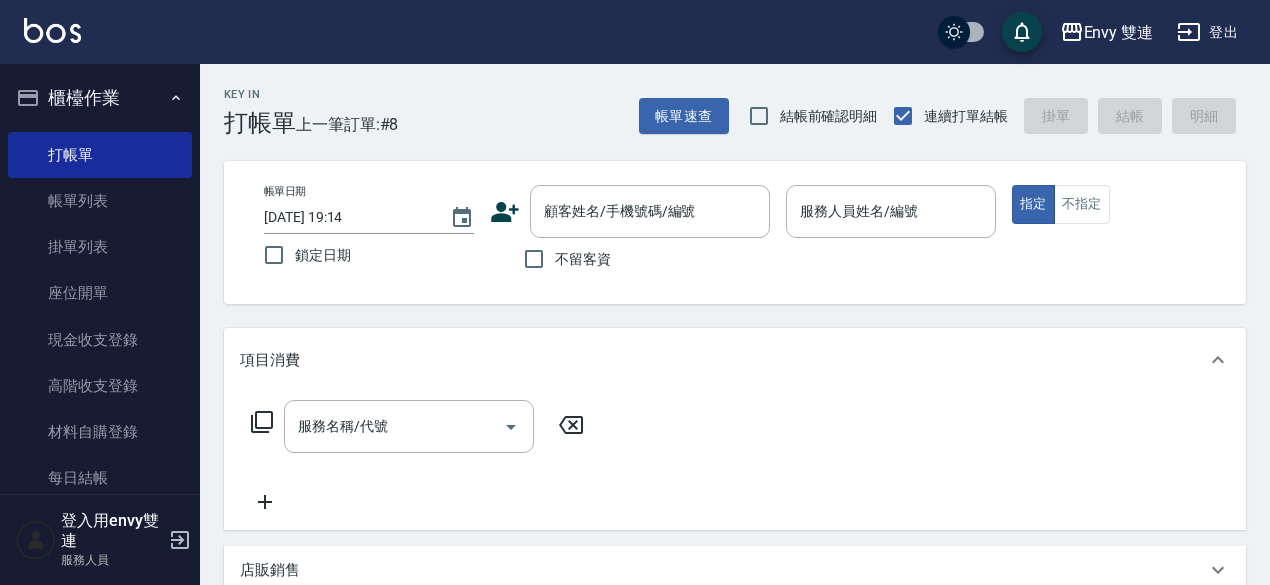 click 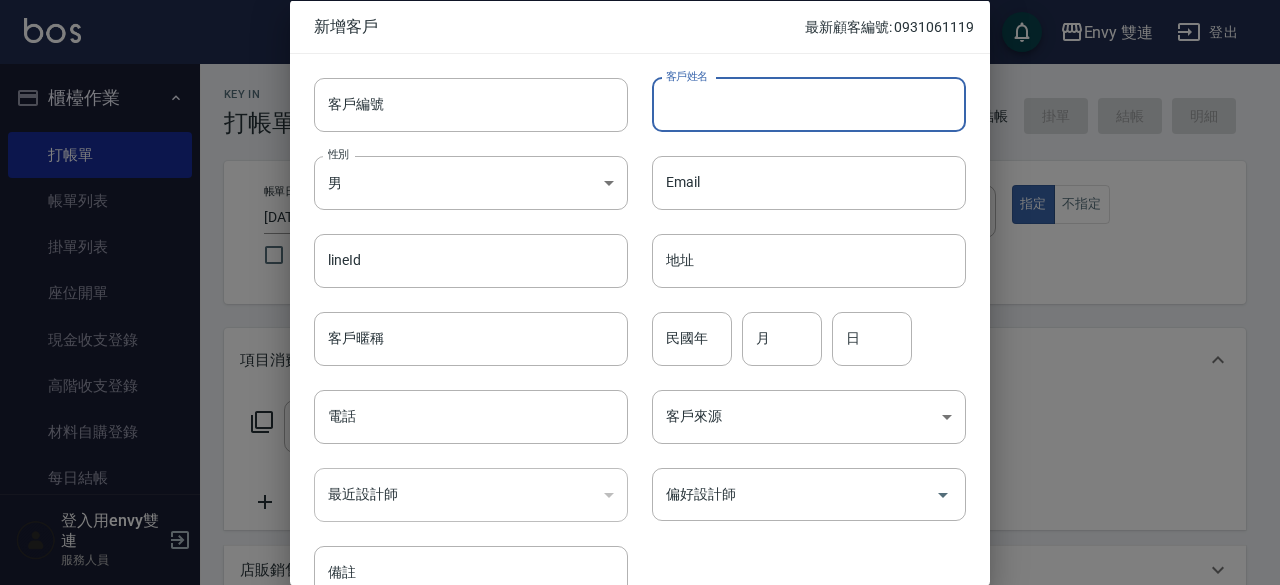 click on "客戶姓名" at bounding box center (809, 104) 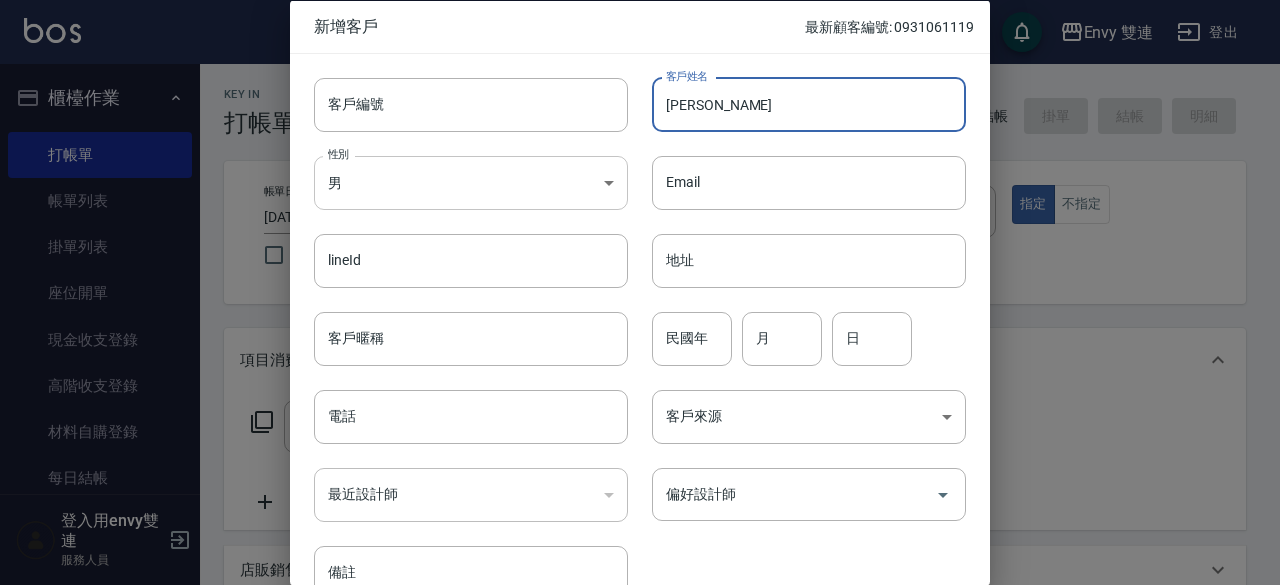 type on "[PERSON_NAME]" 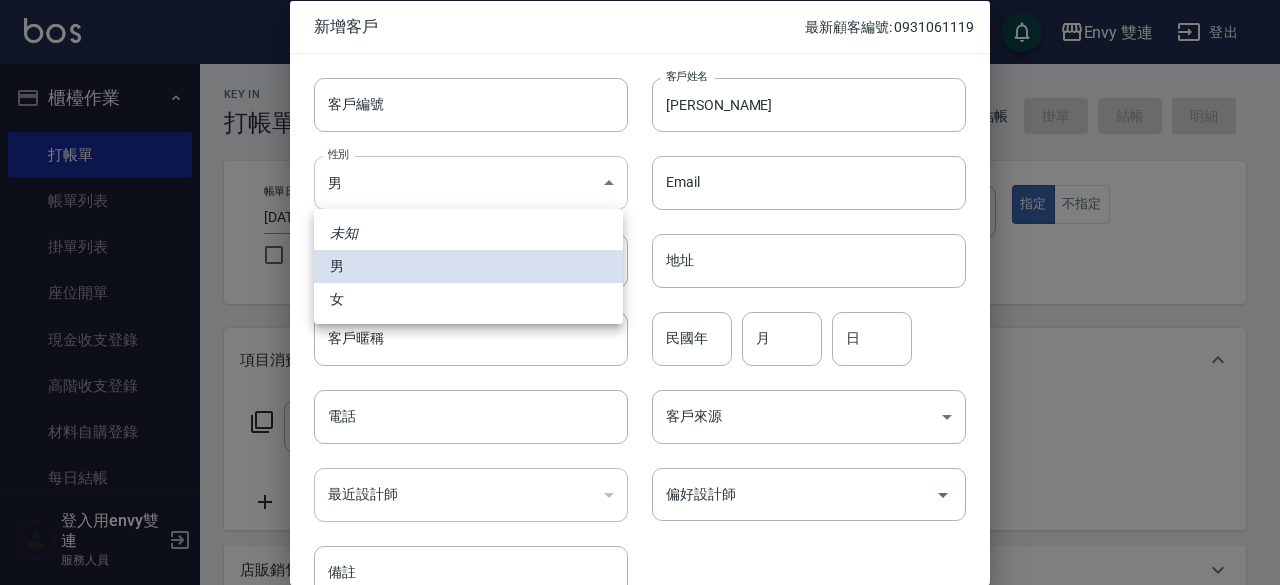 click on "Envy 雙連 登出 櫃檯作業 打帳單 帳單列表 掛單列表 座位開單 現金收支登錄 高階收支登錄 材料自購登錄 每日結帳 排班表 掃碼打卡 預約管理 預約管理 單日預約紀錄 單週預約紀錄 報表及分析 報表目錄 店家區間累計表 店家日報表 互助日報表 互助點數明細 設計師日報表 設計師排行榜 商品銷售排行榜 商品消耗明細 店販抽成明細 客戶管理 客戶列表 卡券管理 入金管理 員工及薪資 全店打卡記錄 商品管理 商品分類設定 商品列表 會員卡管理 會員卡分類設定 會員卡列表 登入用envy雙連 服務人員 Key In 打帳單 上一筆訂單:#8 帳單速查 結帳前確認明細 連續打單結帳 掛單 結帳 明細 帳單日期 [DATE] 19:14 鎖定日期 顧客姓名/手機號碼/編號 顧客姓名/手機號碼/編號 不留客資 服務人員姓名/編號 服務人員姓名/編號 指定 不指定 項目消費 服務名稱/代號 服務名稱/代號 店販銷售" at bounding box center [640, 525] 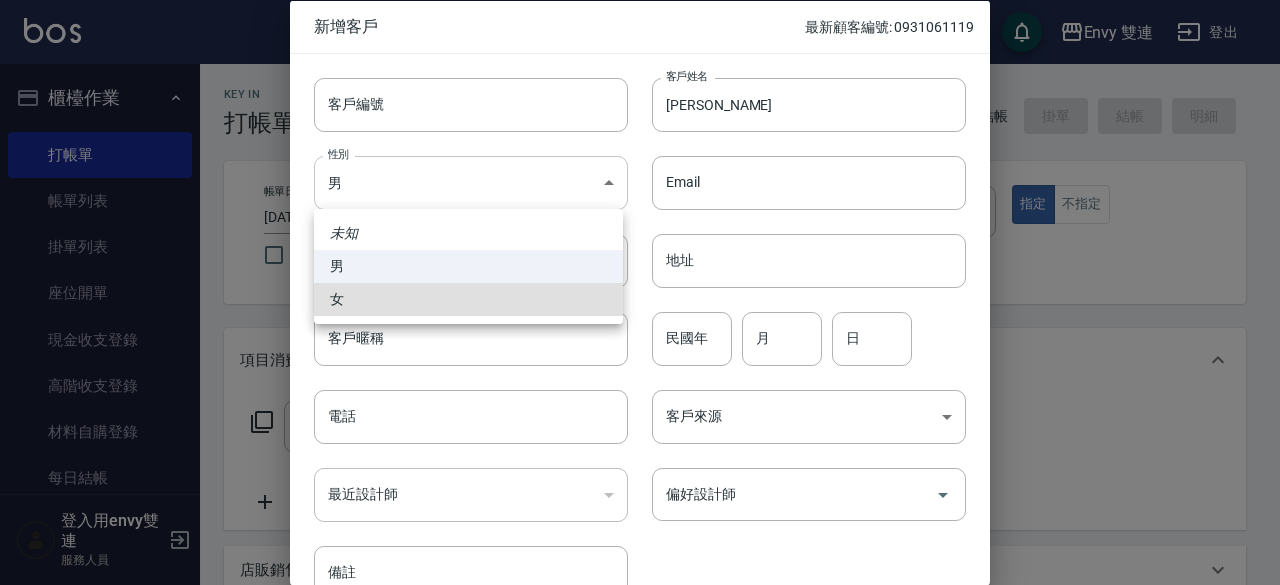 type 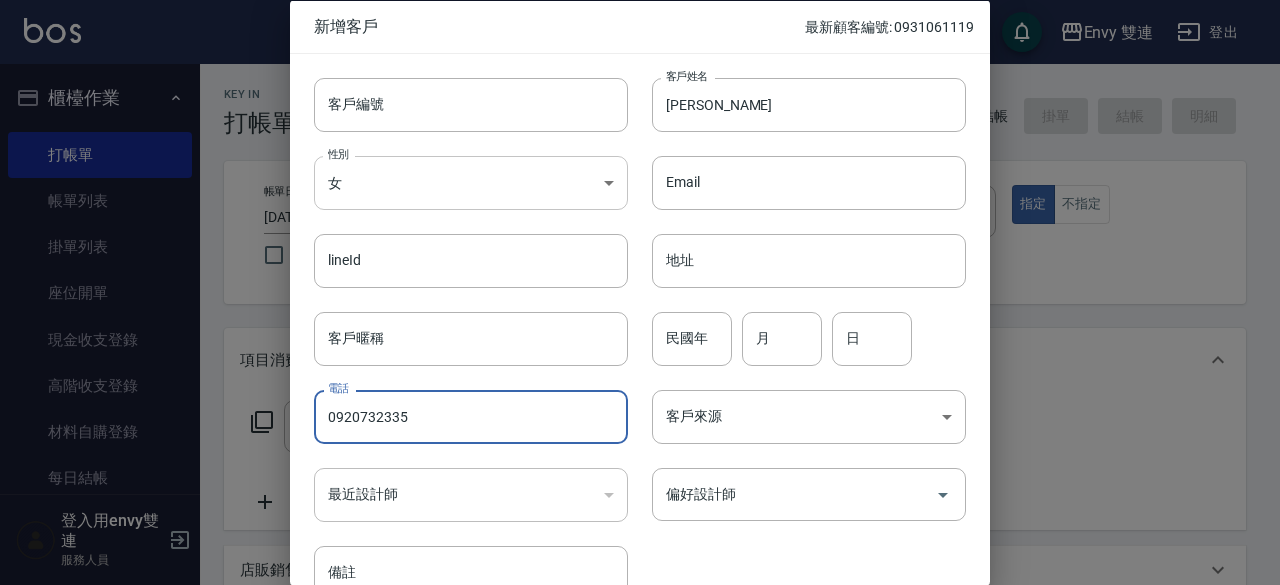 type on "0920732335" 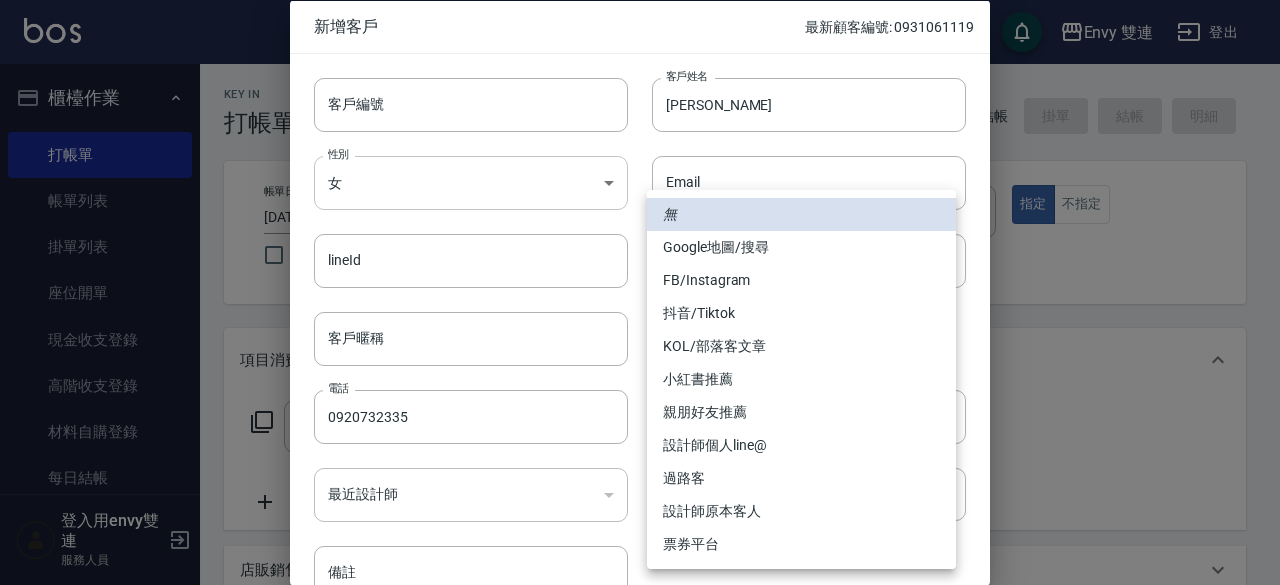 type 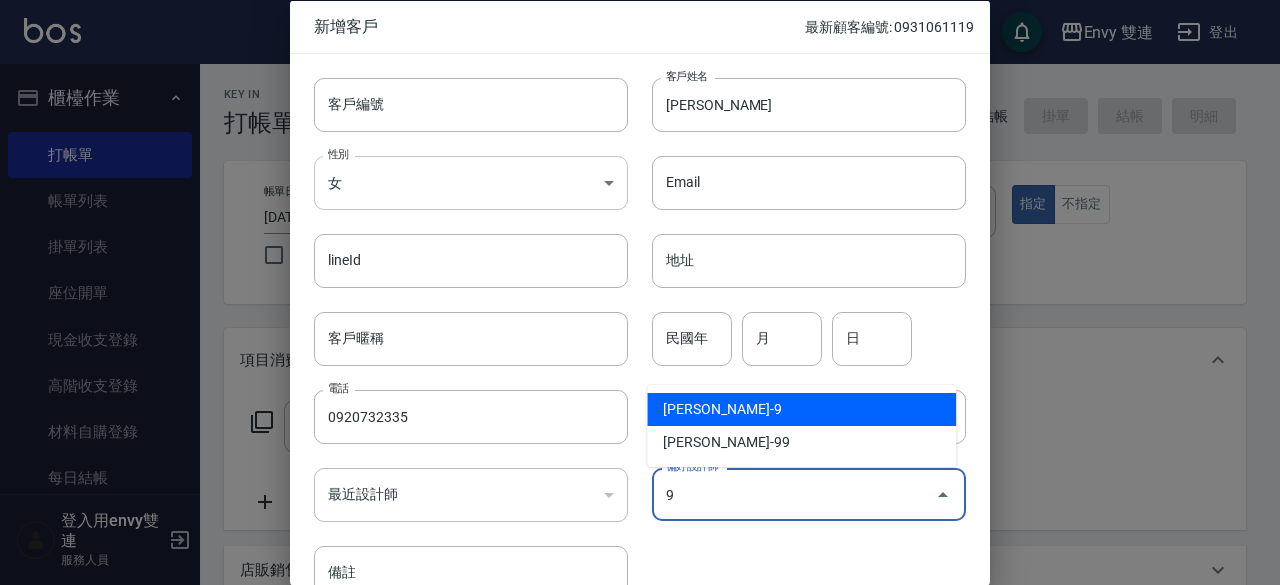 type on "高珮綺" 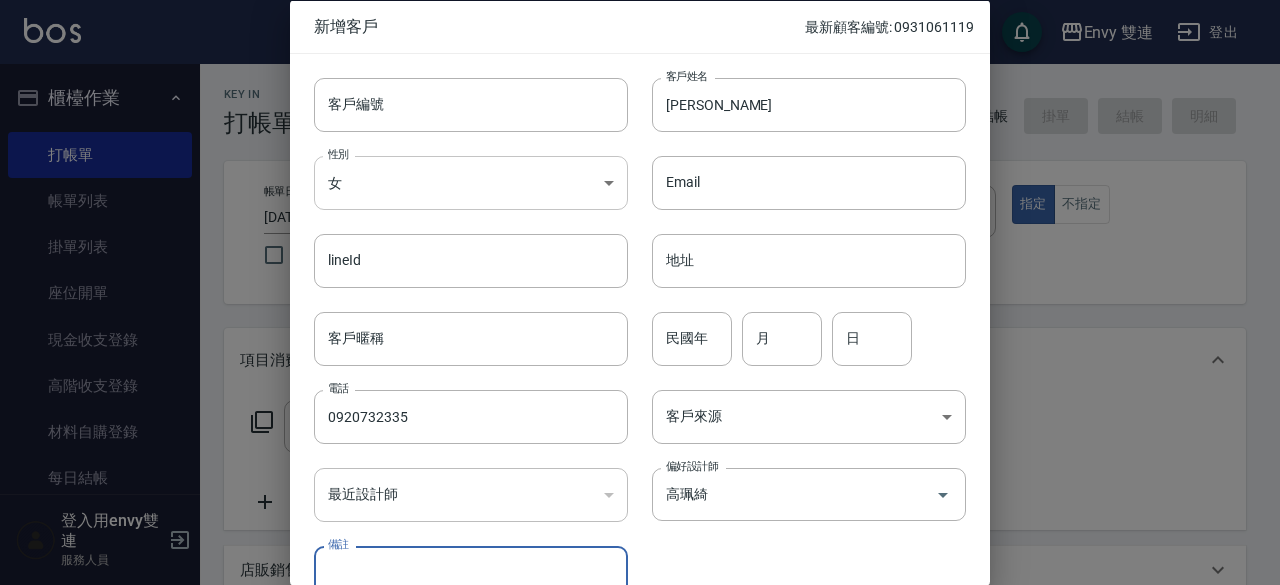 scroll, scrollTop: 14, scrollLeft: 0, axis: vertical 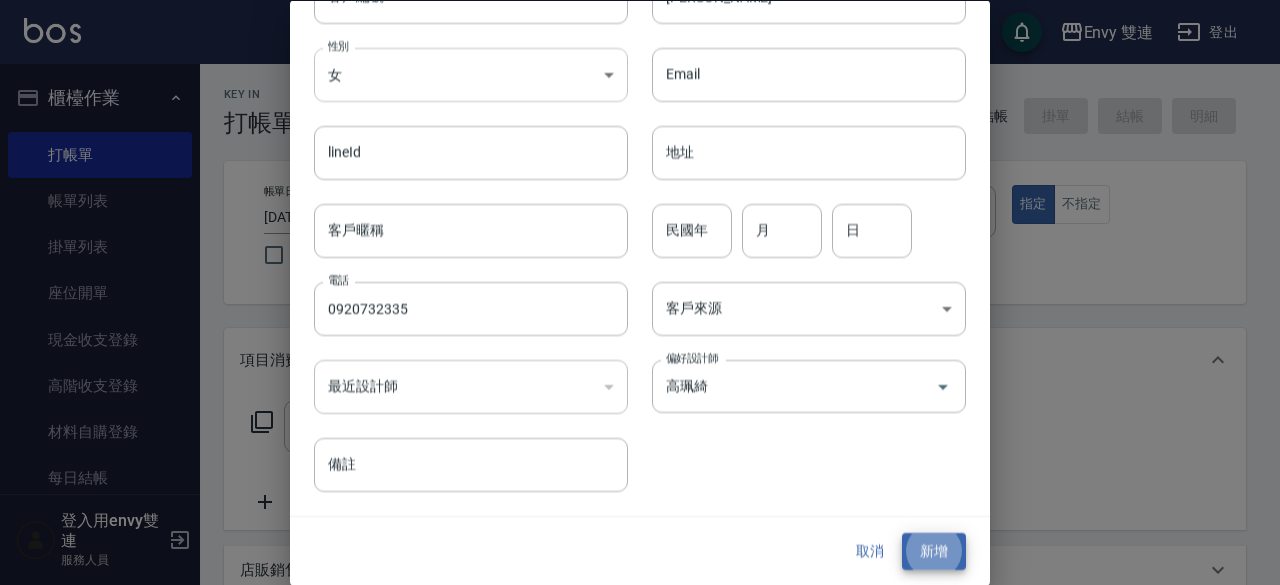 type 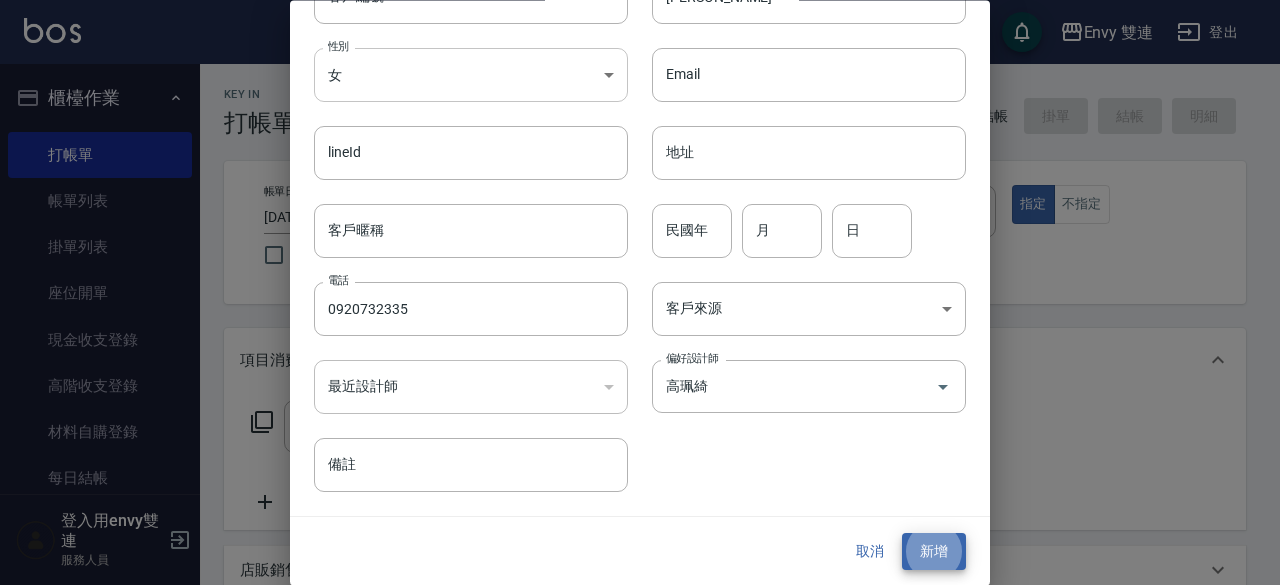 click on "新增" at bounding box center (934, 552) 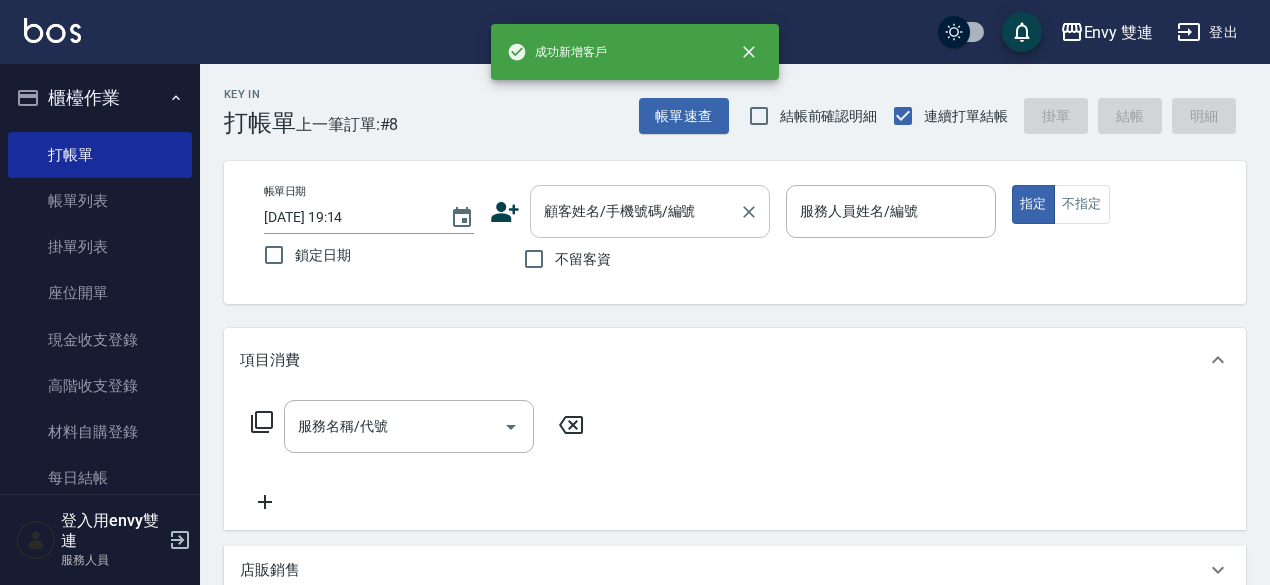 click on "顧客姓名/手機號碼/編號" at bounding box center [650, 211] 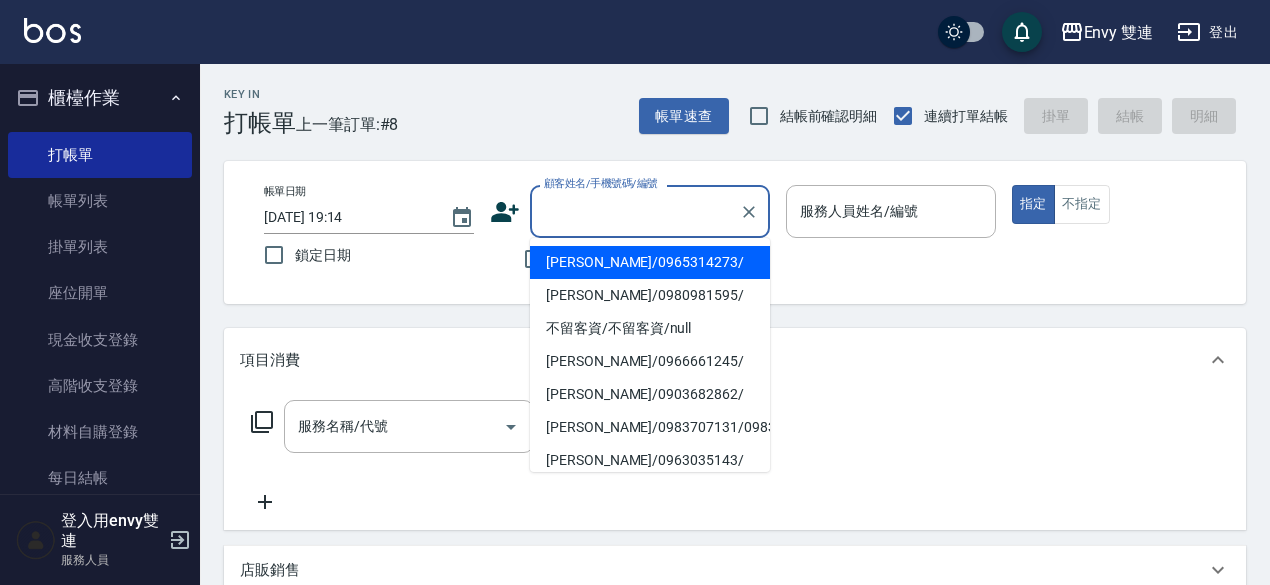 type on "0" 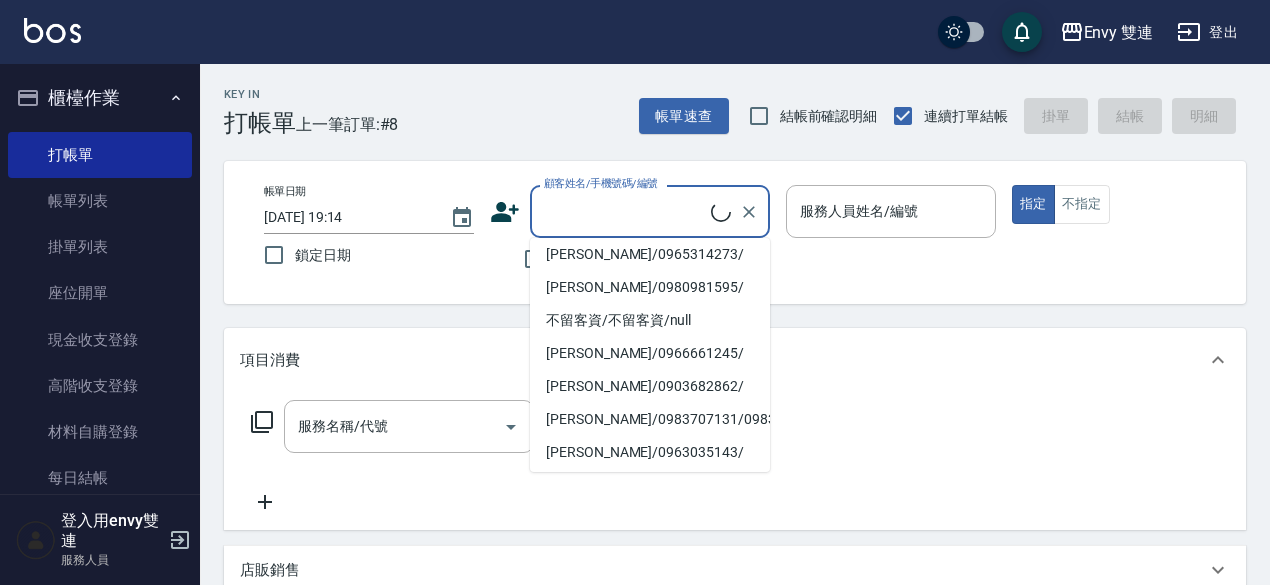 scroll, scrollTop: 0, scrollLeft: 0, axis: both 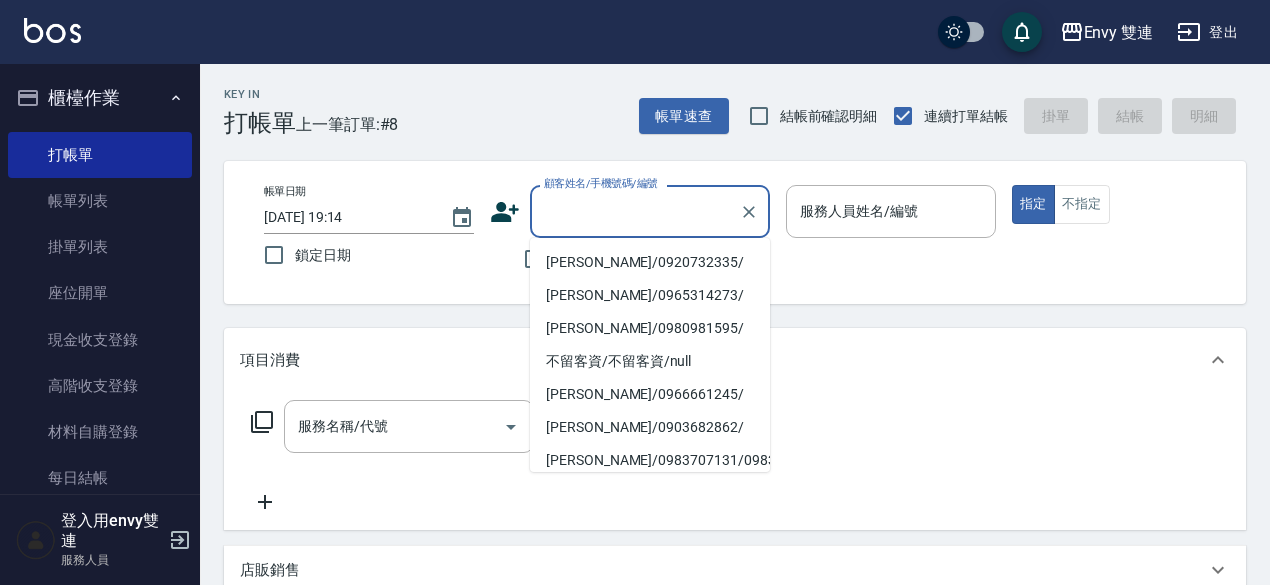 click on "[PERSON_NAME]/0920732335/" at bounding box center (650, 262) 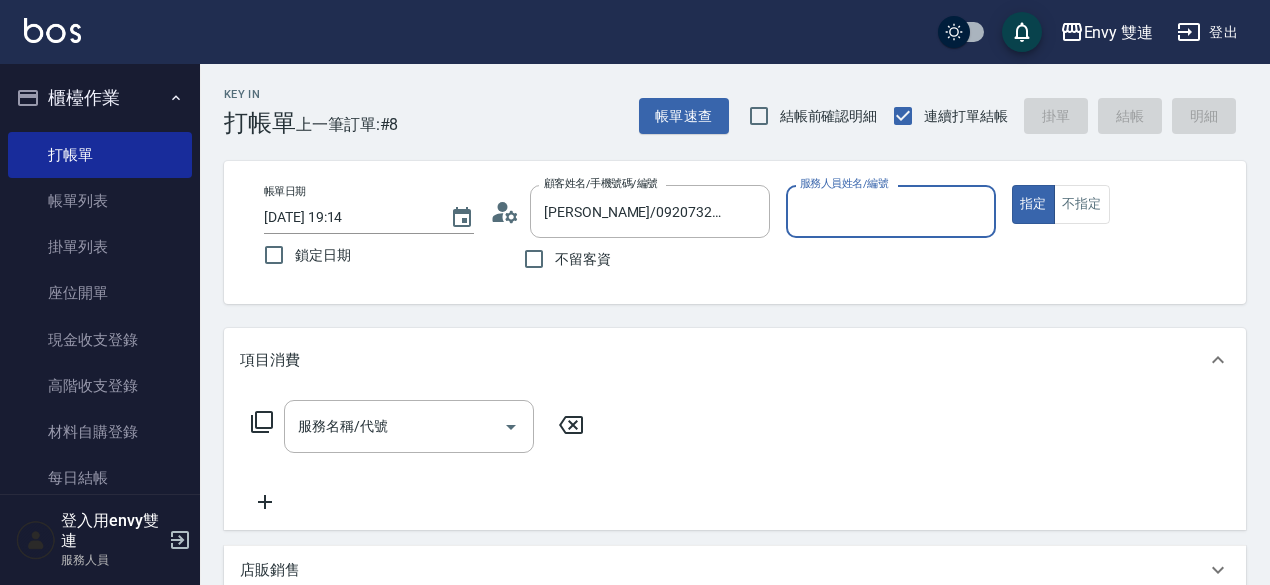 type on "Zoe-9" 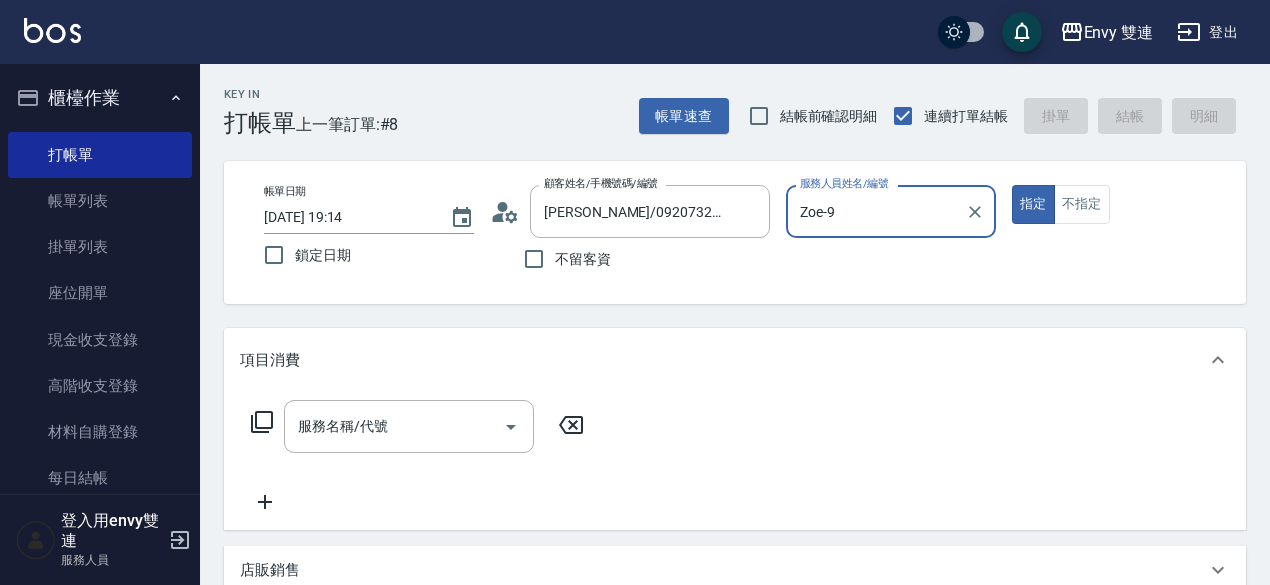 click on "指定" at bounding box center [1033, 204] 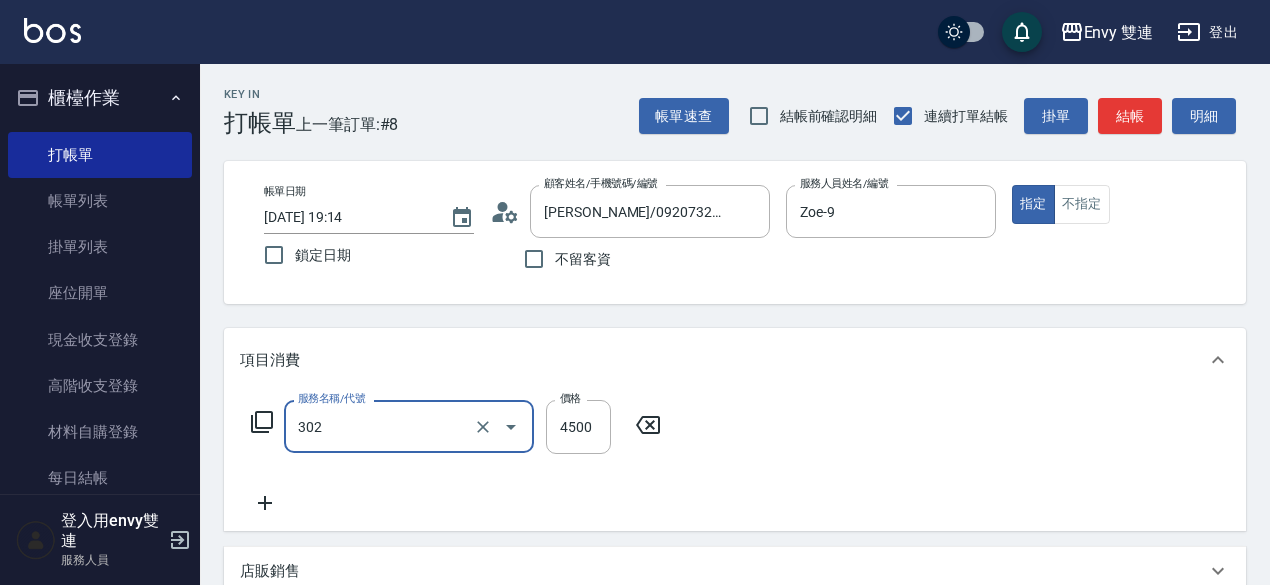 type on "水質感熱塑燙(302)" 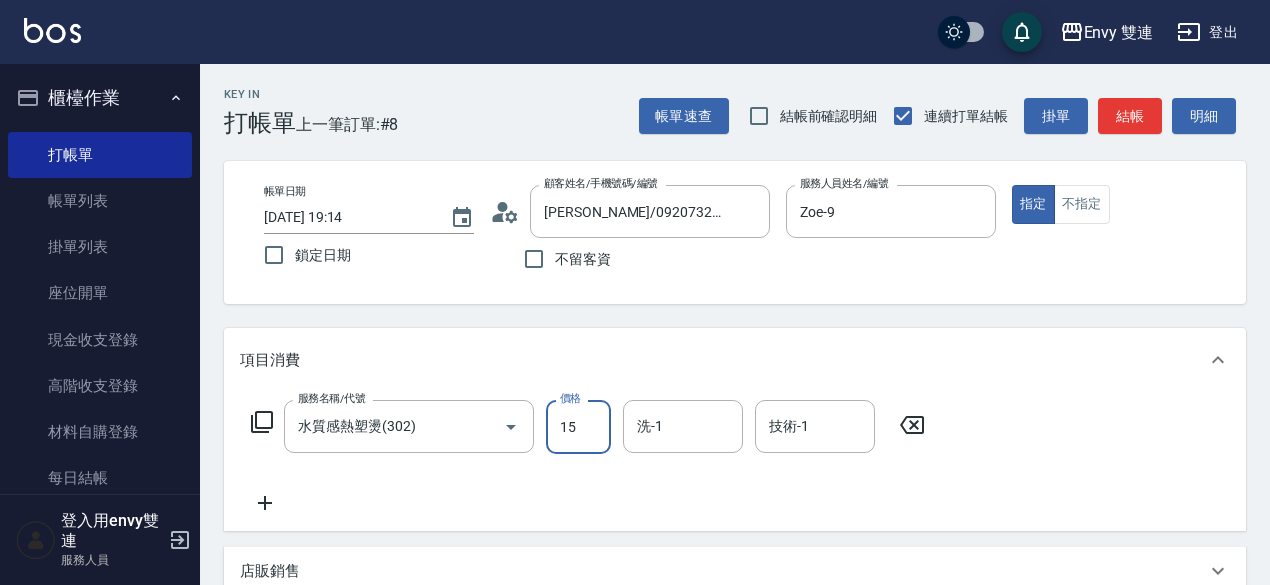 click on "15" at bounding box center [578, 427] 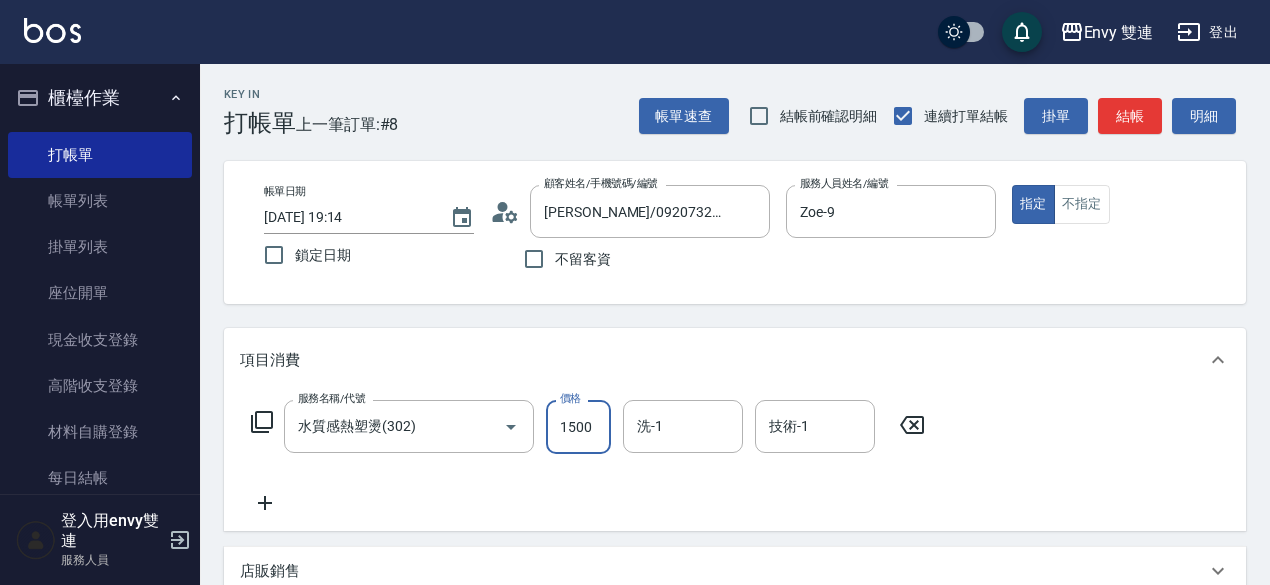 type on "1500" 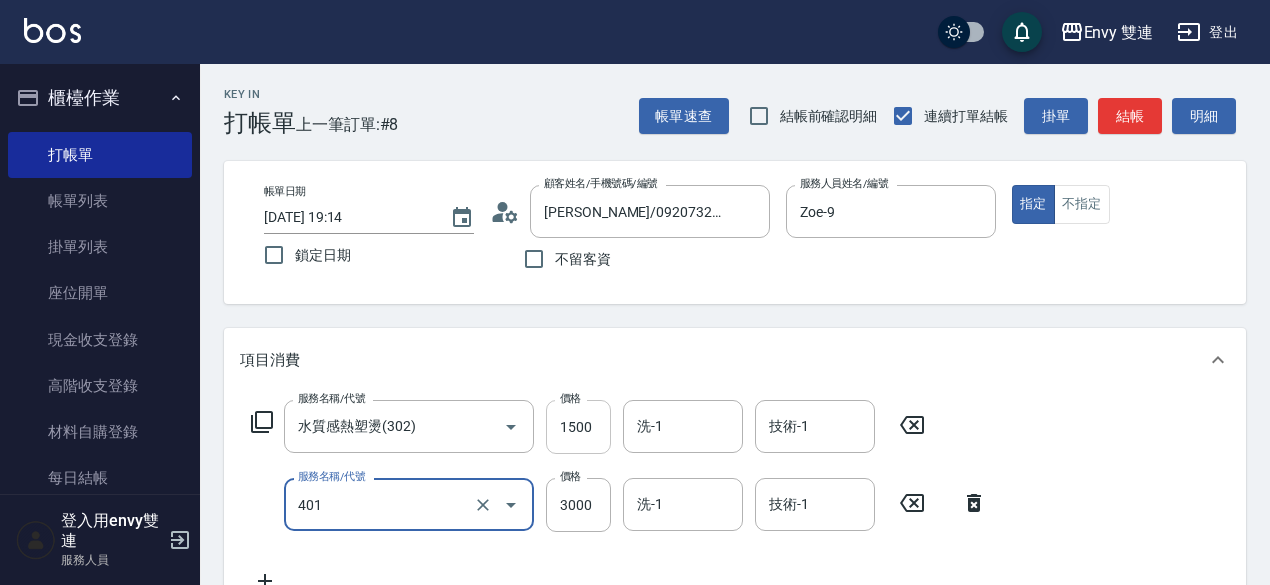 type on "染髮(401)" 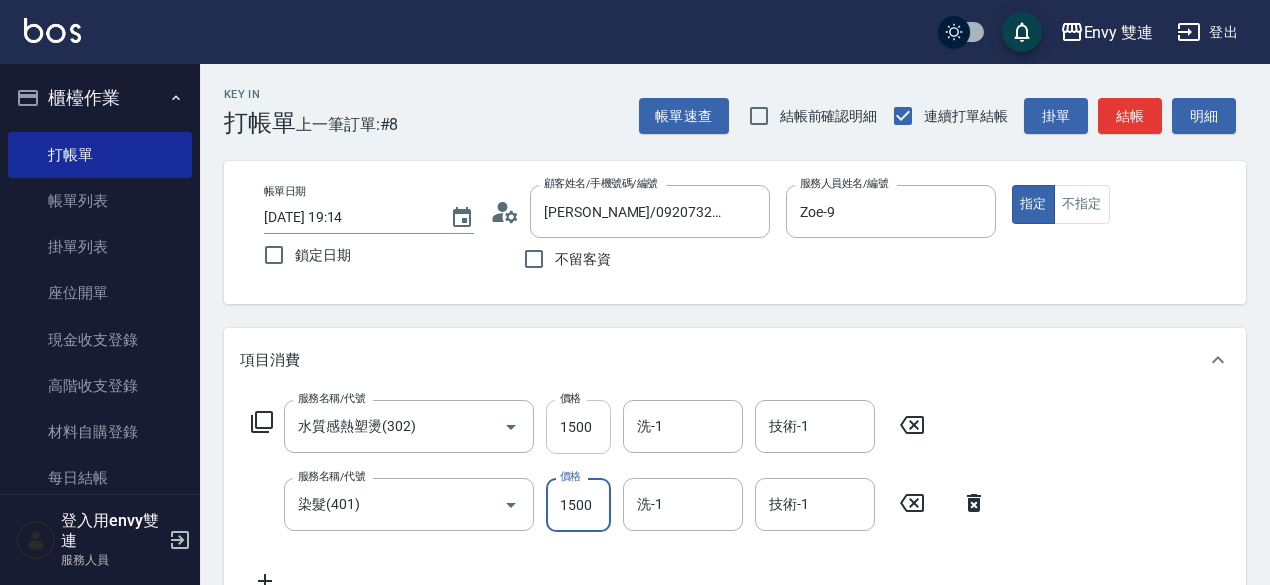 type on "1500" 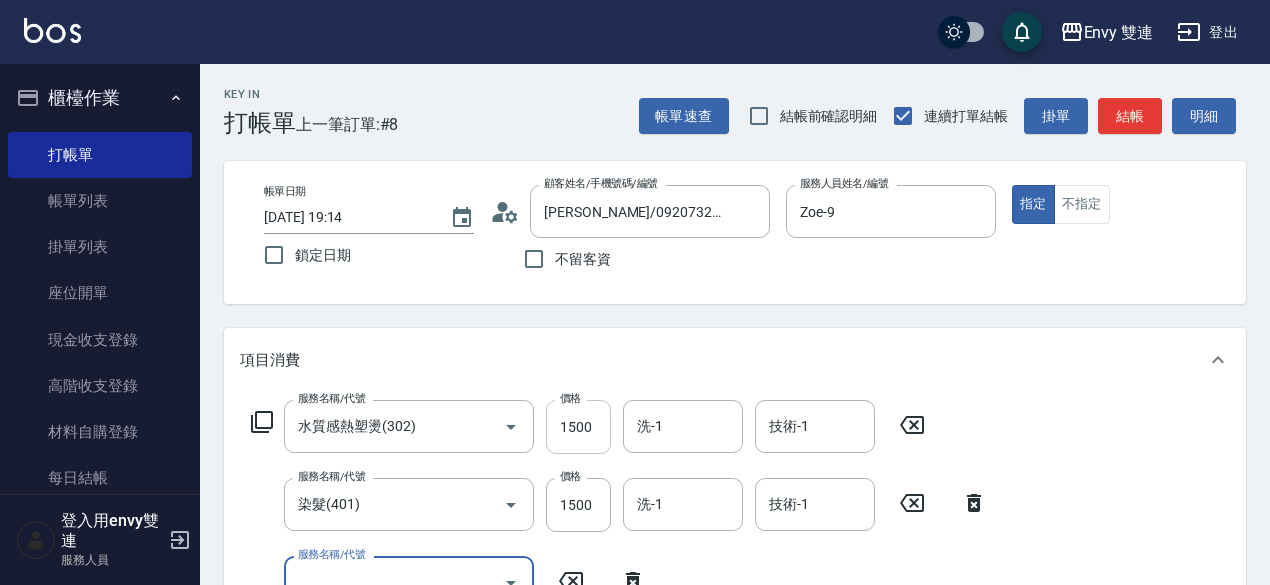 scroll, scrollTop: 15, scrollLeft: 0, axis: vertical 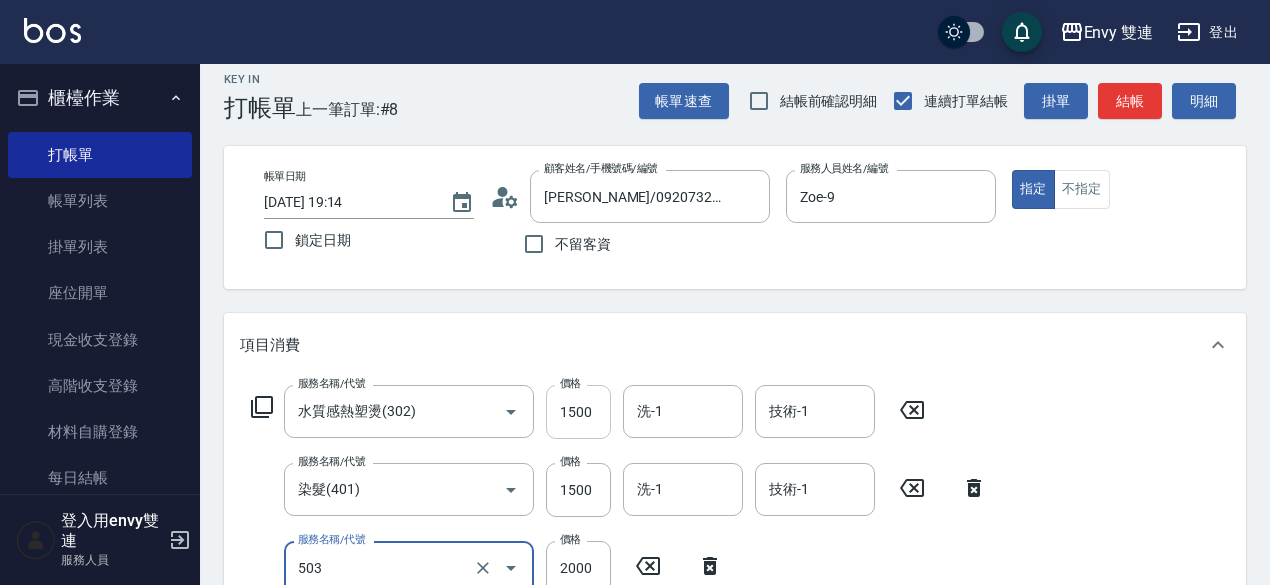 type on "日本結構二段式(503)" 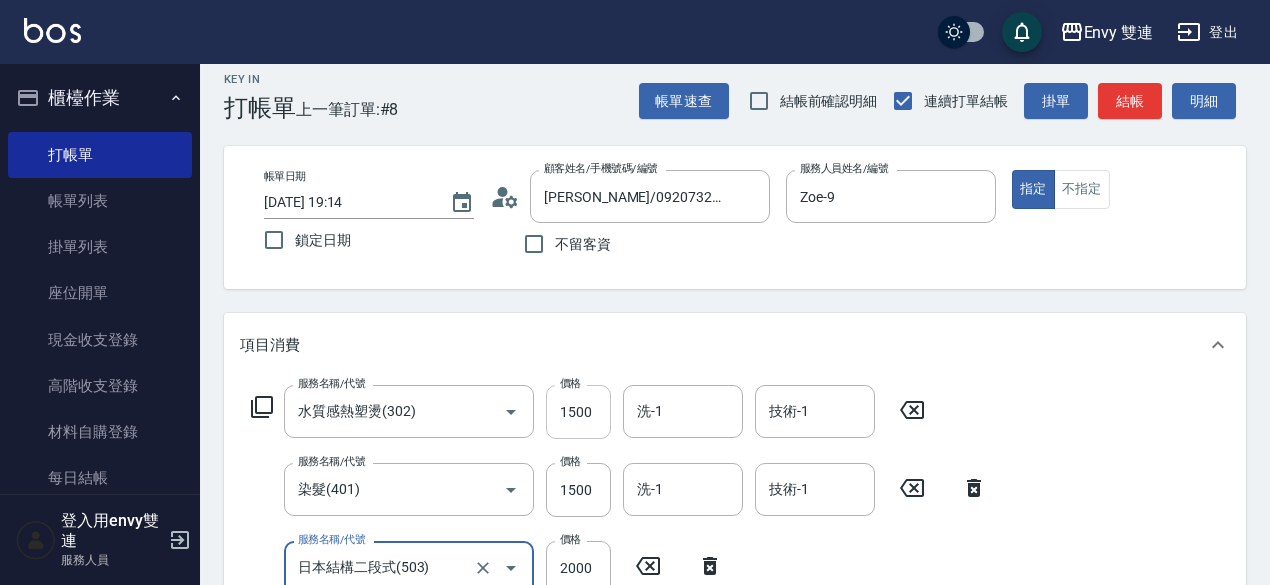 scroll, scrollTop: 25, scrollLeft: 0, axis: vertical 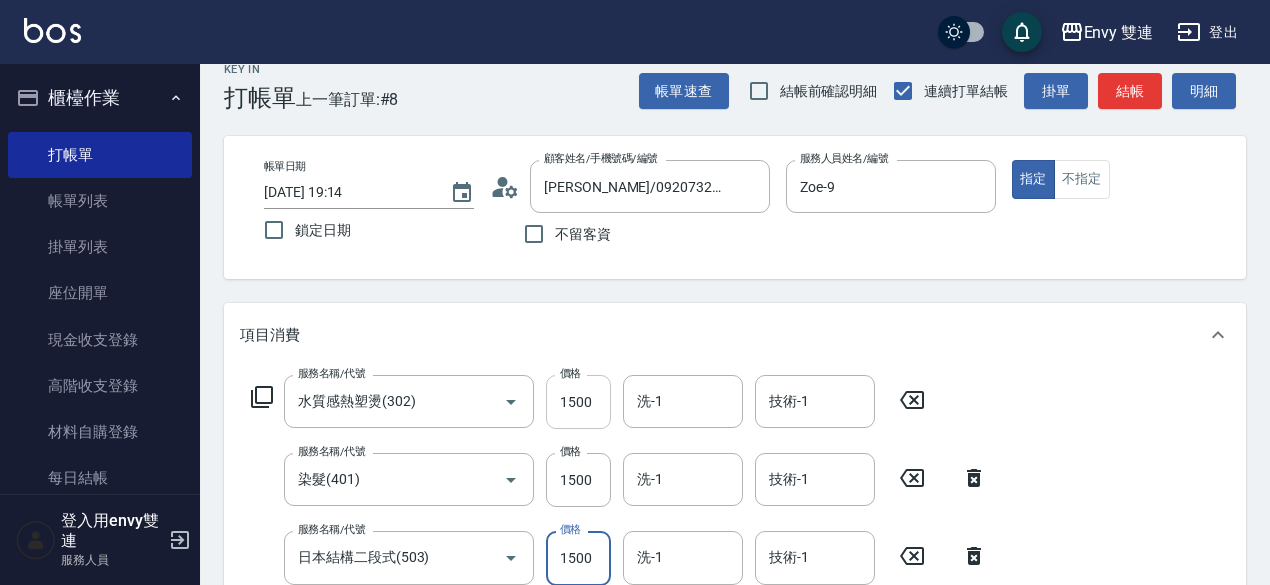 type on "1500" 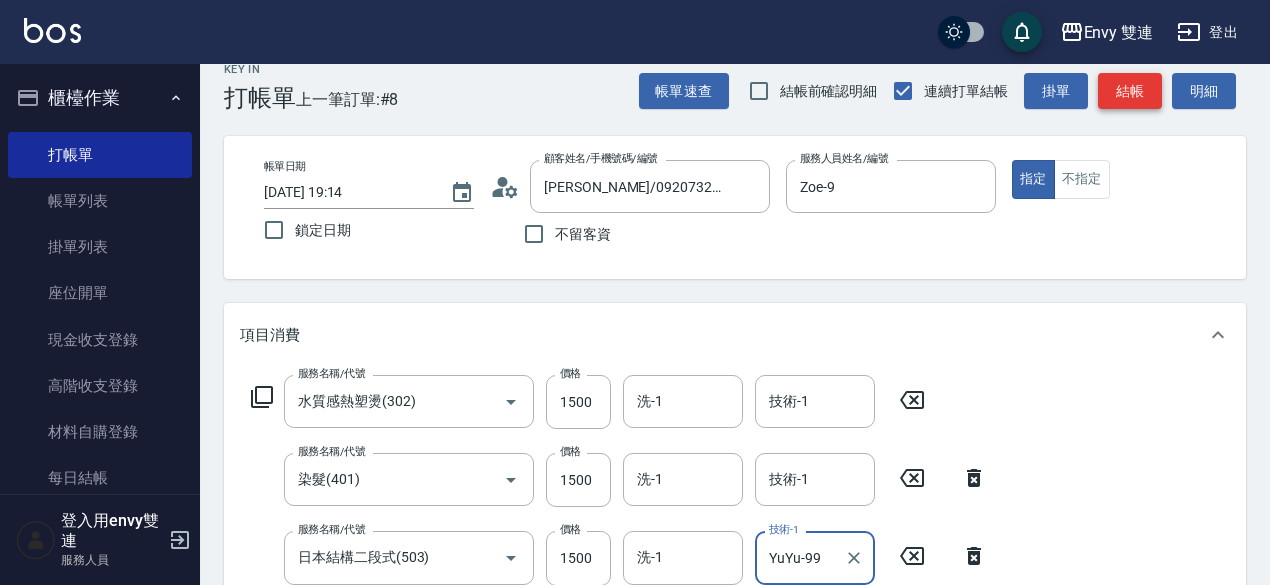 type on "YuYu-99" 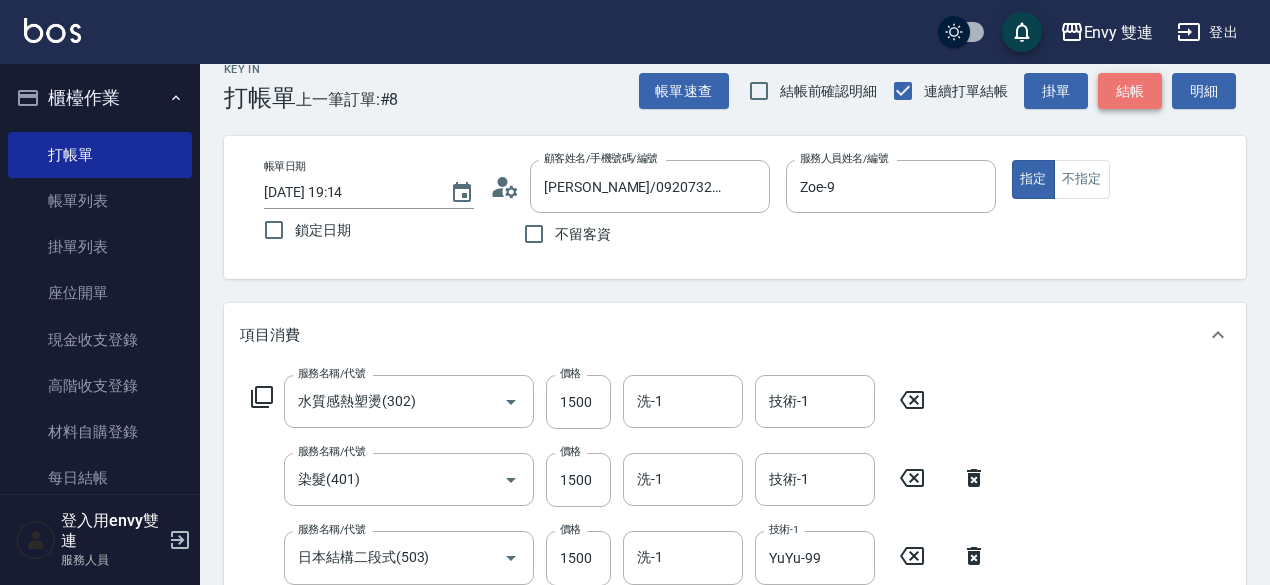 click on "結帳" at bounding box center (1130, 91) 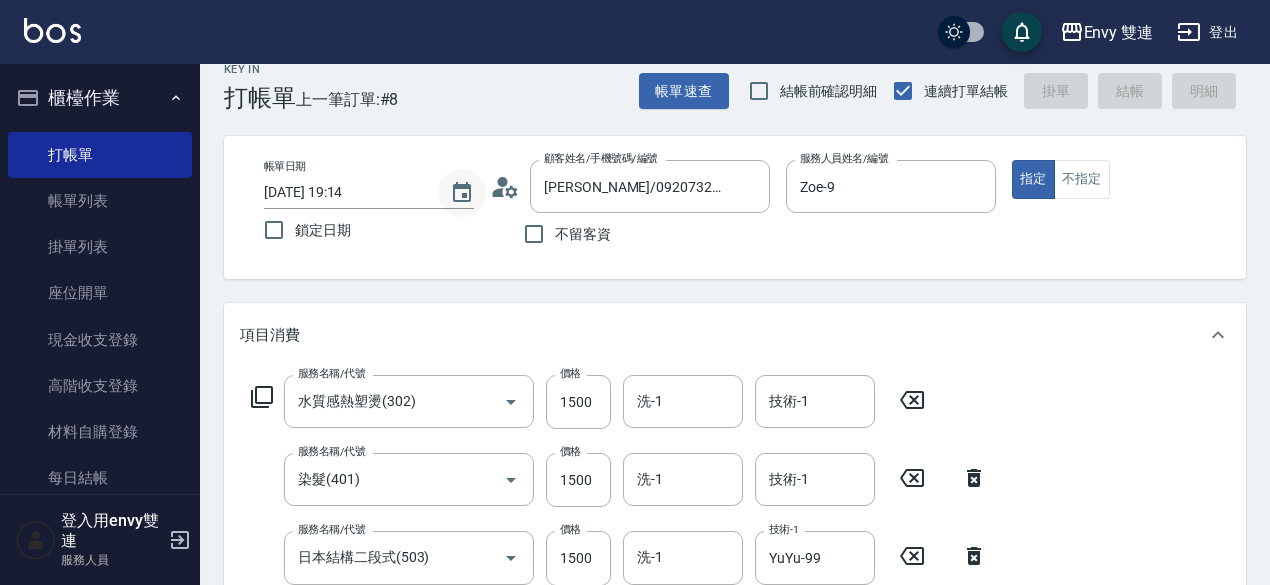 type on "[DATE] 19:16" 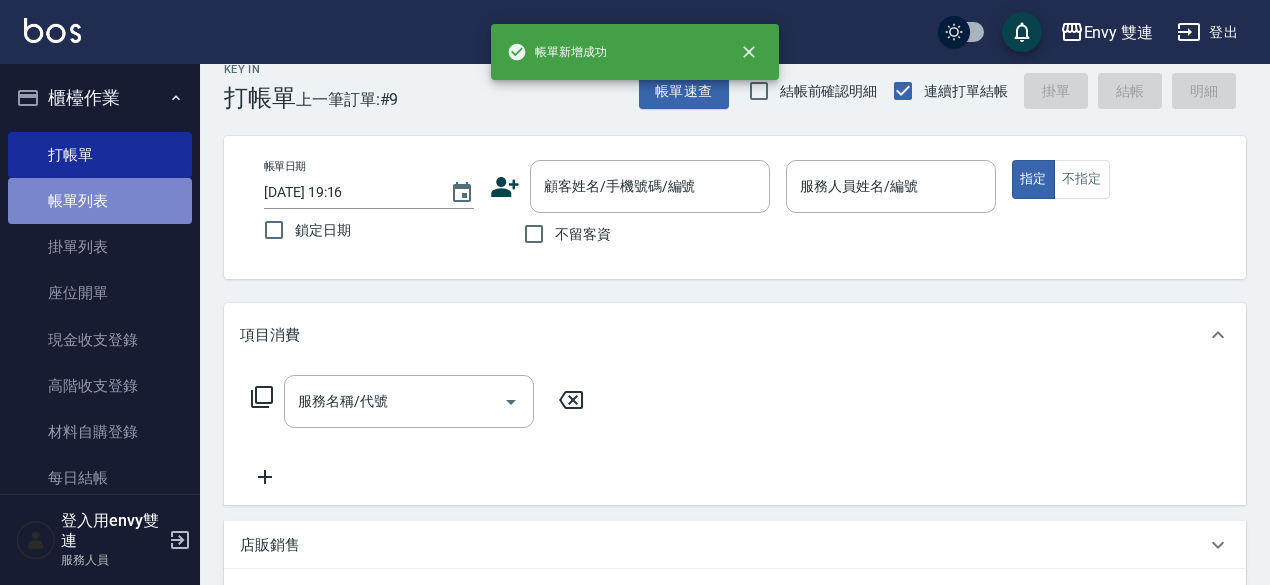 click on "帳單列表" at bounding box center (100, 201) 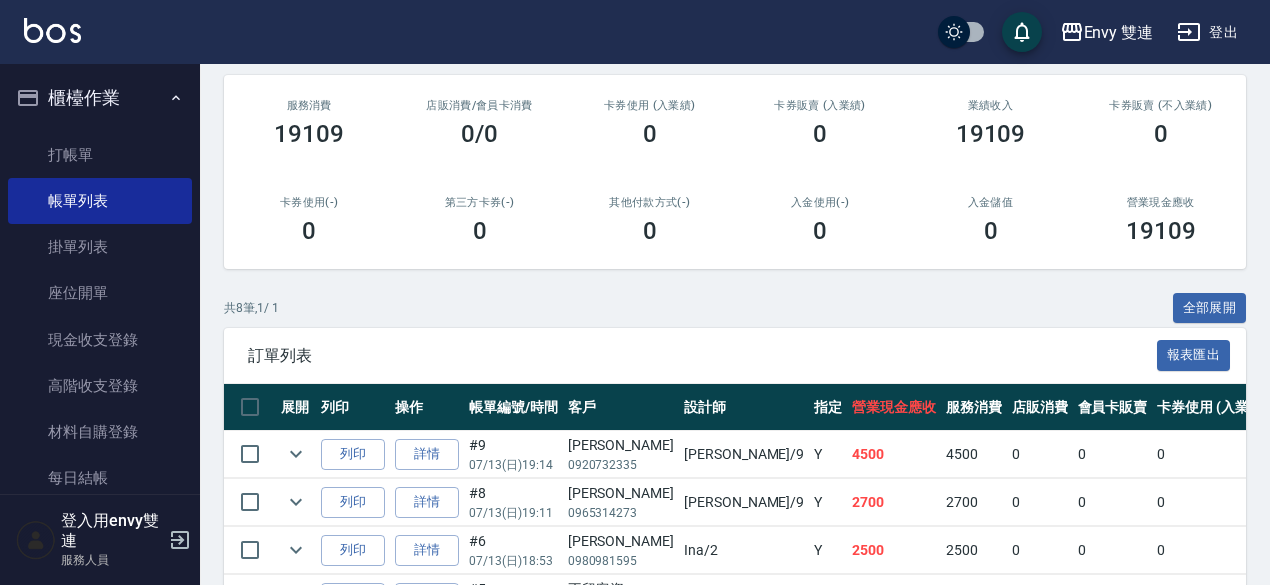 scroll, scrollTop: 390, scrollLeft: 0, axis: vertical 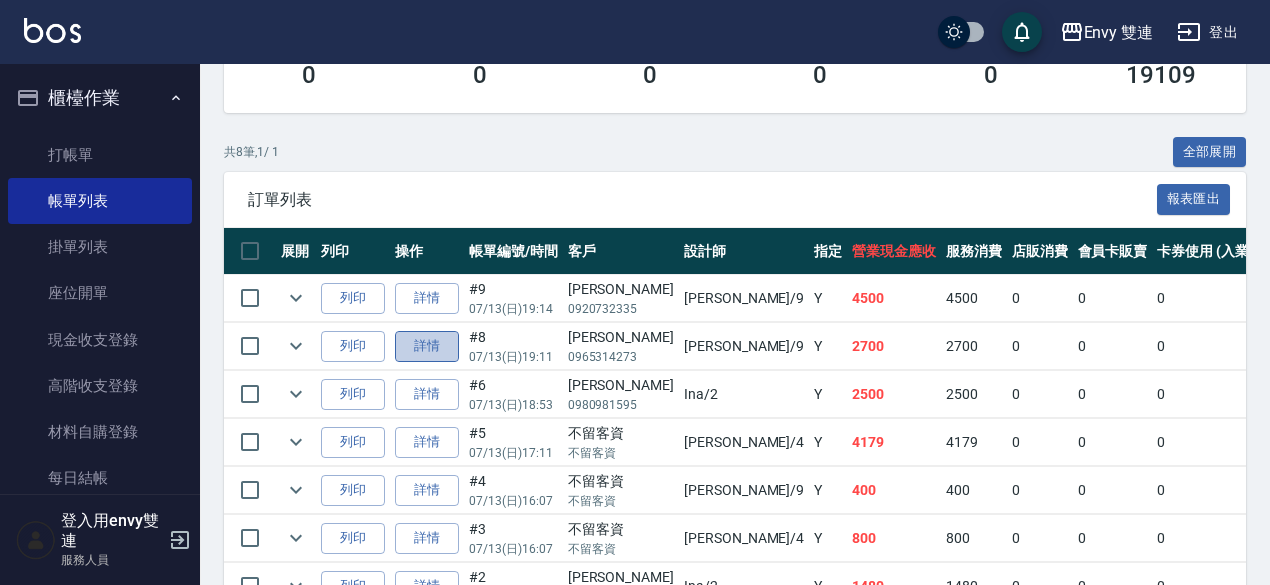 click on "詳情" at bounding box center [427, 346] 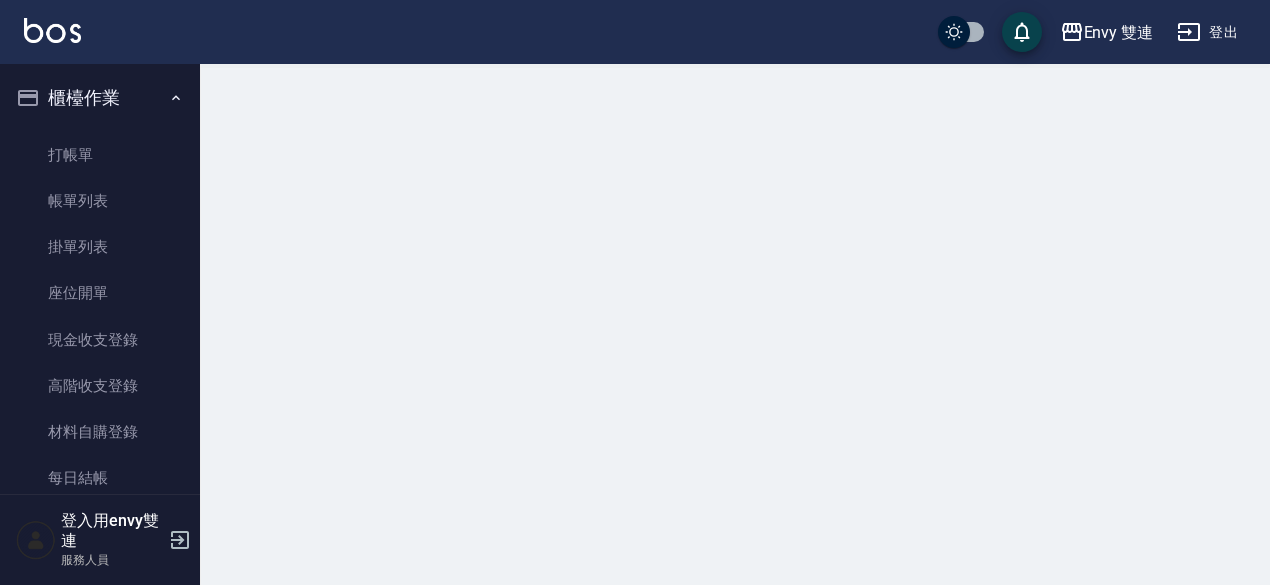 scroll, scrollTop: 0, scrollLeft: 0, axis: both 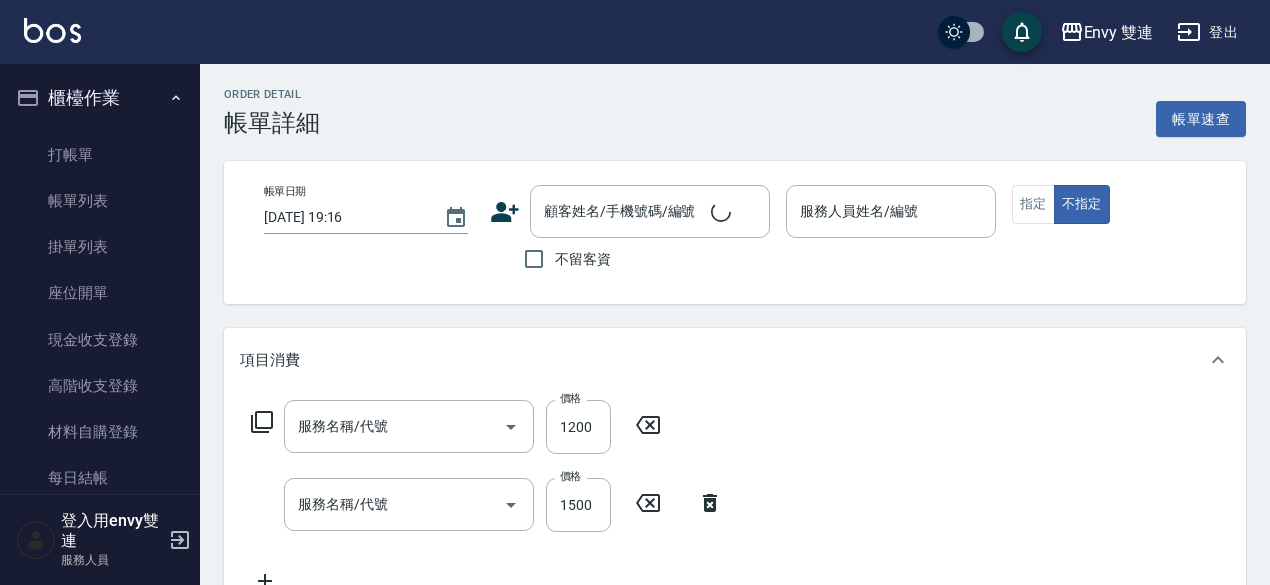type on "[DATE] 19:11" 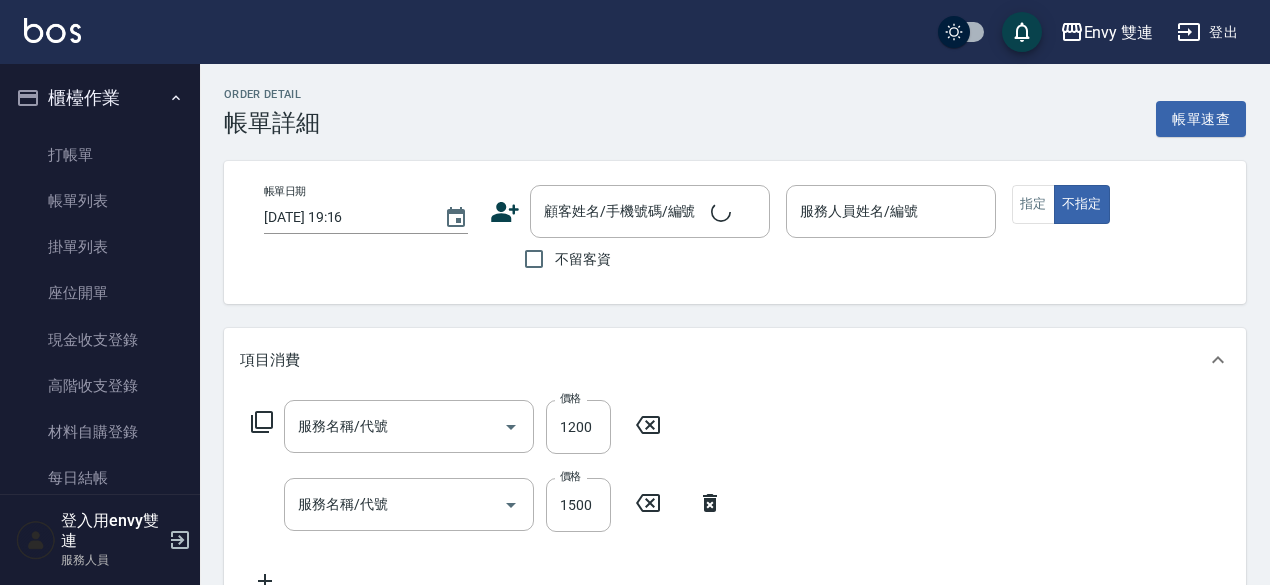 type on "Zoe-9" 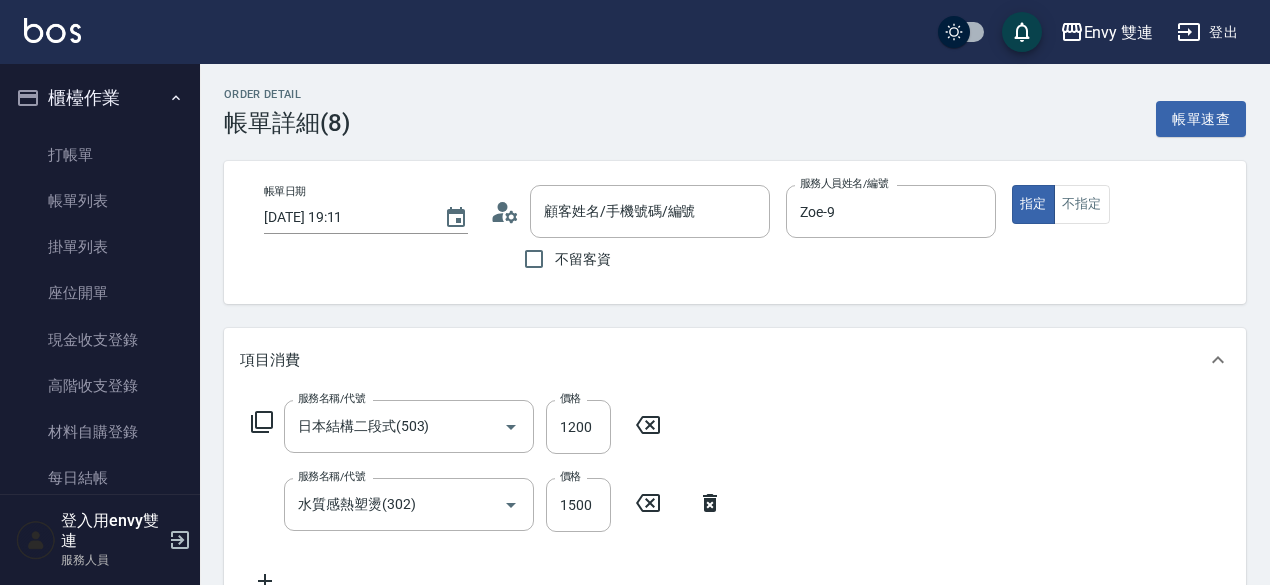 type on "[PERSON_NAME]/0965314273/" 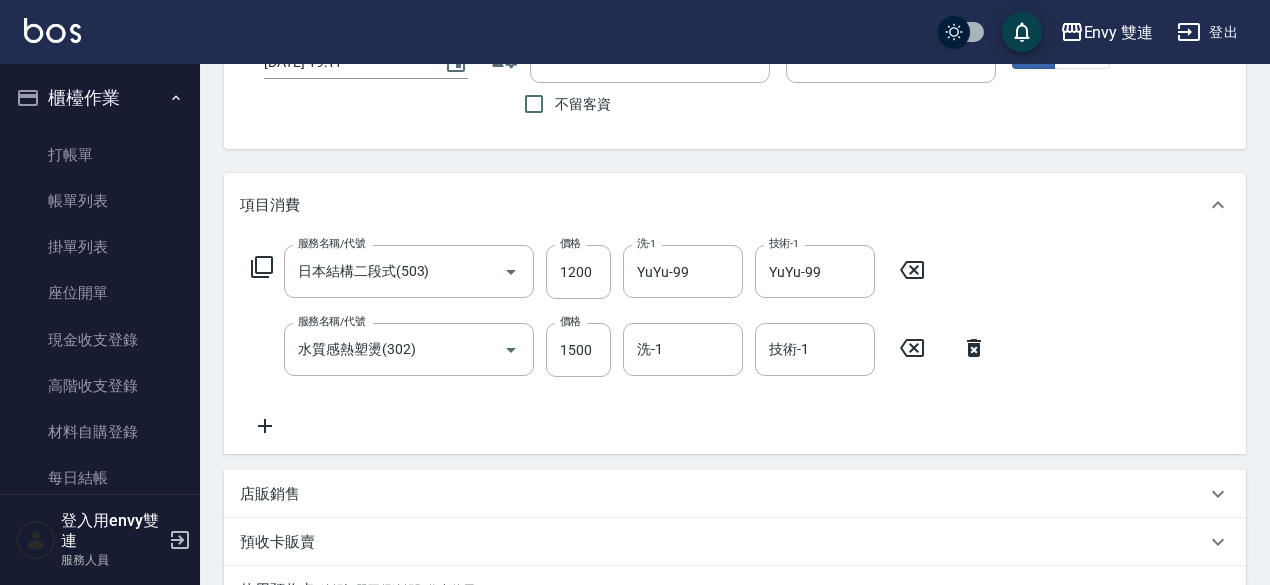 scroll, scrollTop: 156, scrollLeft: 0, axis: vertical 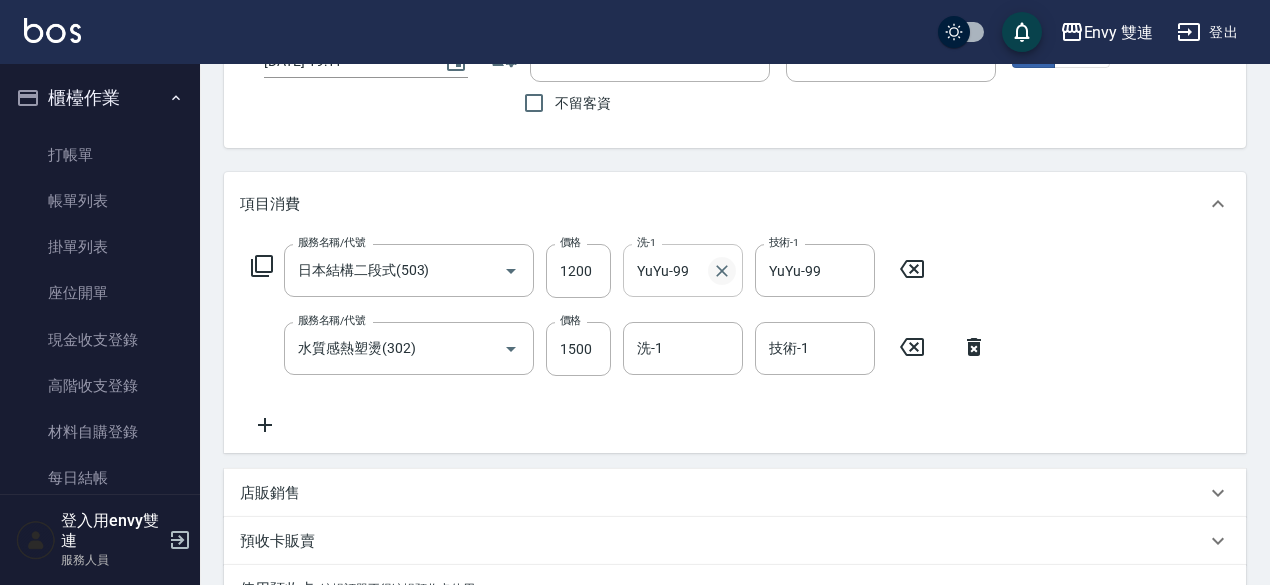 click on "YuYu-99 洗-1" at bounding box center [683, 270] 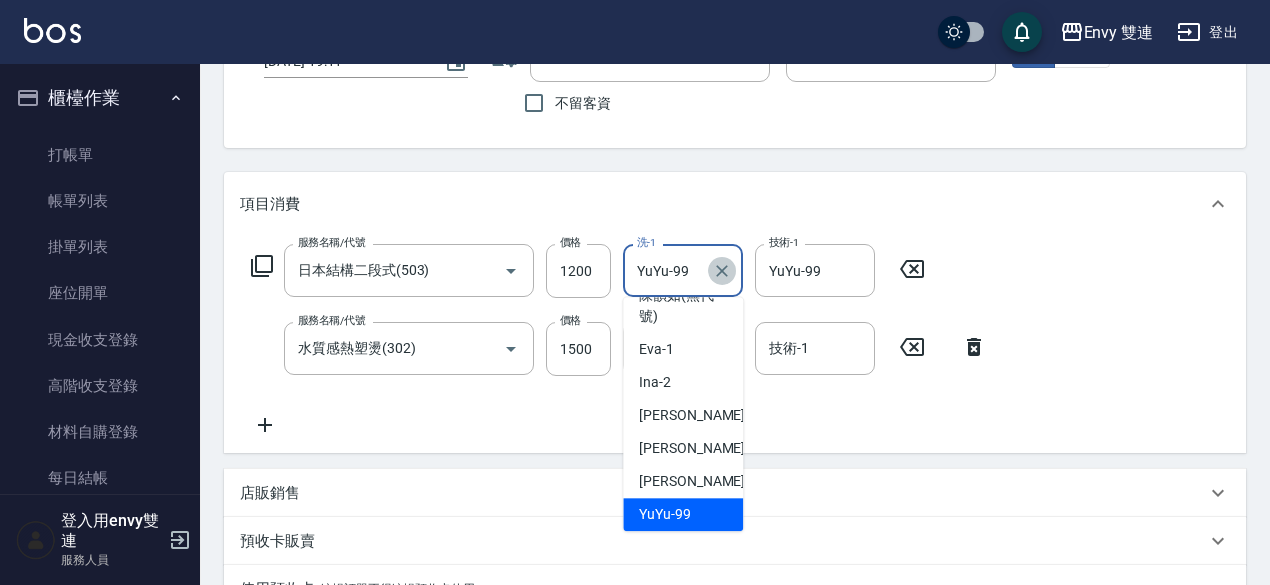 click at bounding box center (722, 271) 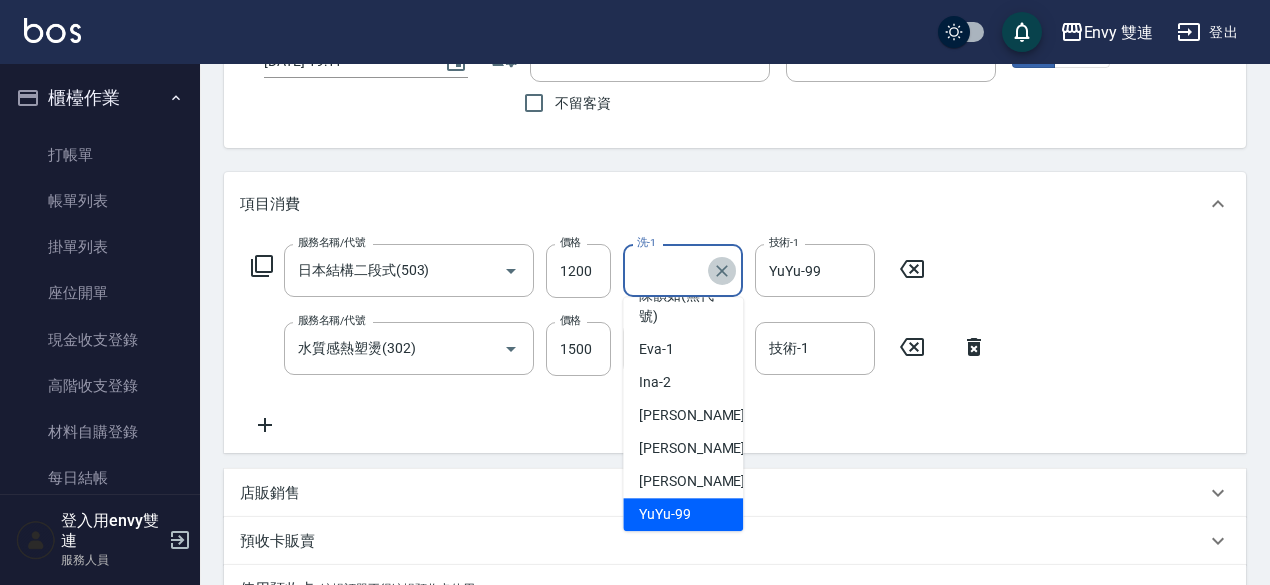 scroll, scrollTop: 8, scrollLeft: 0, axis: vertical 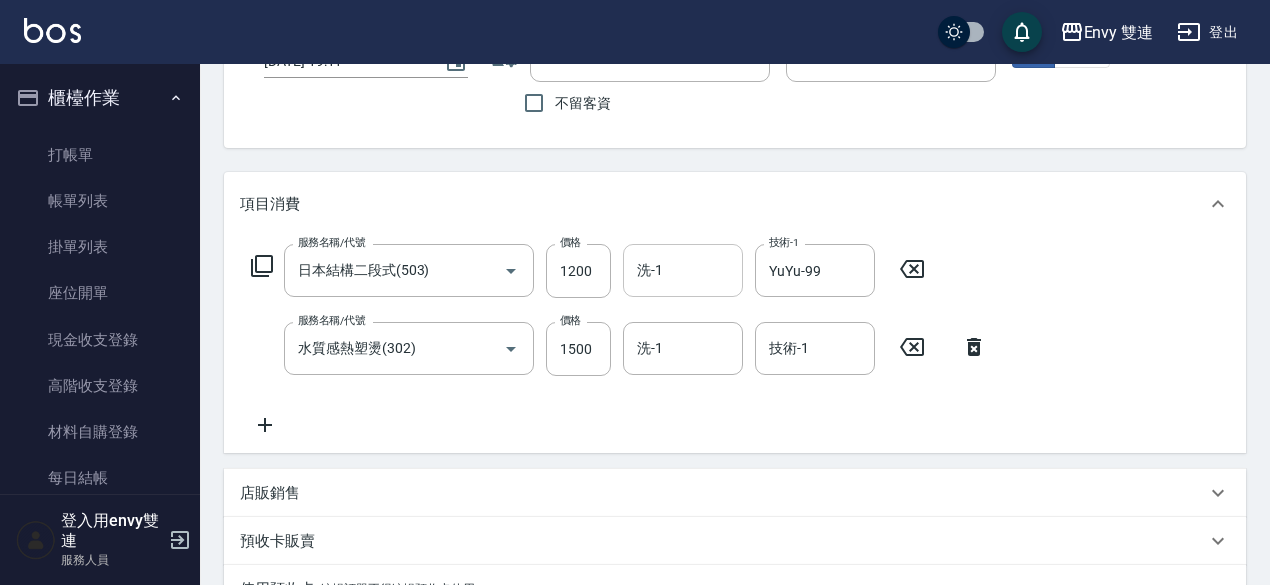 click on "項目消費" at bounding box center [723, 204] 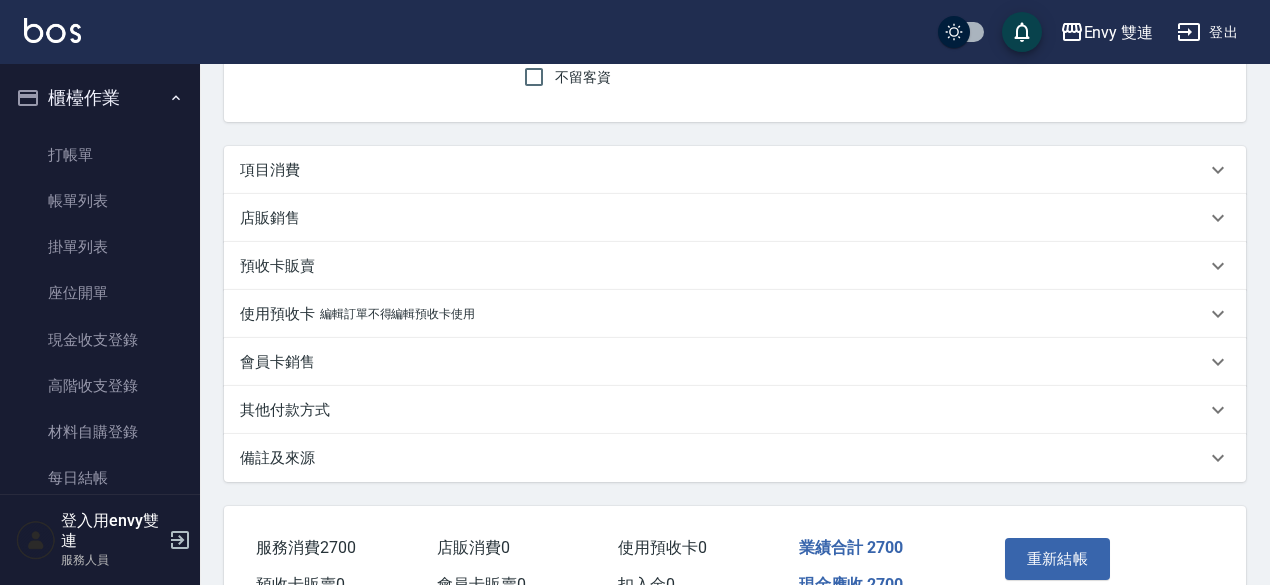 scroll, scrollTop: 199, scrollLeft: 0, axis: vertical 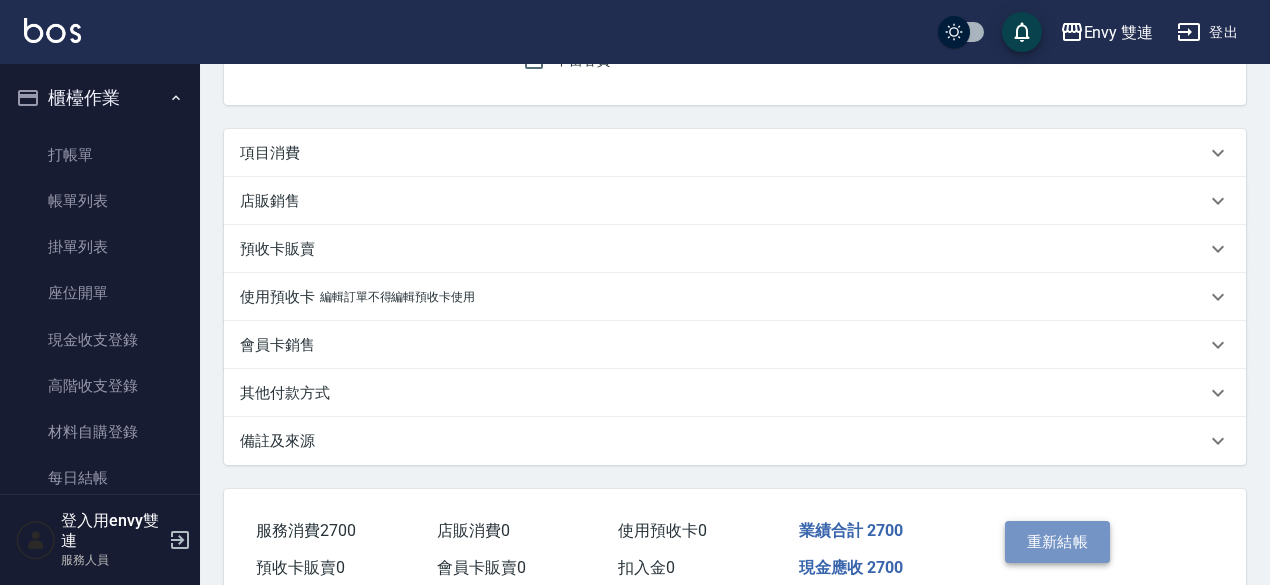 click on "重新結帳" at bounding box center (1058, 542) 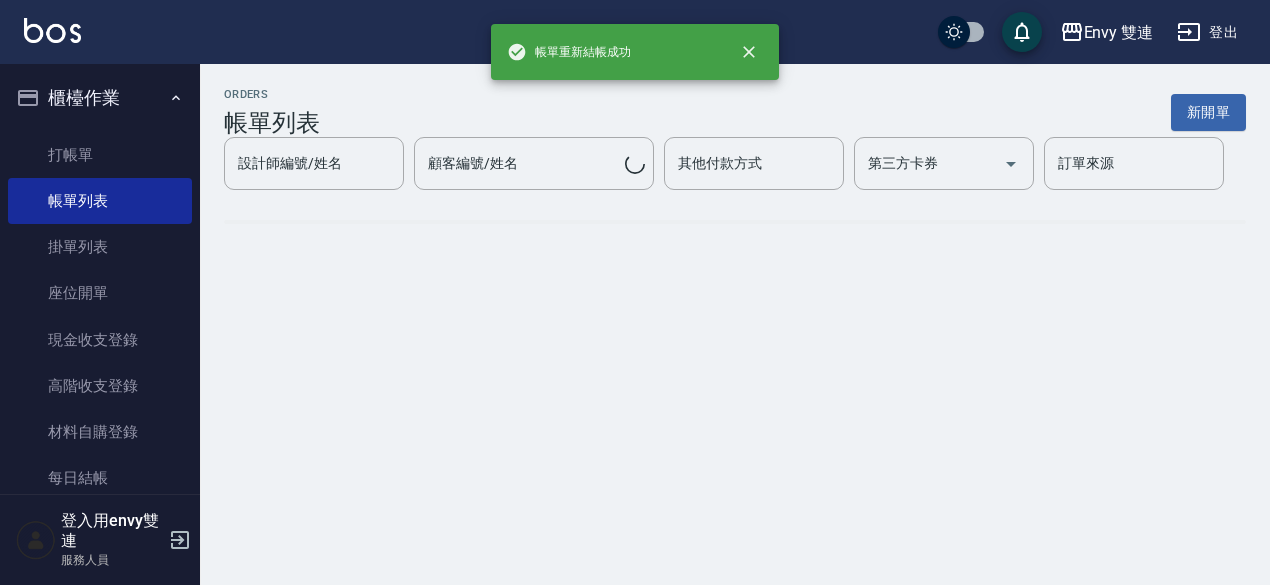 scroll, scrollTop: 0, scrollLeft: 0, axis: both 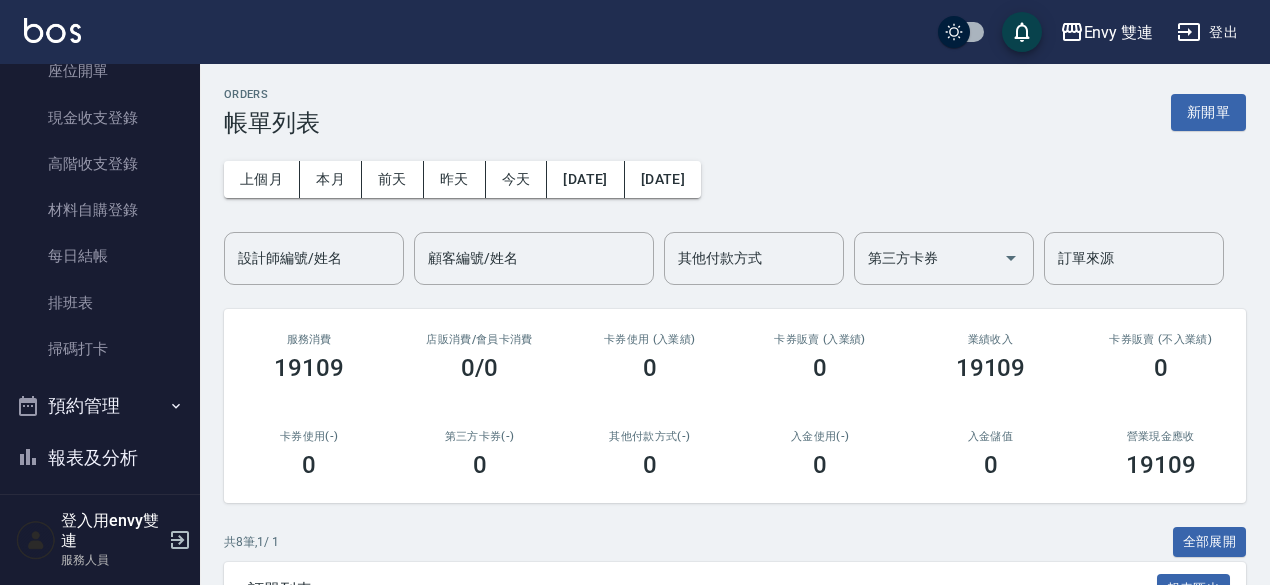 click on "報表及分析" at bounding box center [100, 458] 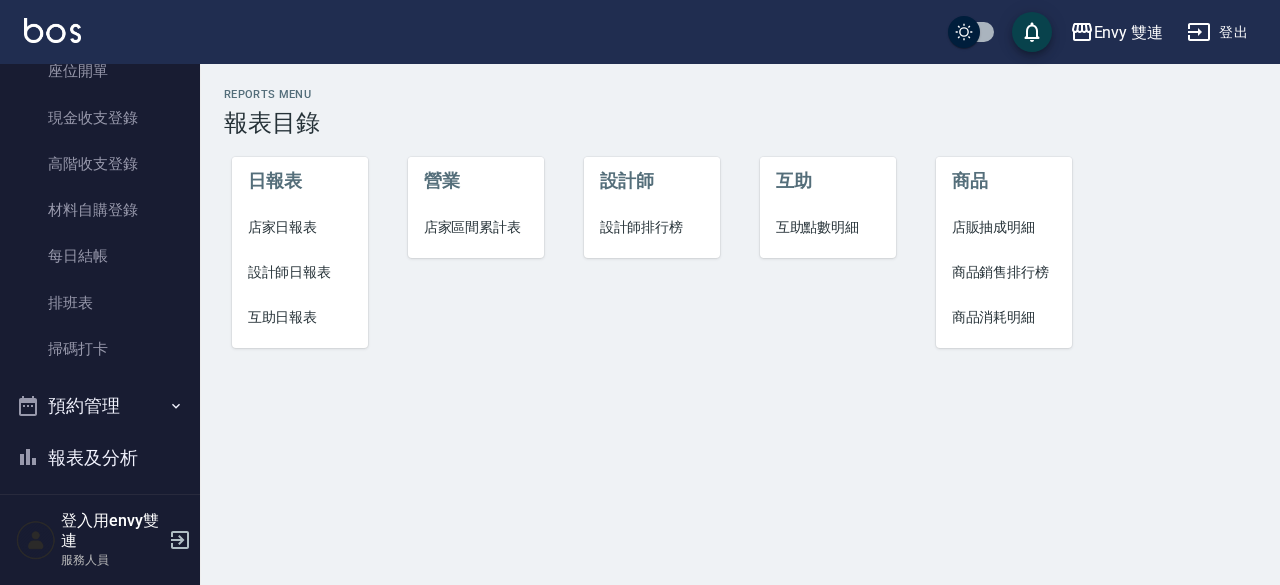 click on "設計師日報表" at bounding box center [300, 272] 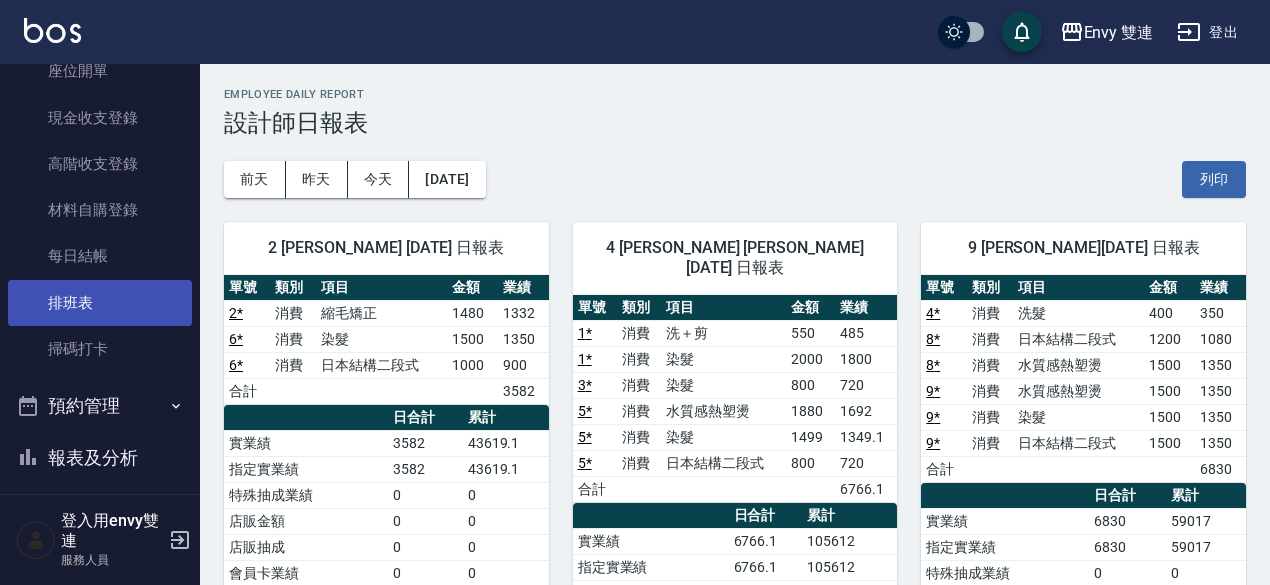 scroll, scrollTop: 0, scrollLeft: 0, axis: both 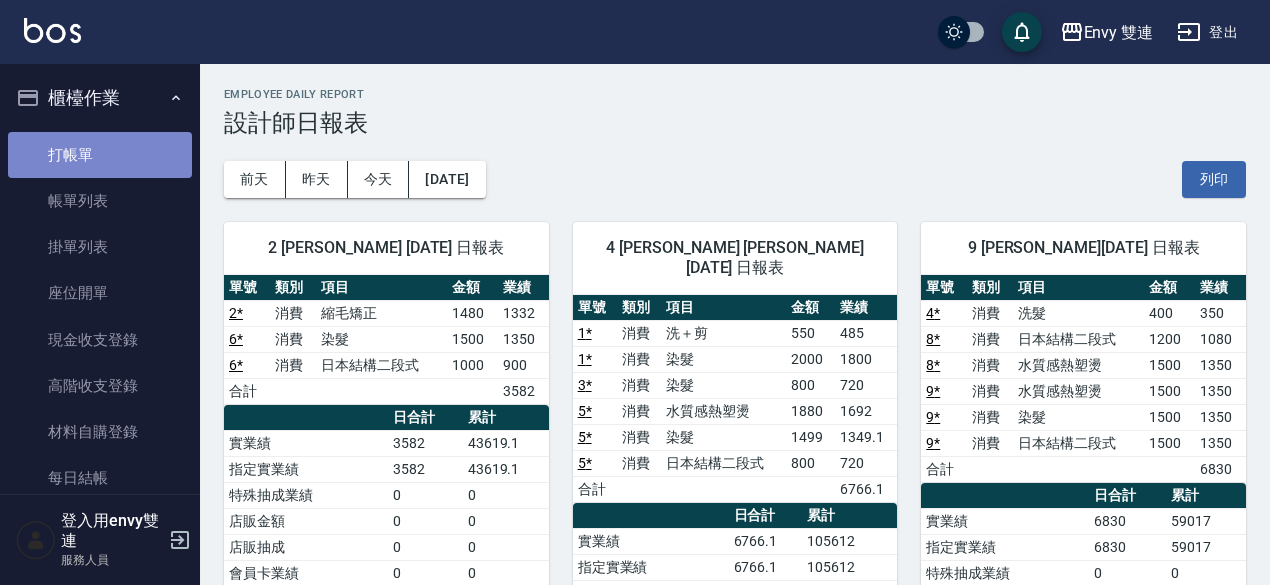 click on "打帳單" at bounding box center [100, 155] 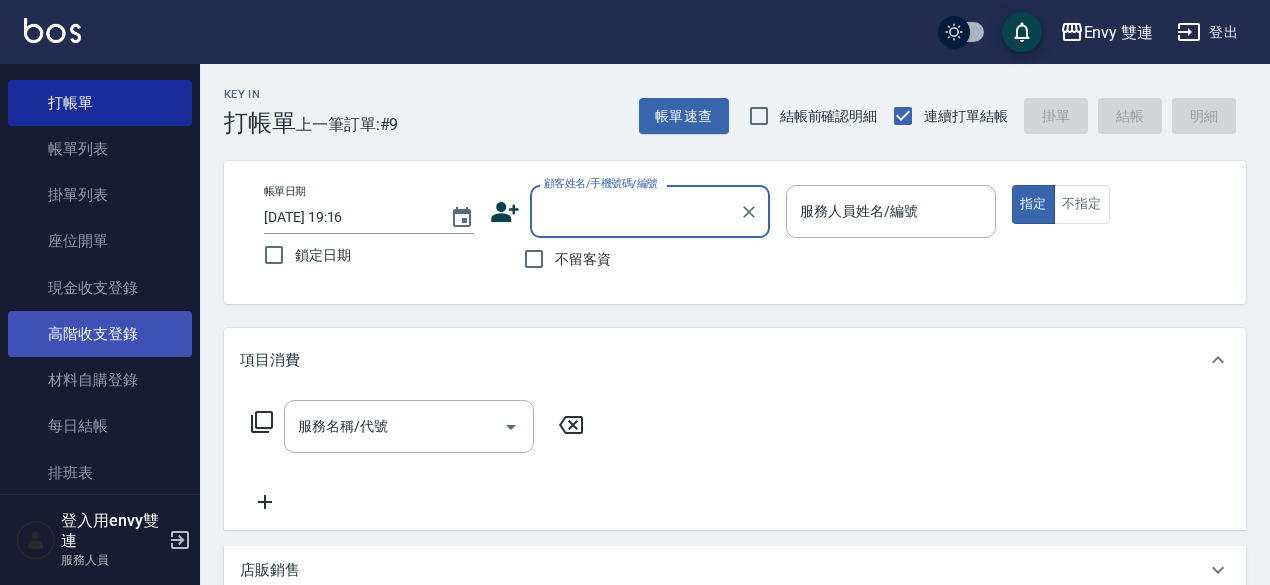 scroll, scrollTop: 0, scrollLeft: 0, axis: both 